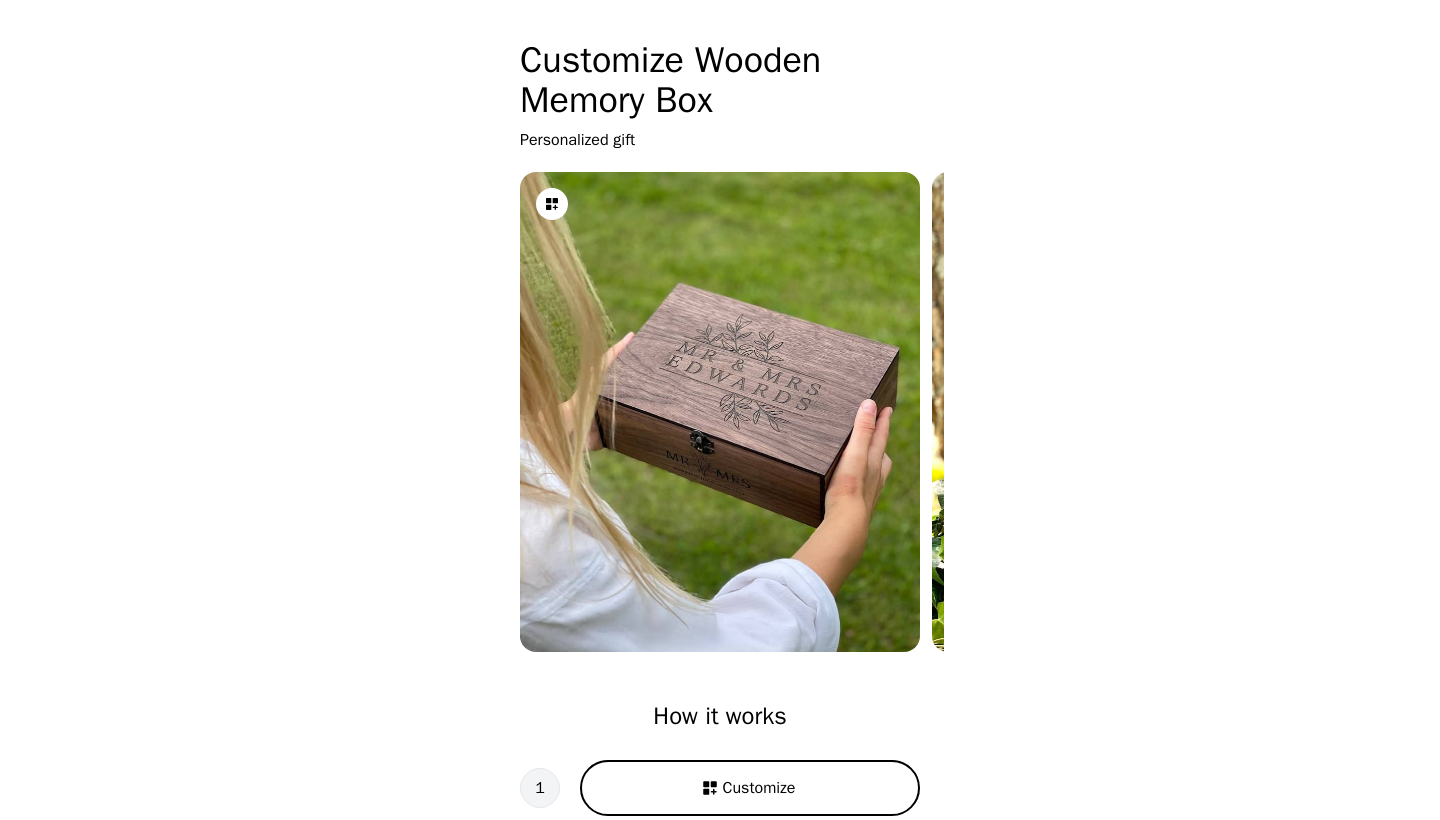 scroll, scrollTop: 0, scrollLeft: 0, axis: both 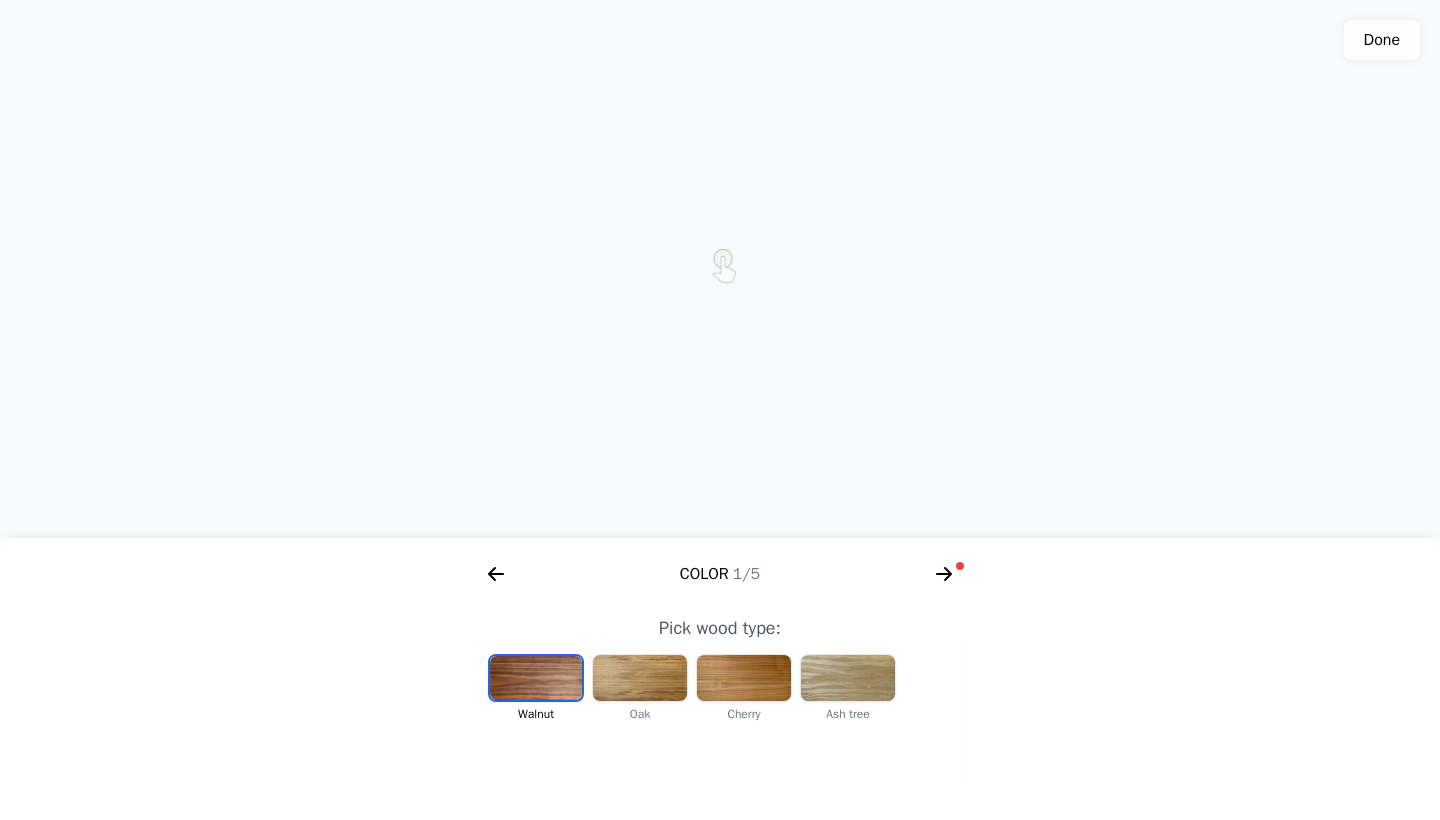 click at bounding box center [640, 678] 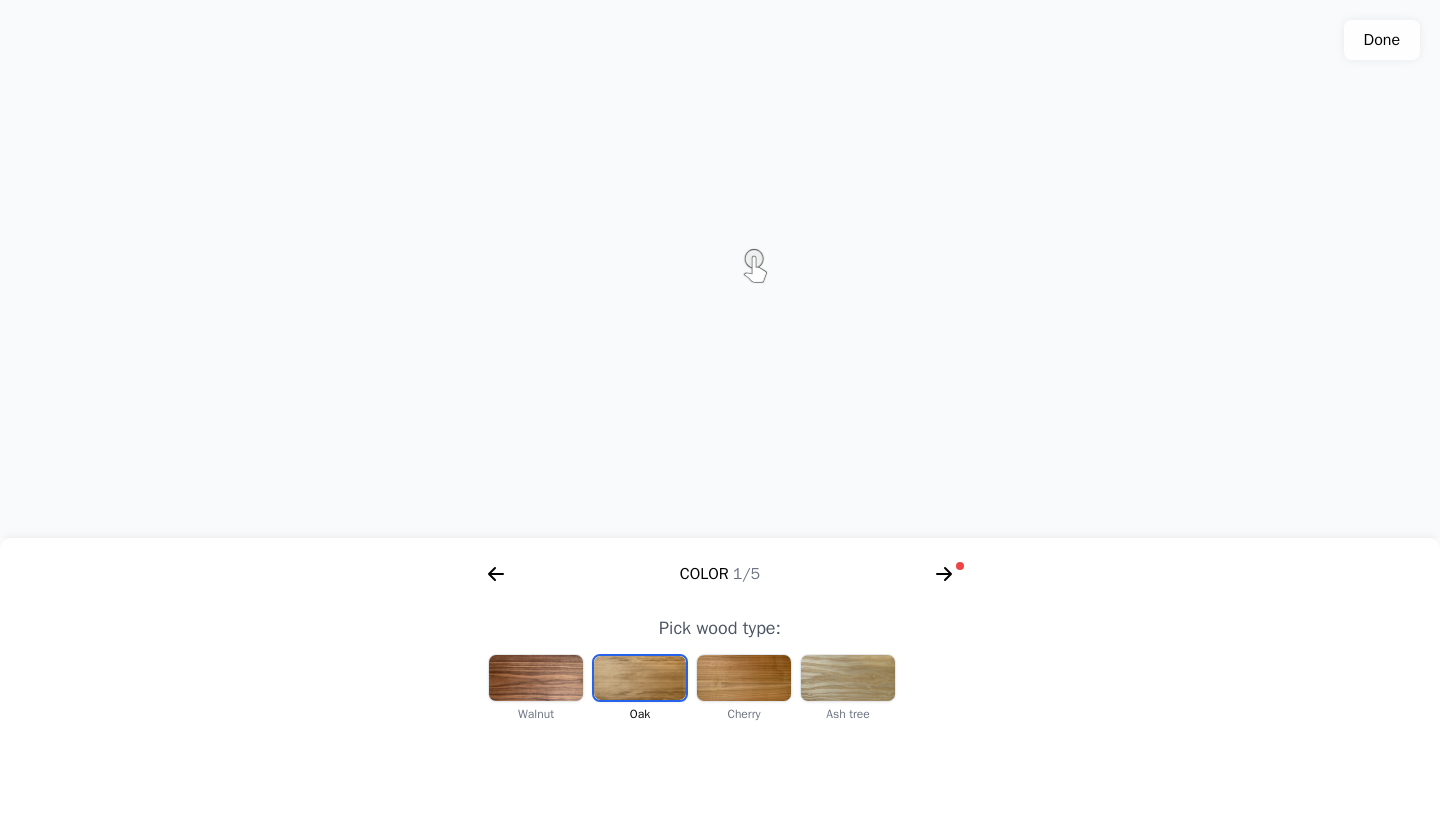 click at bounding box center (744, 678) 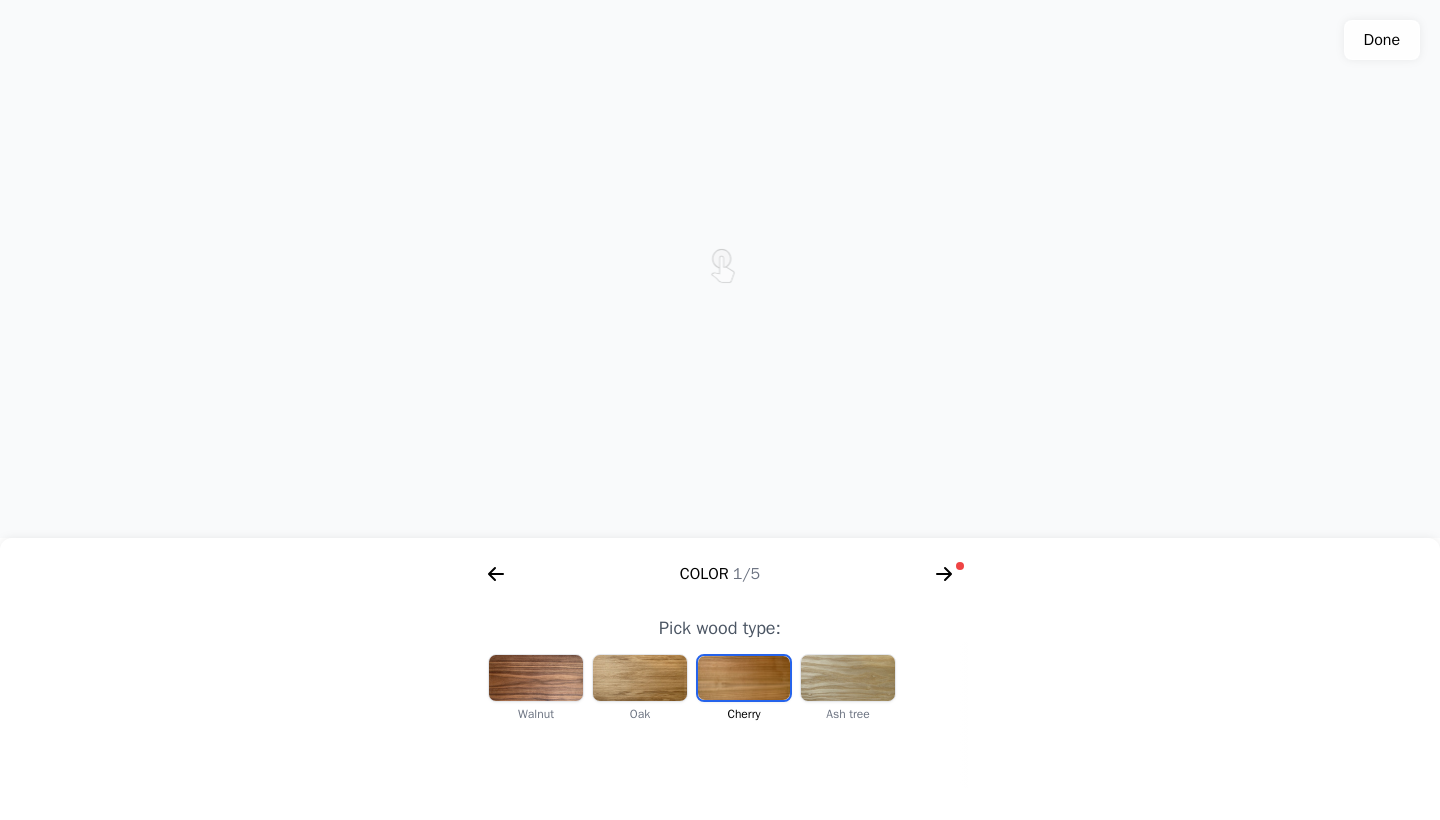 click at bounding box center [848, 678] 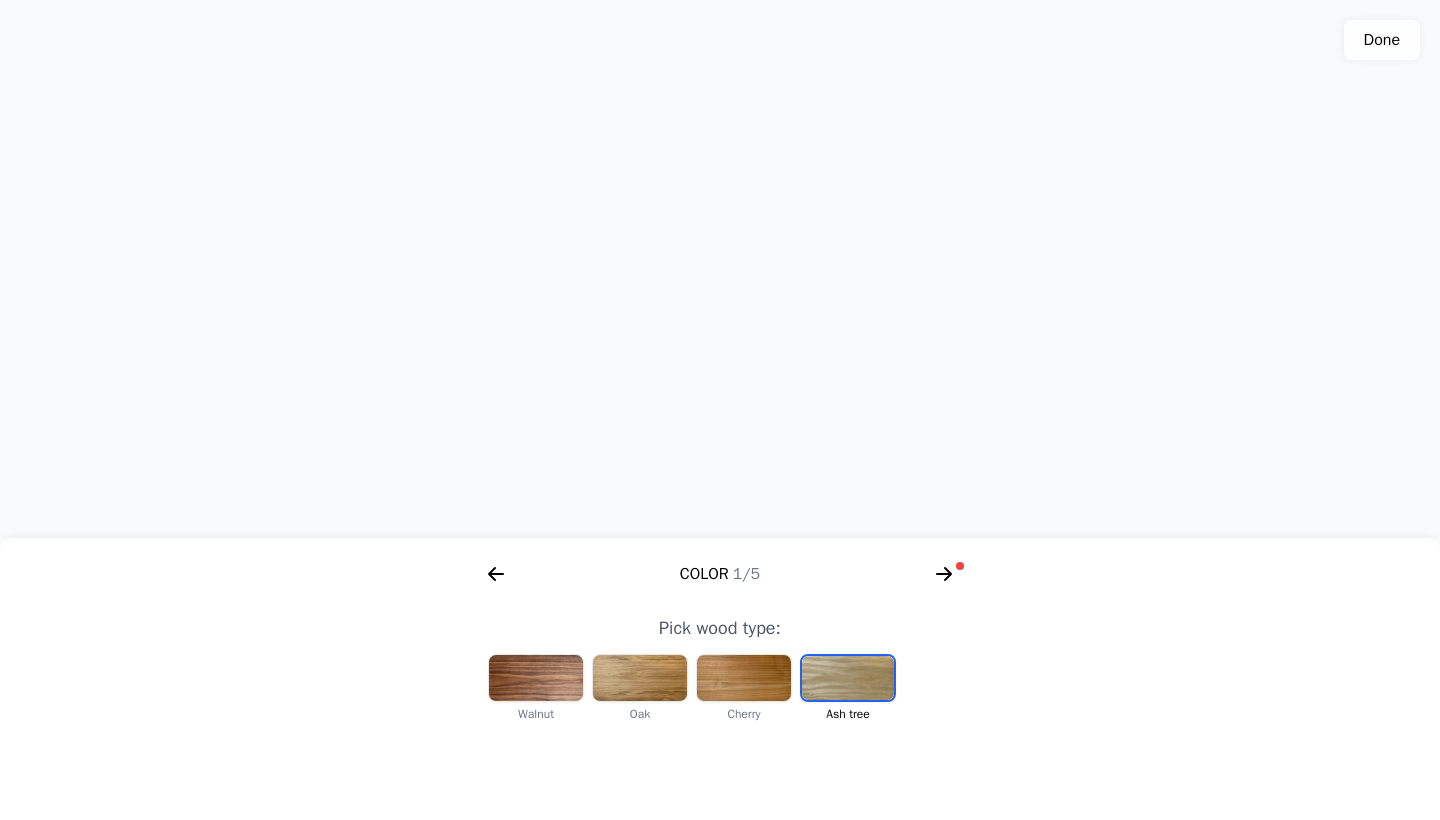 click at bounding box center [744, 678] 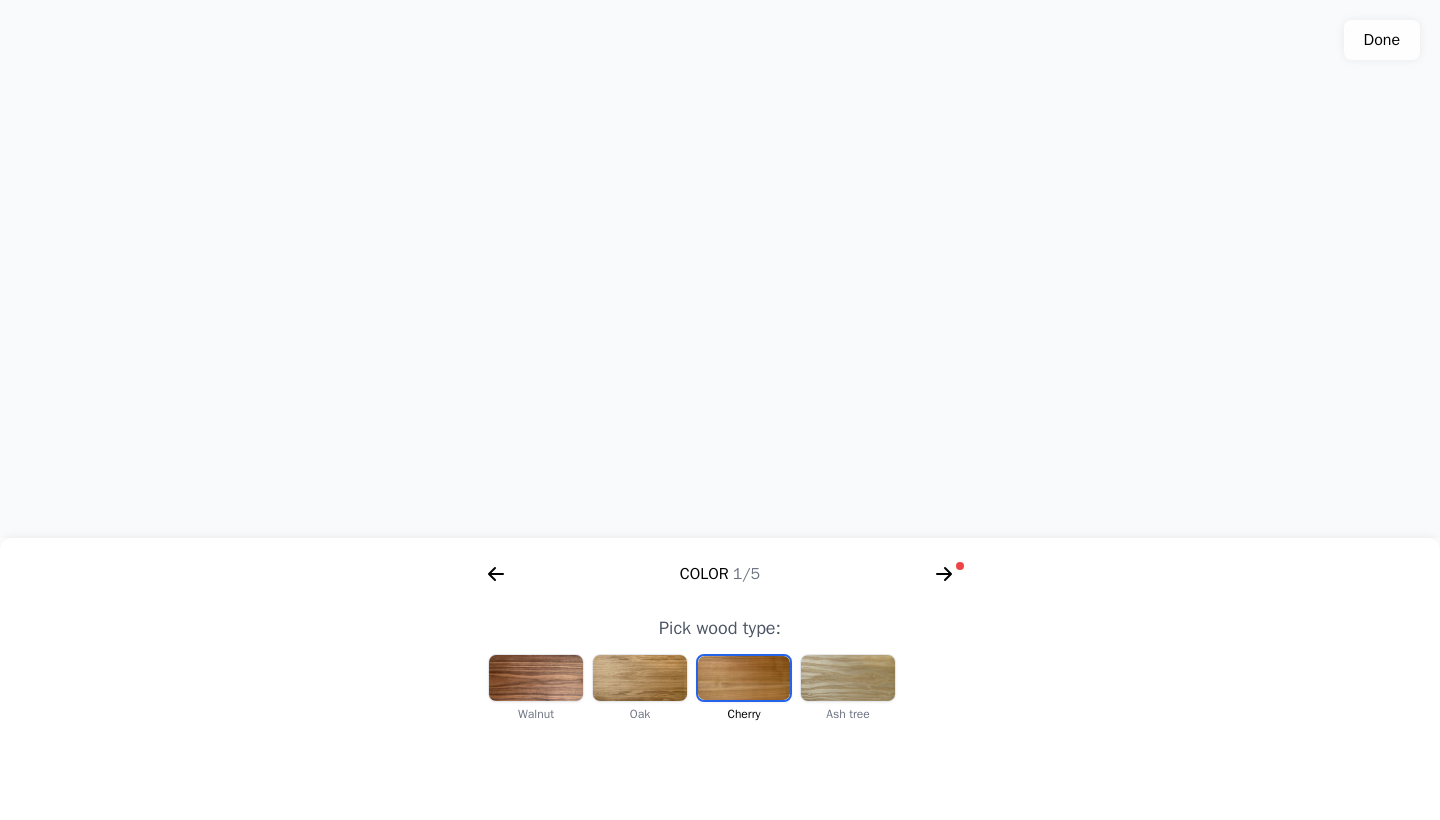 click at bounding box center (640, 678) 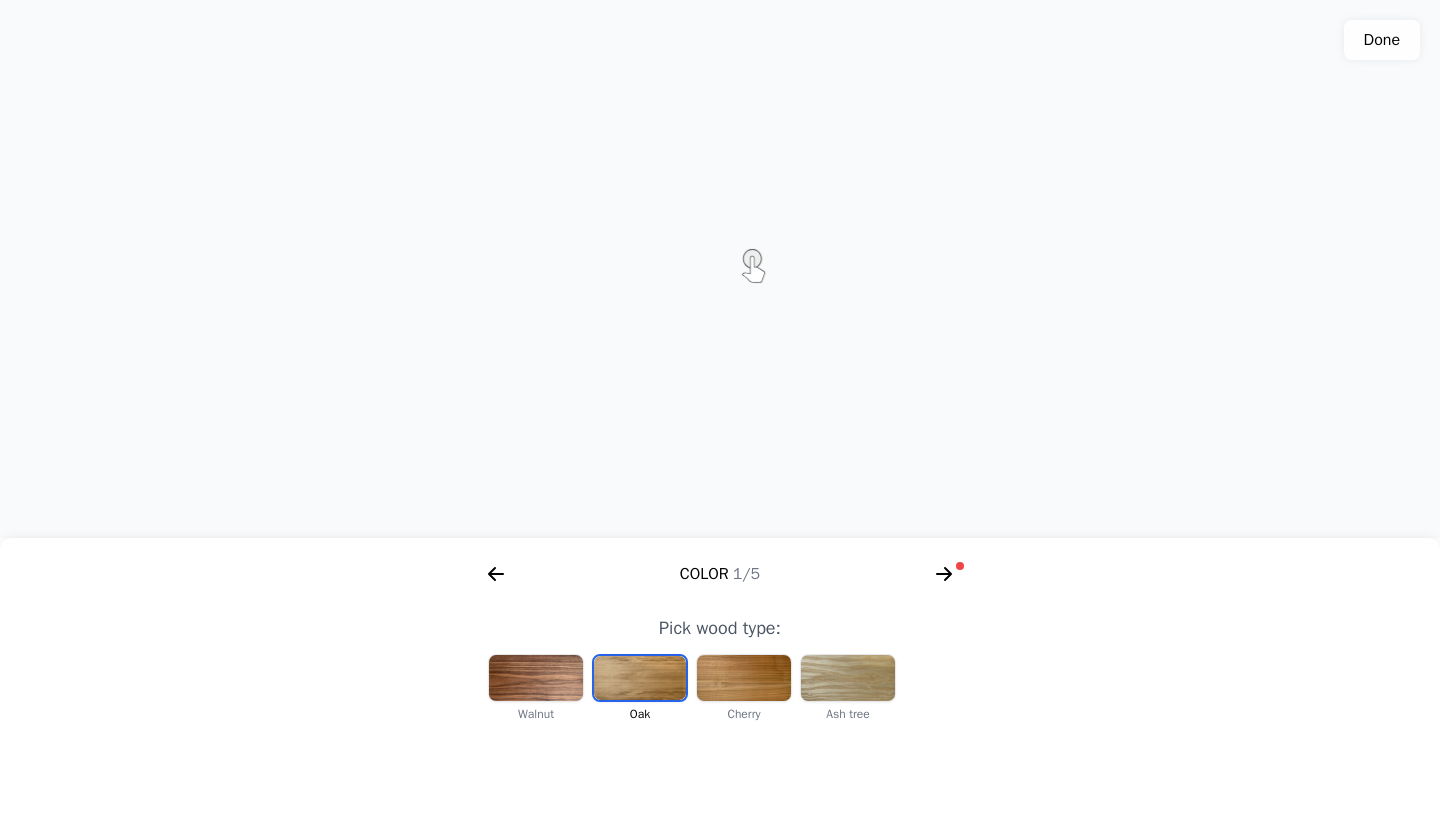 click at bounding box center (536, 678) 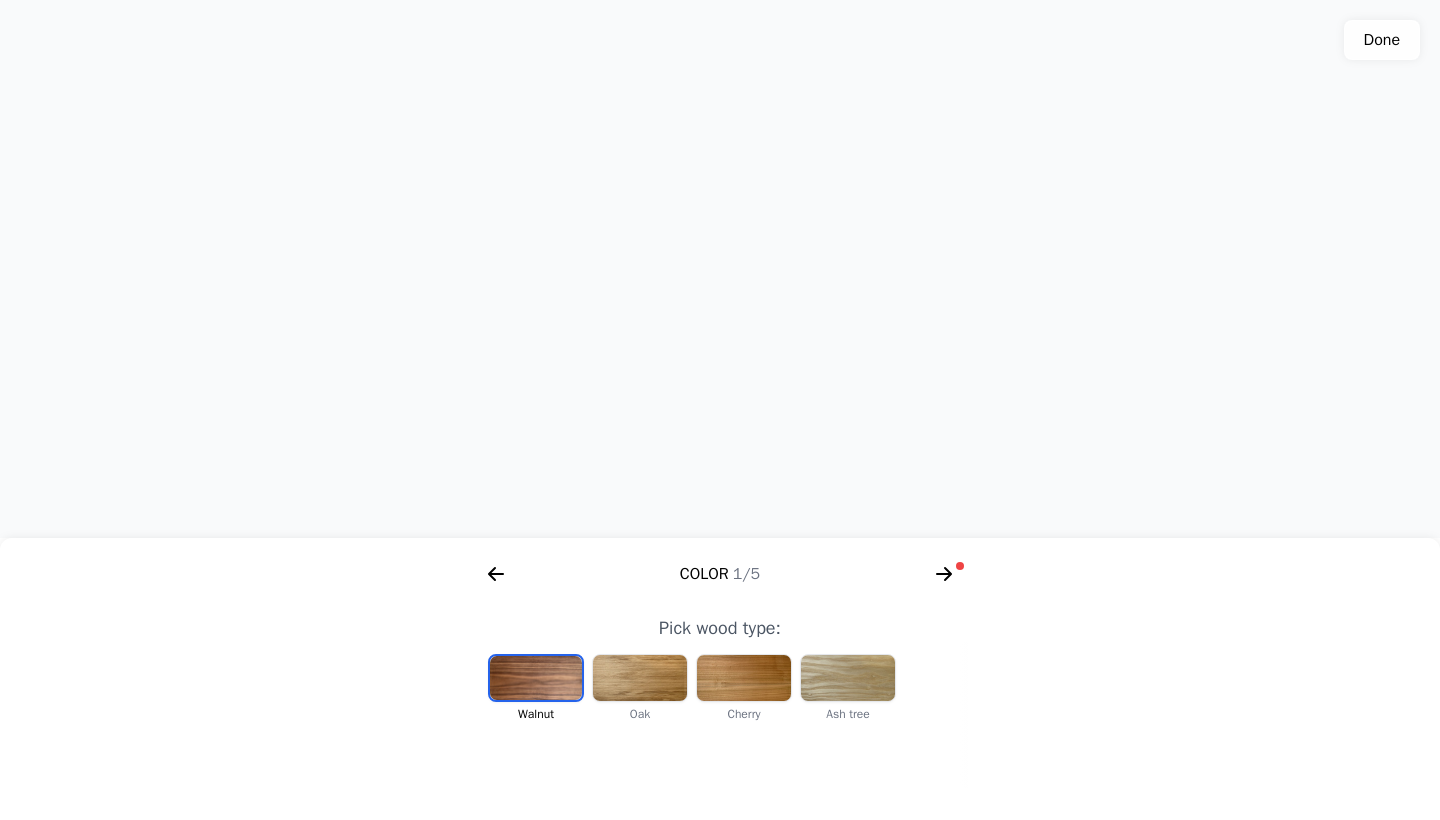 click at bounding box center [744, 678] 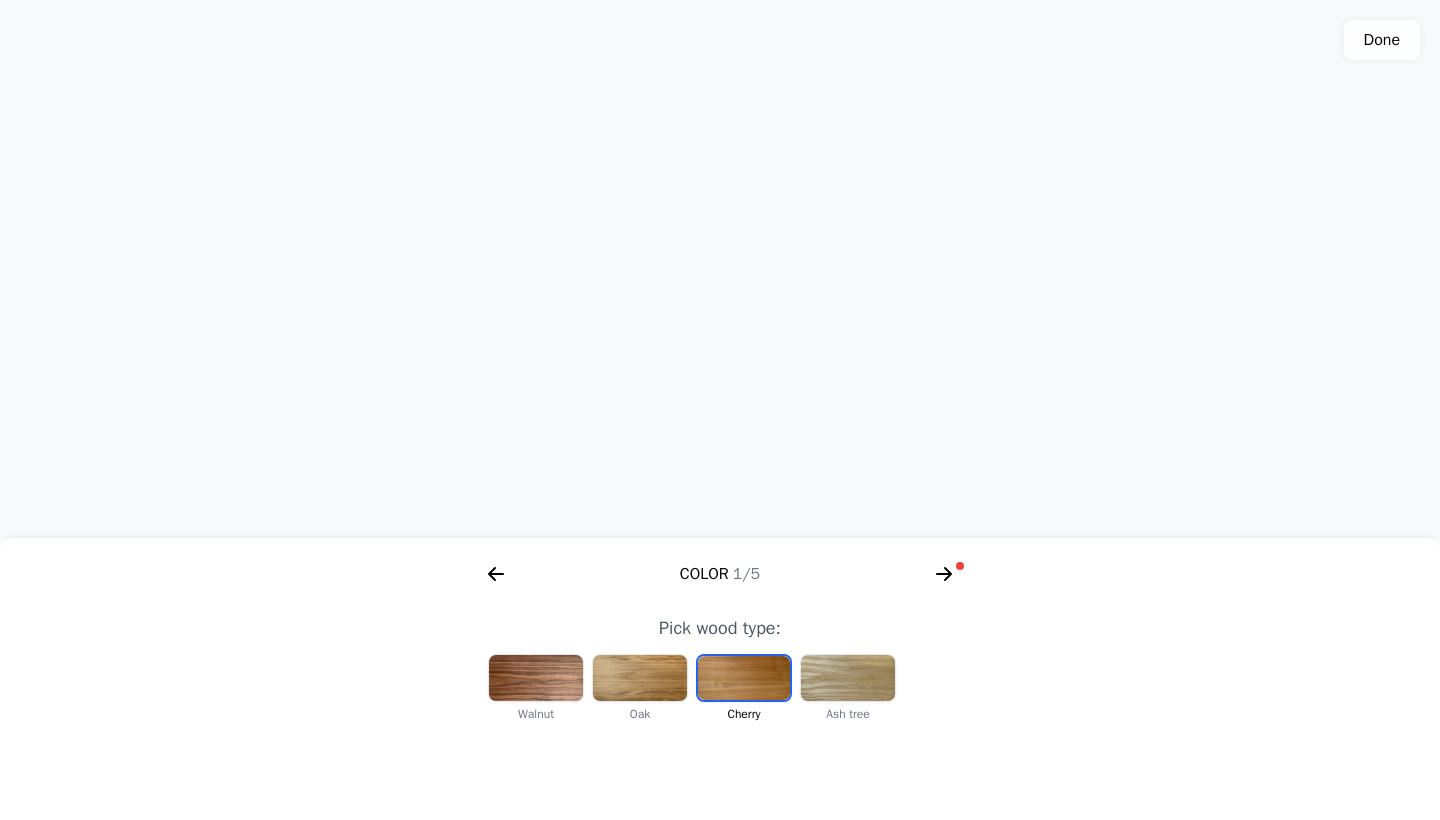 click at bounding box center (640, 678) 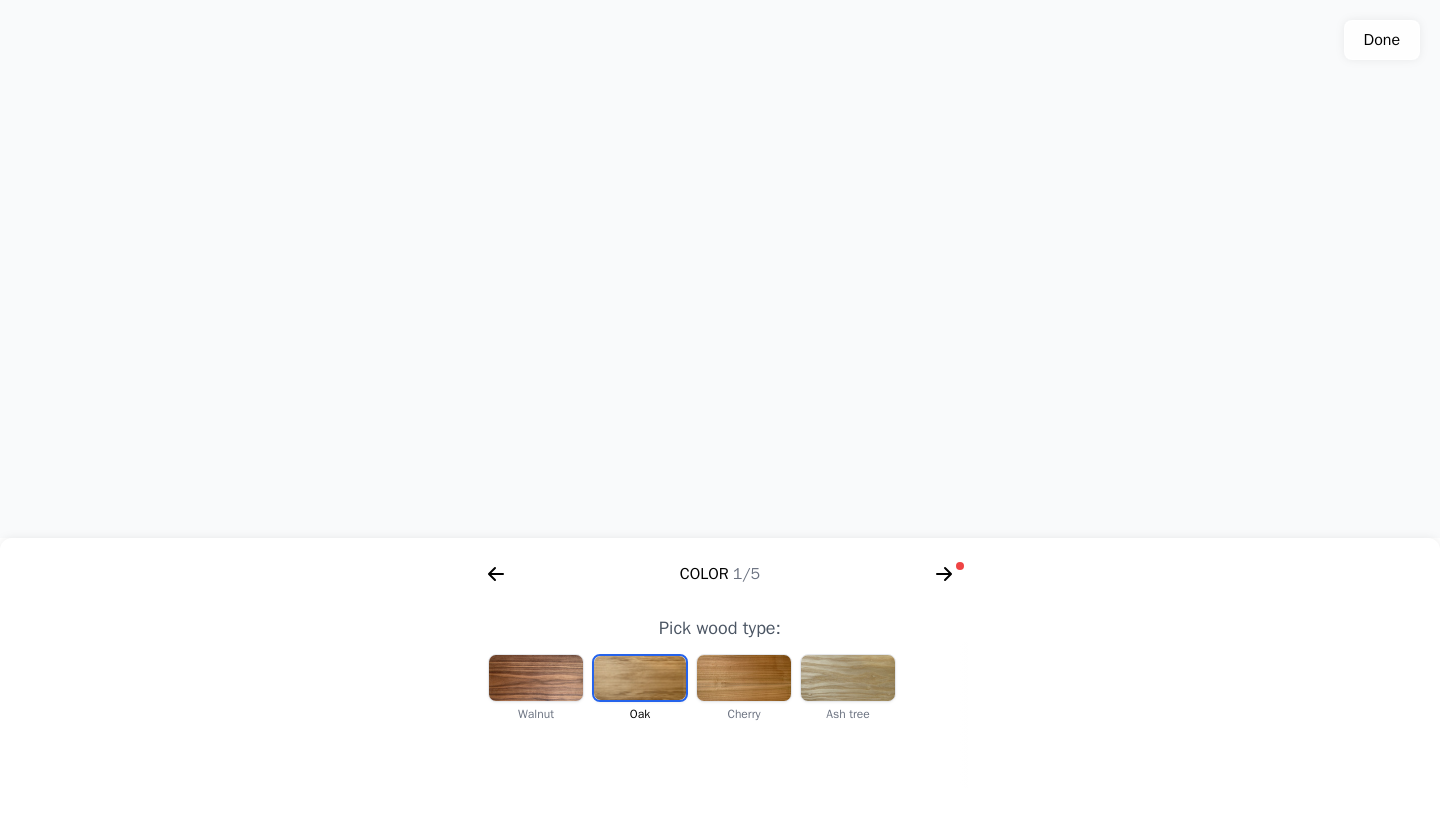 click 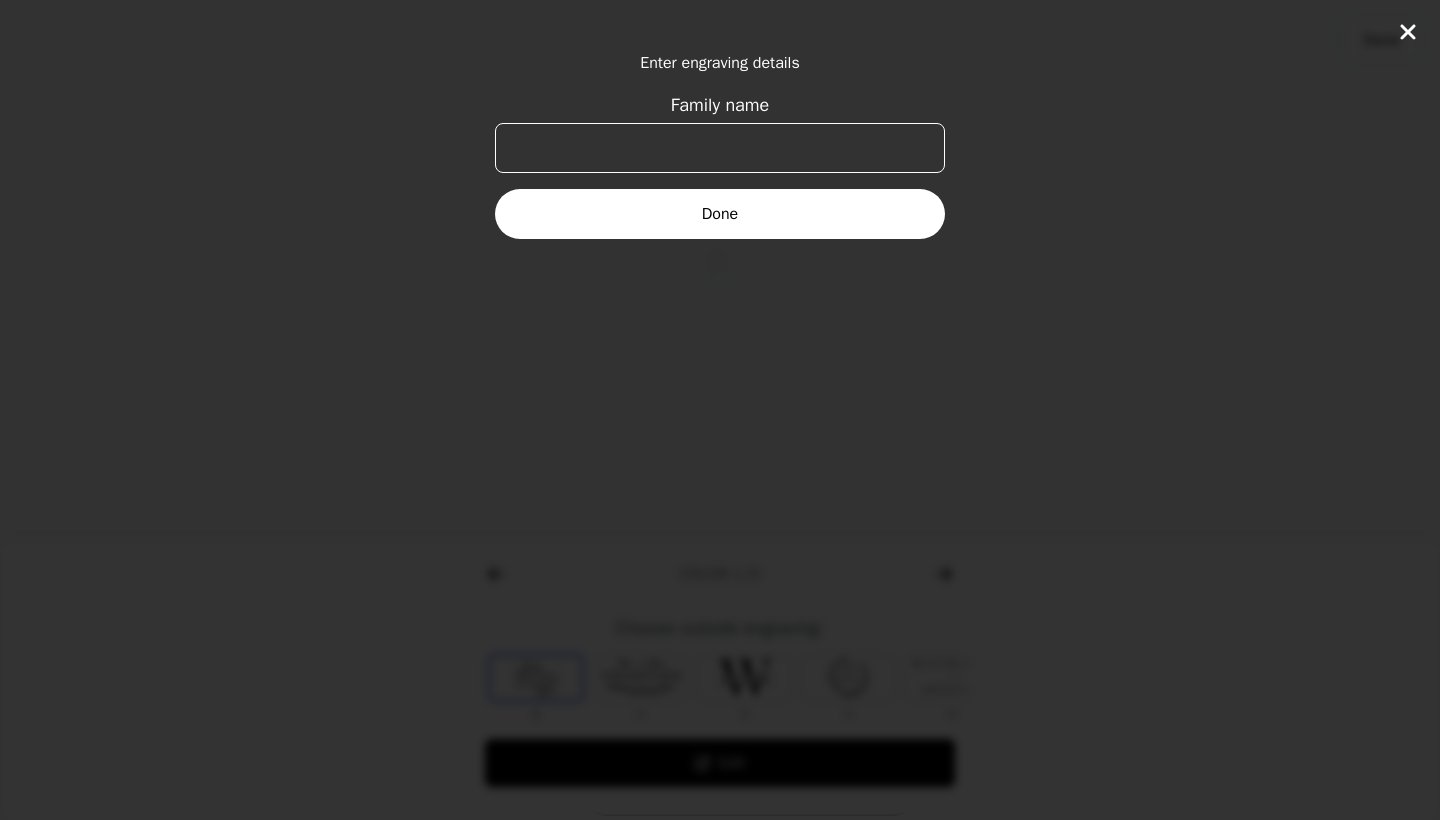 scroll, scrollTop: 0, scrollLeft: 768, axis: horizontal 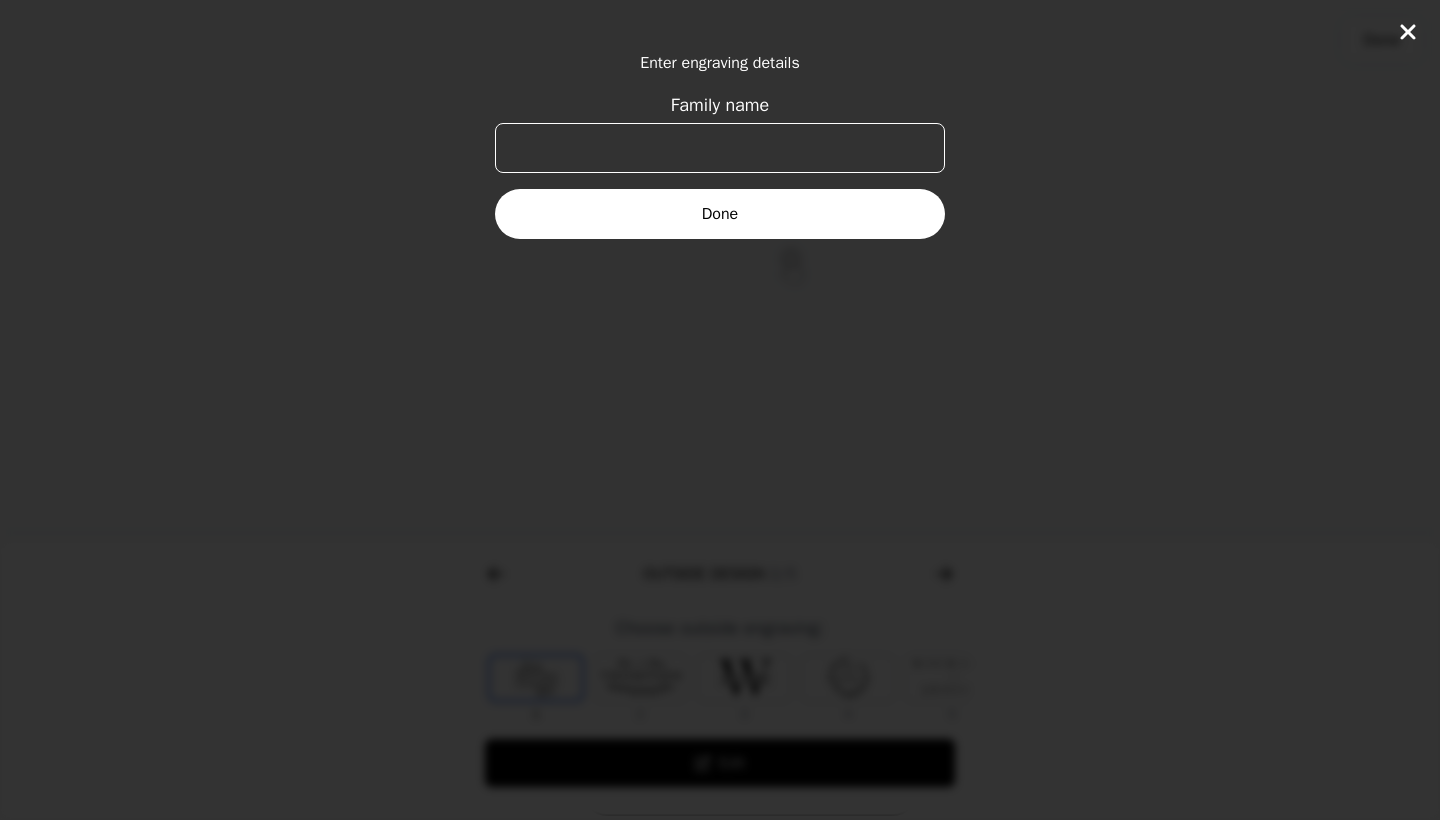 click on "Family name" at bounding box center [720, 148] 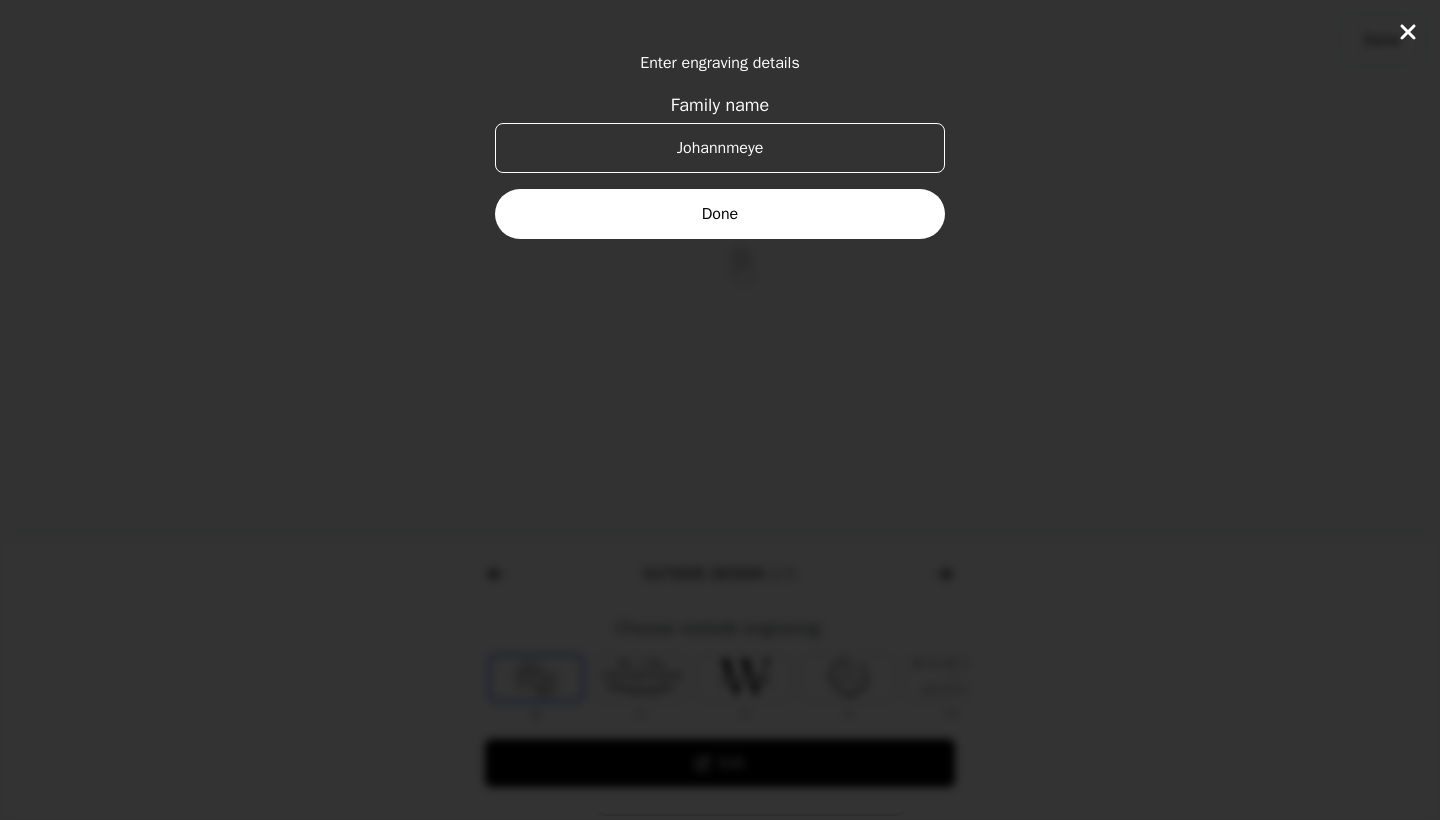 type on "Johannmeyer" 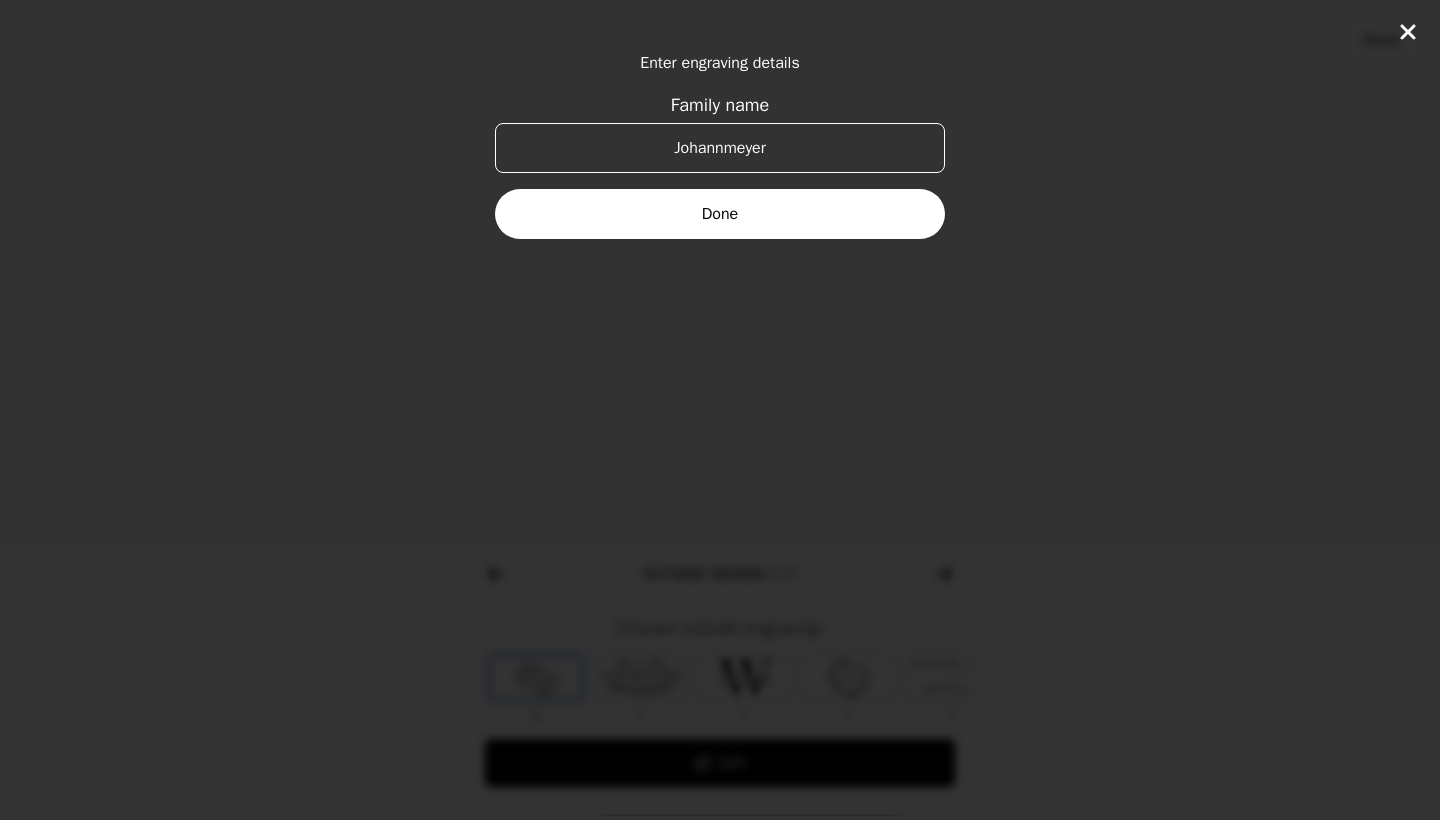 click on "Done" at bounding box center [720, 214] 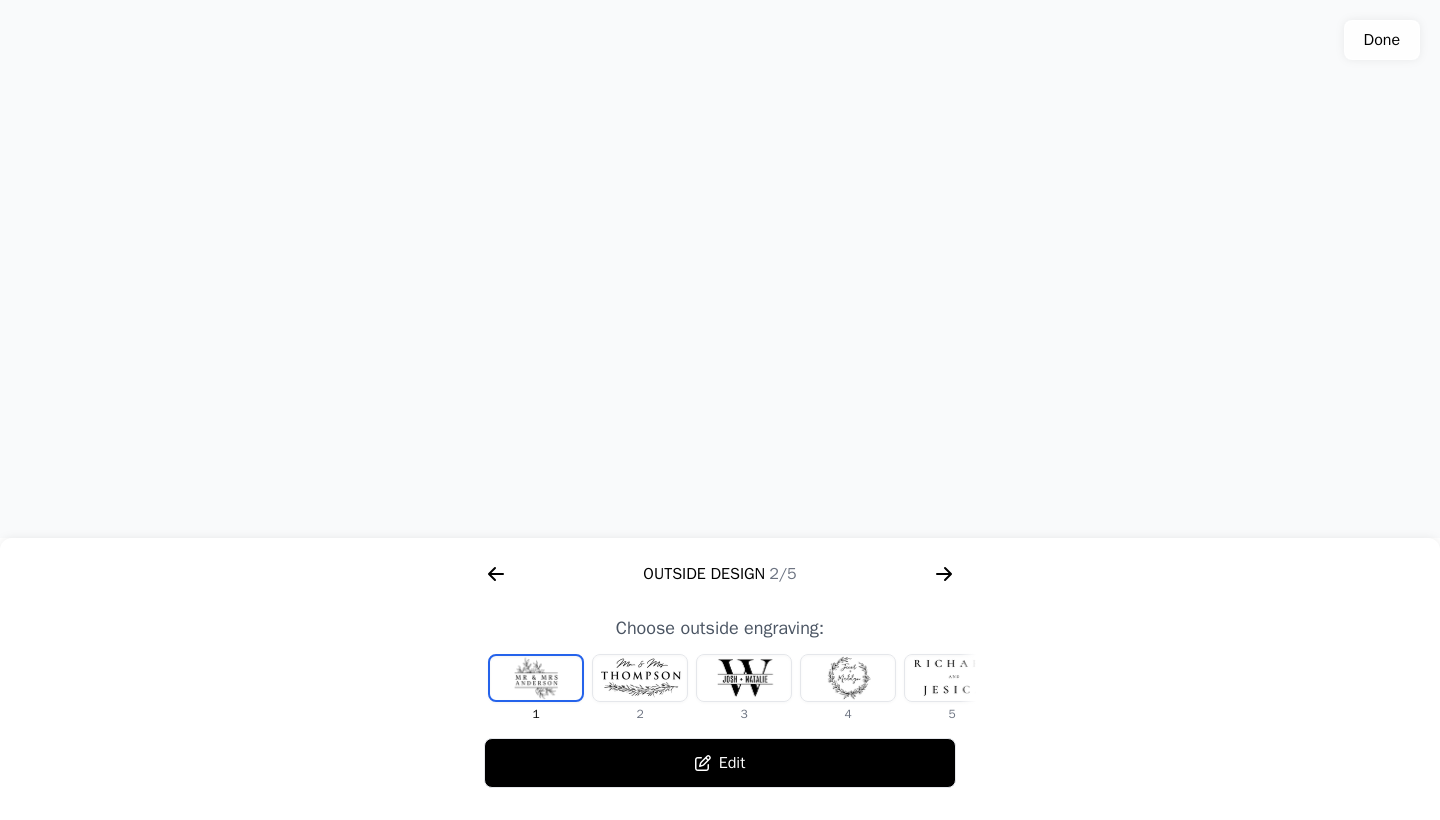 click at bounding box center [848, 678] 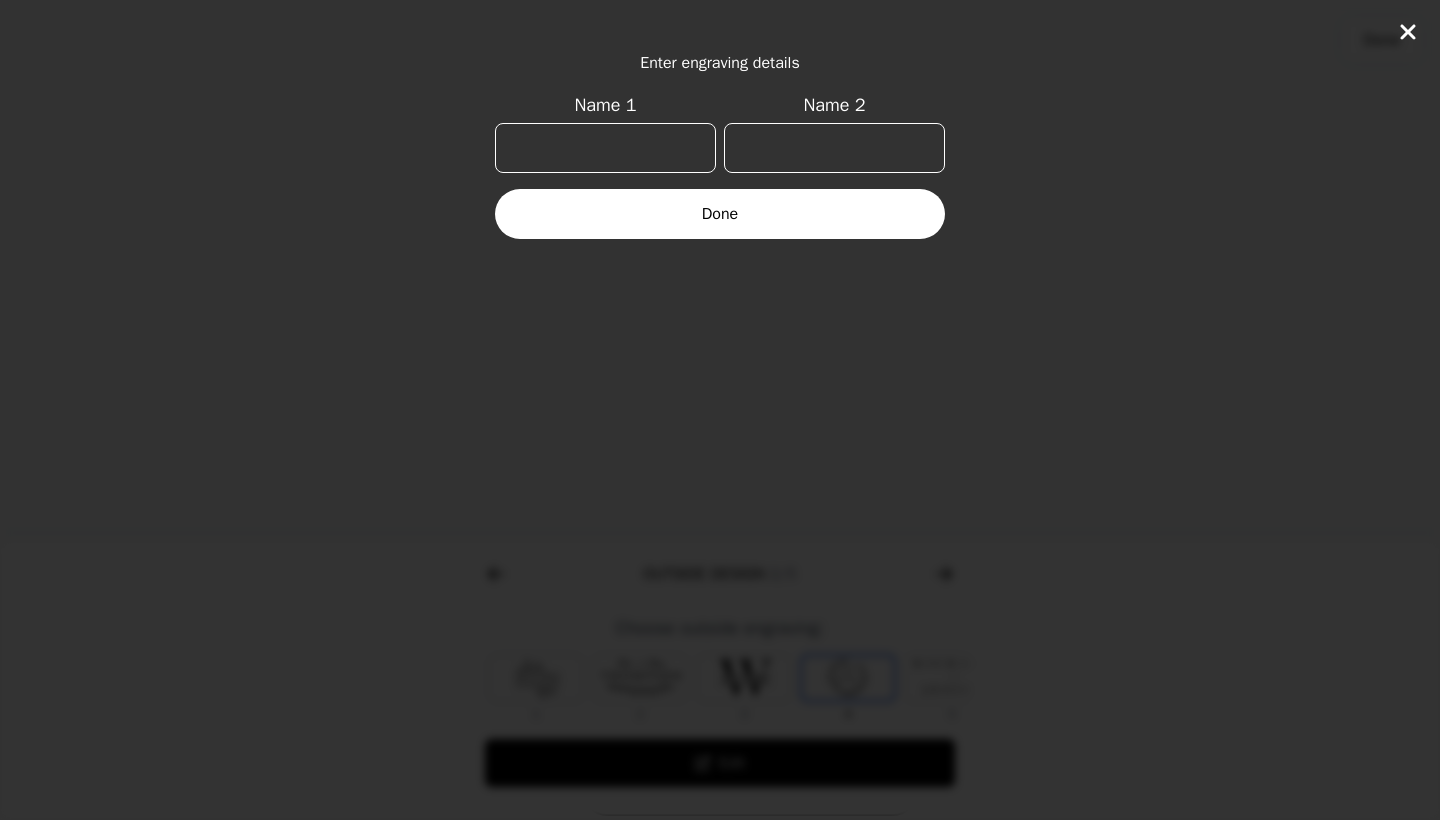 scroll, scrollTop: 0, scrollLeft: 128, axis: horizontal 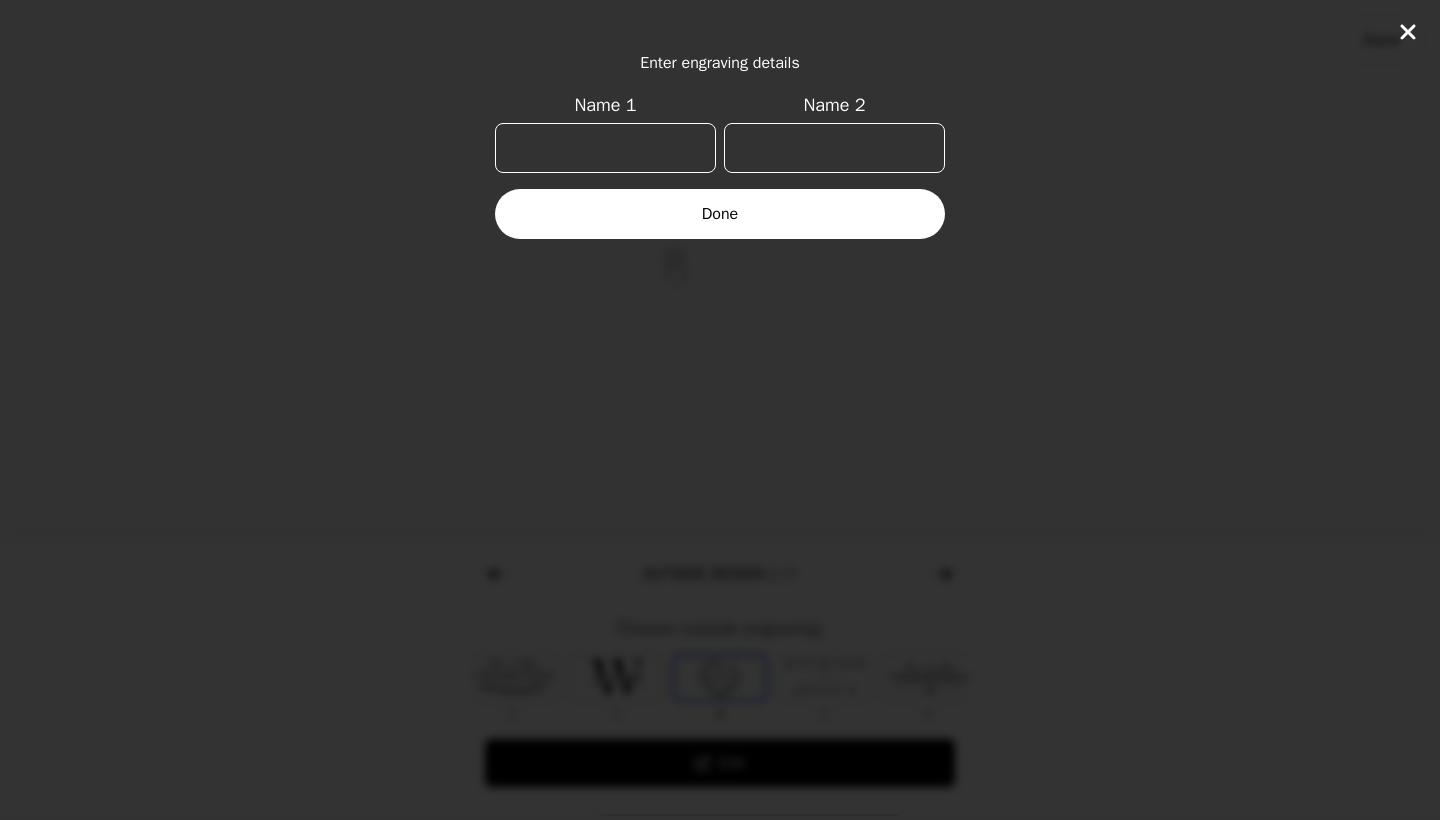 click on "Name 1" at bounding box center (605, 148) 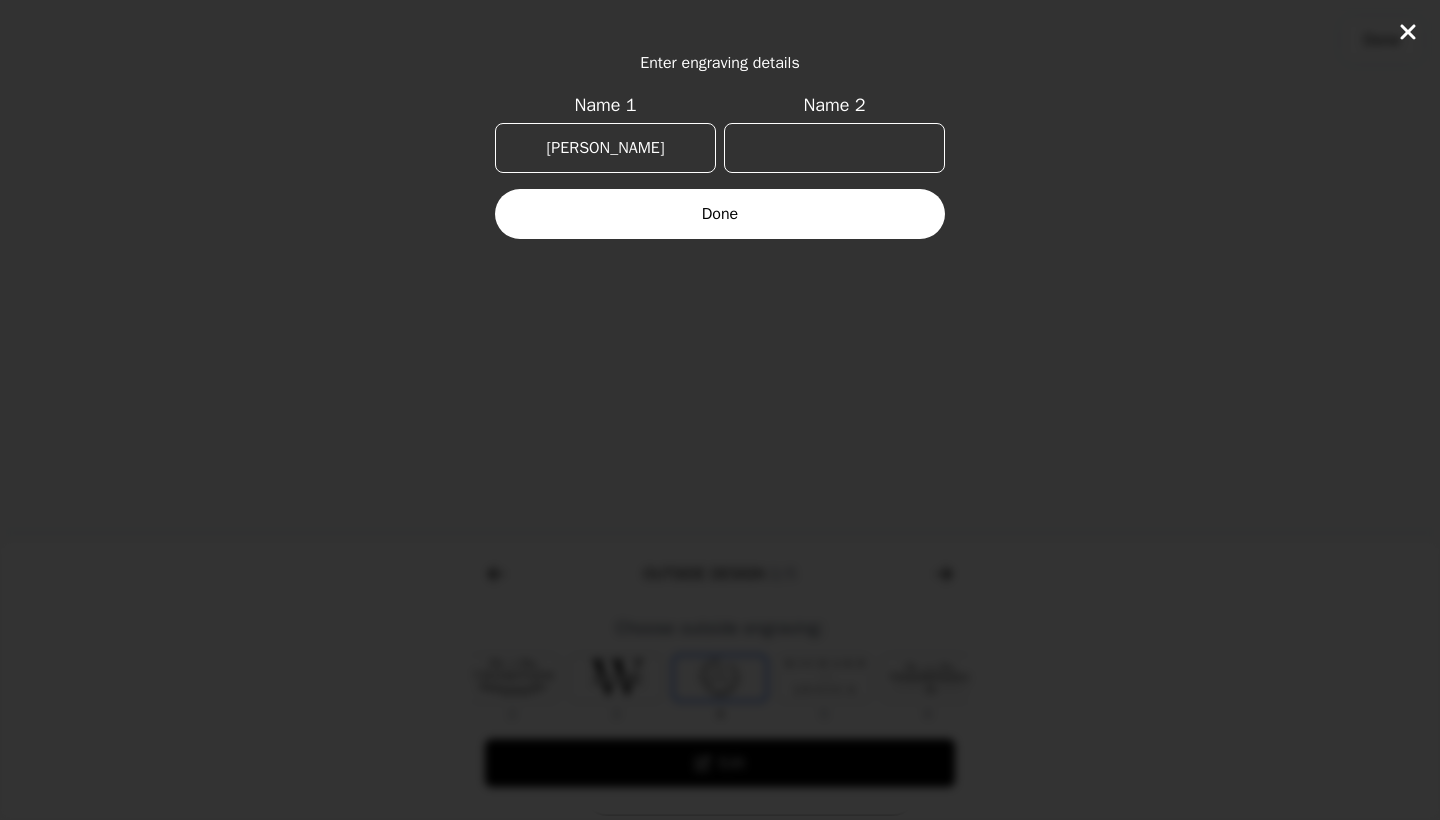 type on "[PERSON_NAME]" 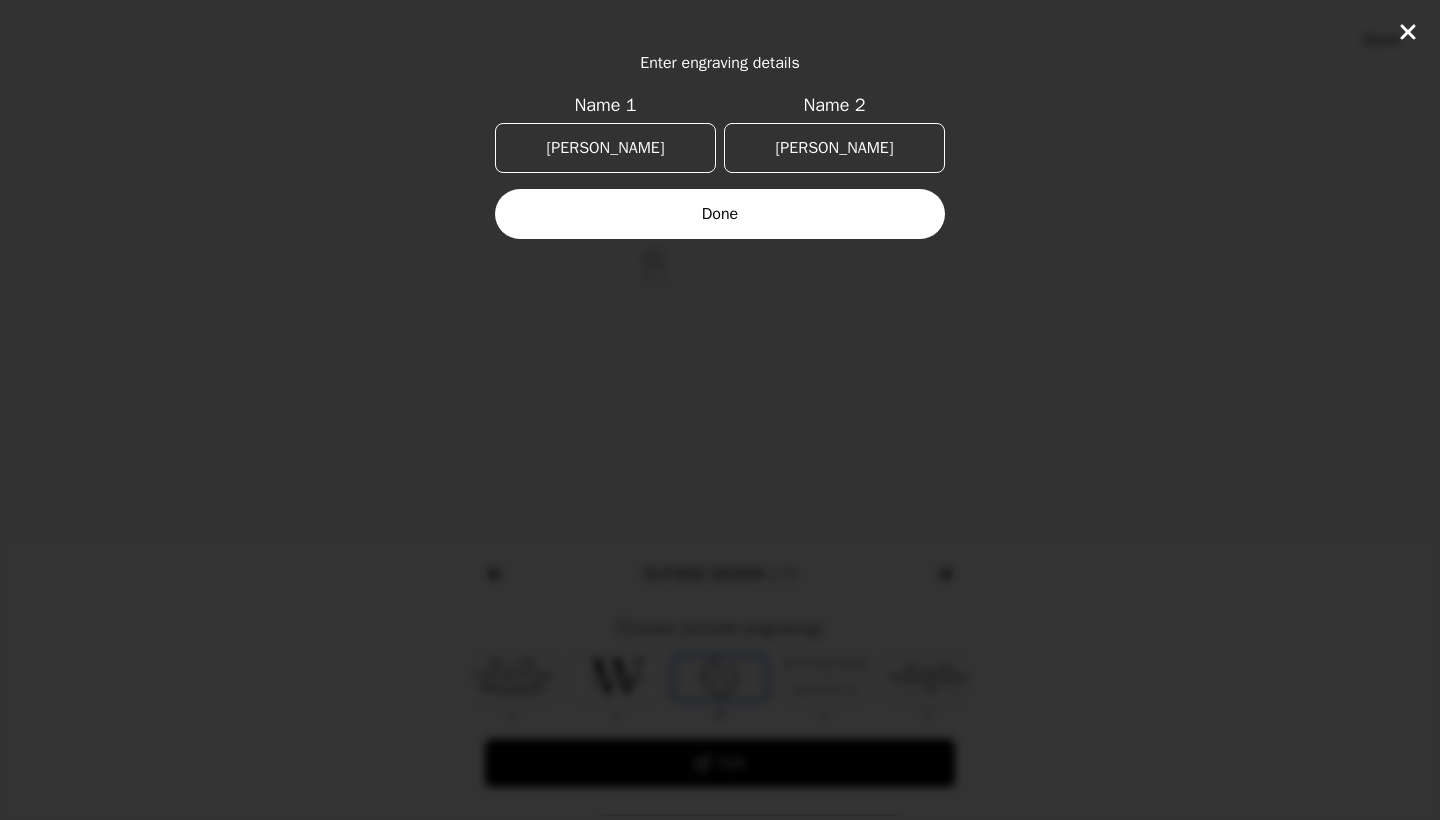 type on "[PERSON_NAME]" 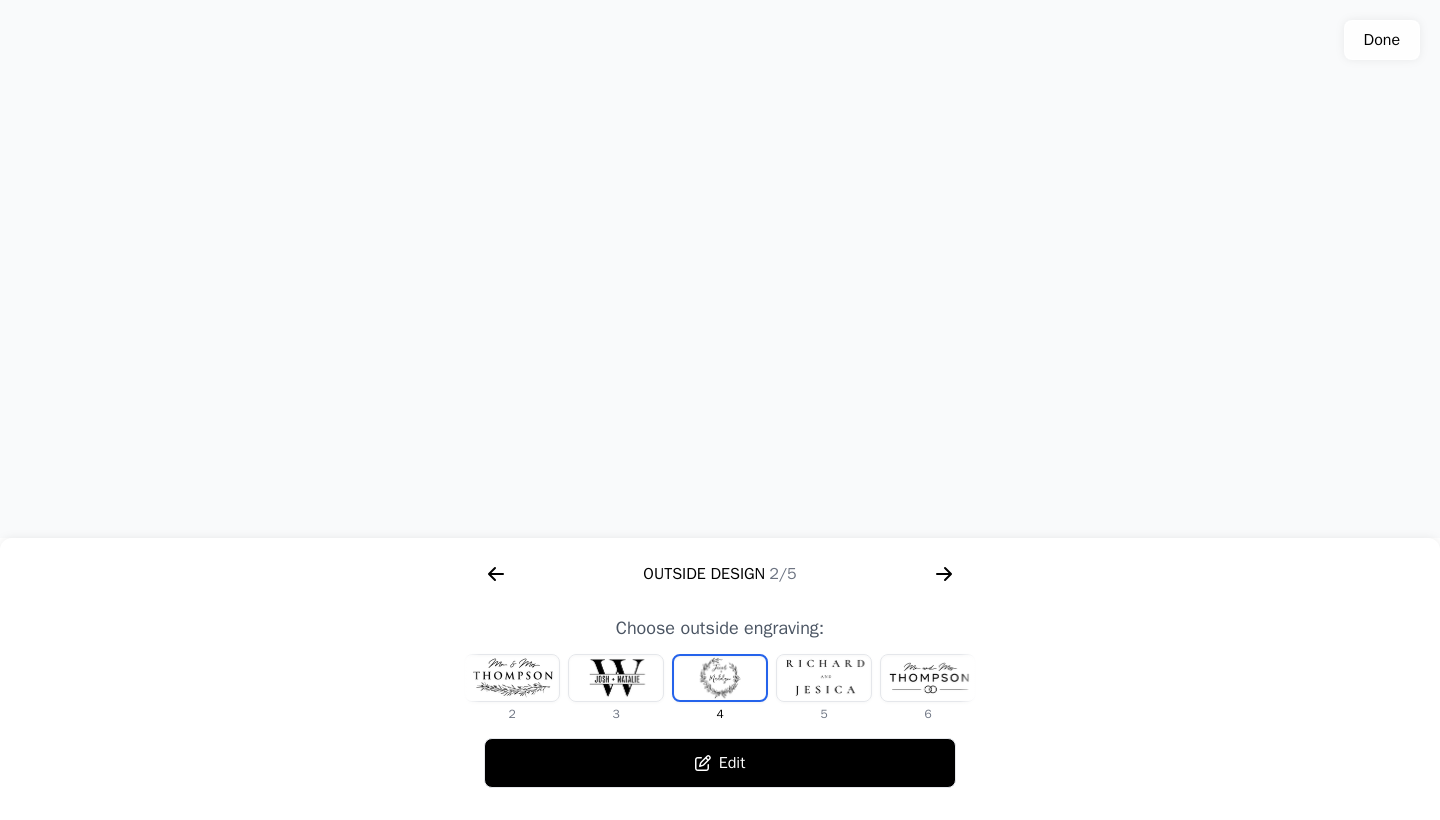 click on "Edit" at bounding box center (720, 763) 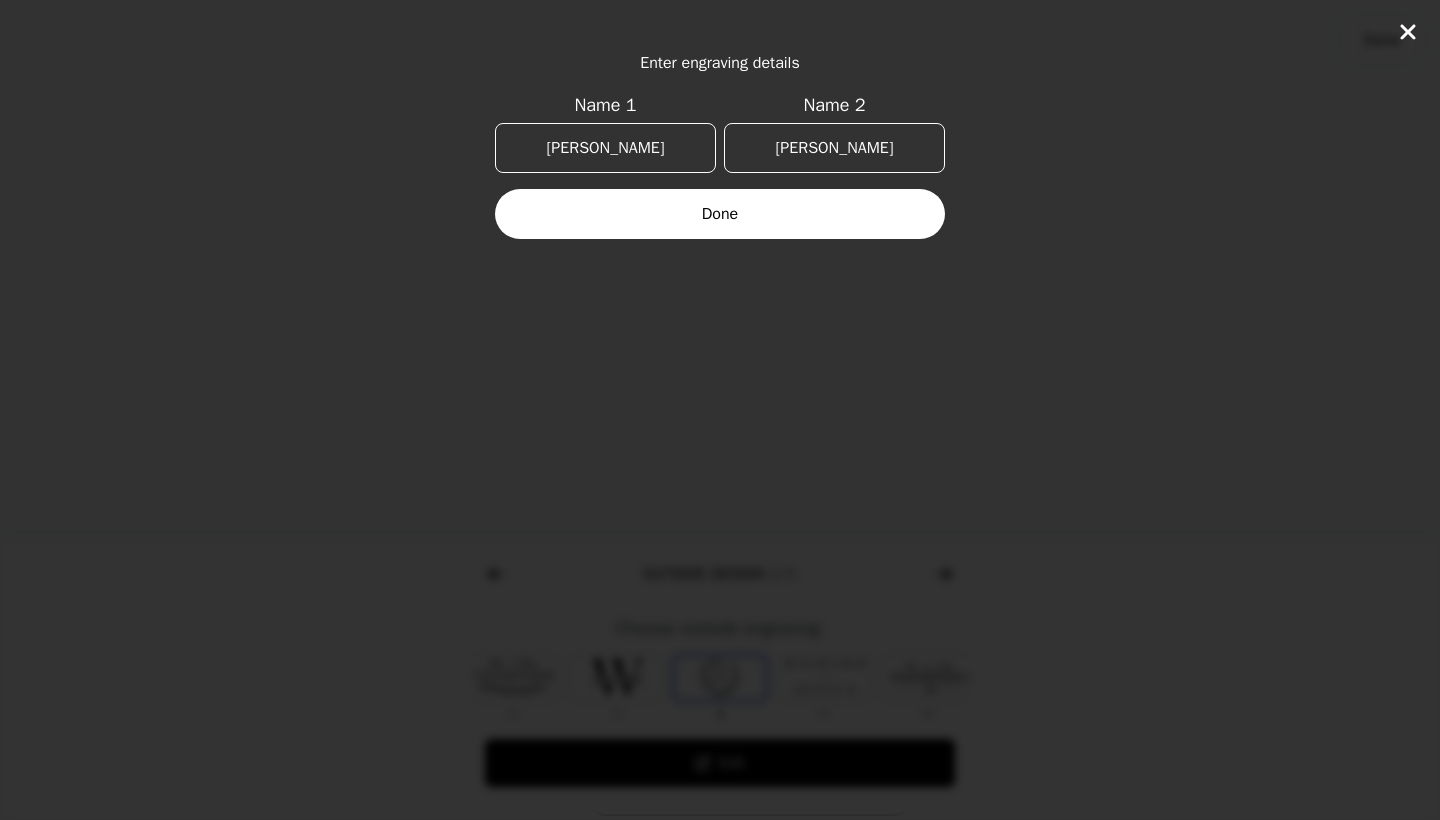 click on "Done" at bounding box center (720, 214) 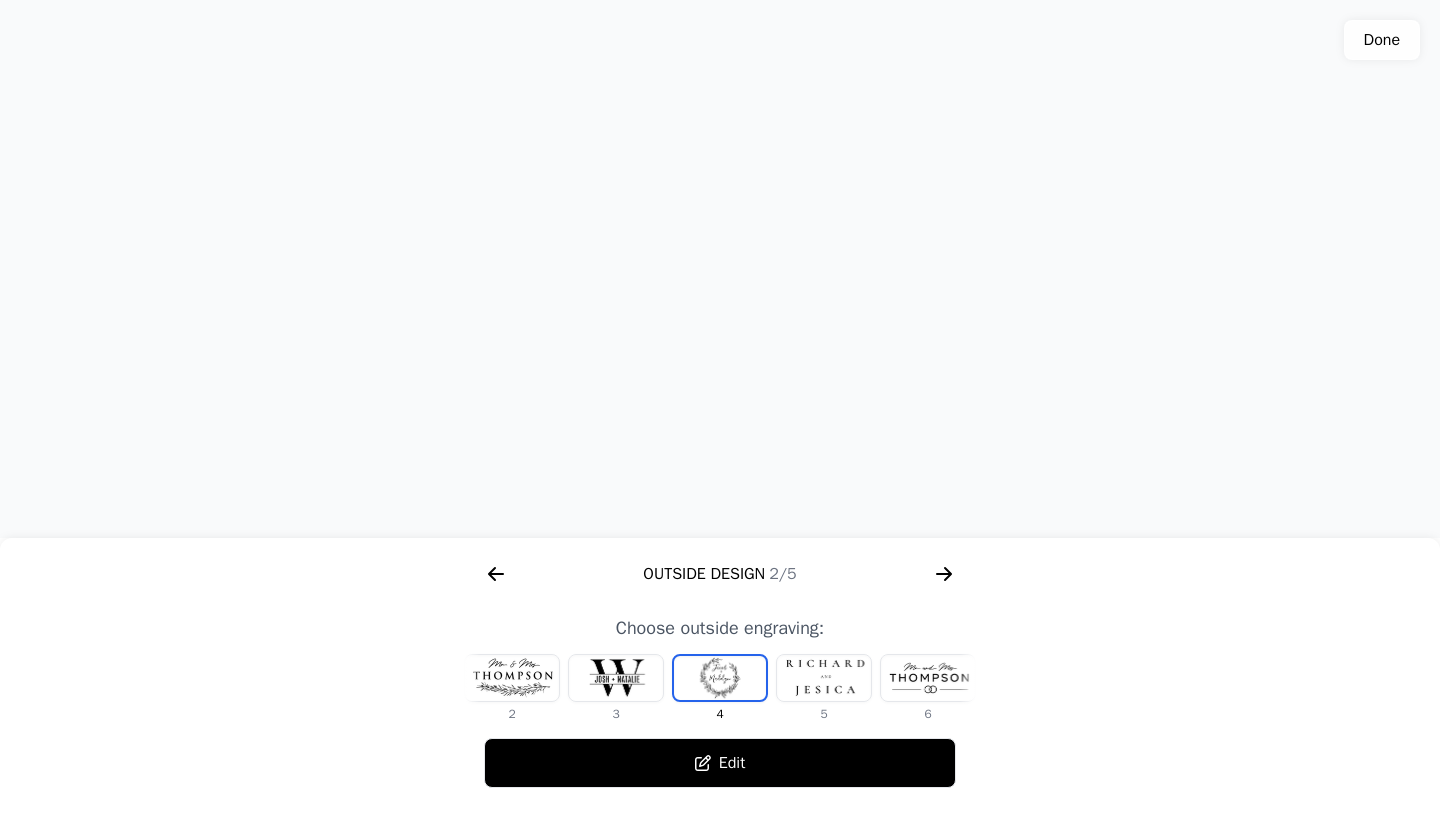 click 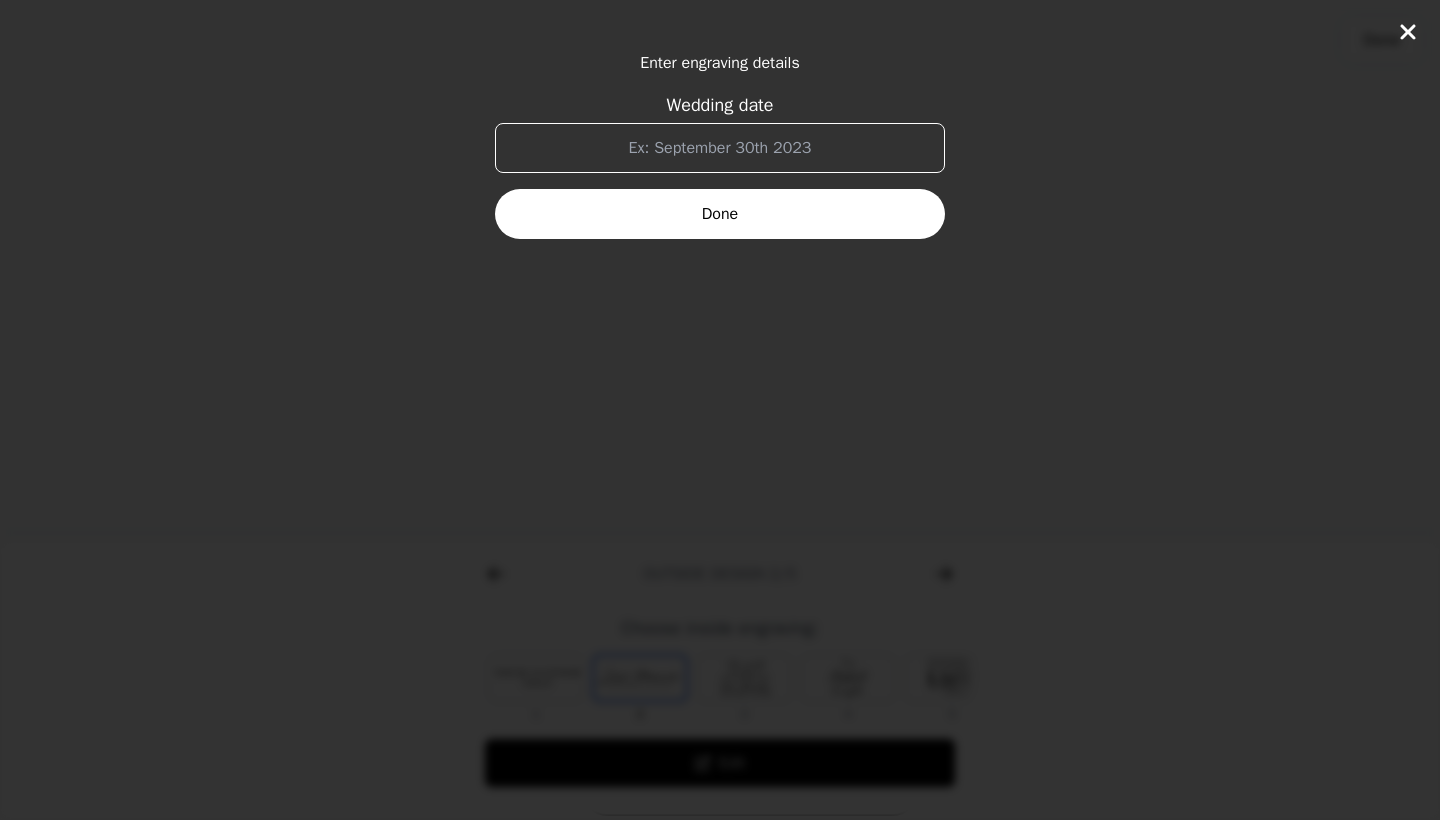 scroll, scrollTop: 0, scrollLeft: 1280, axis: horizontal 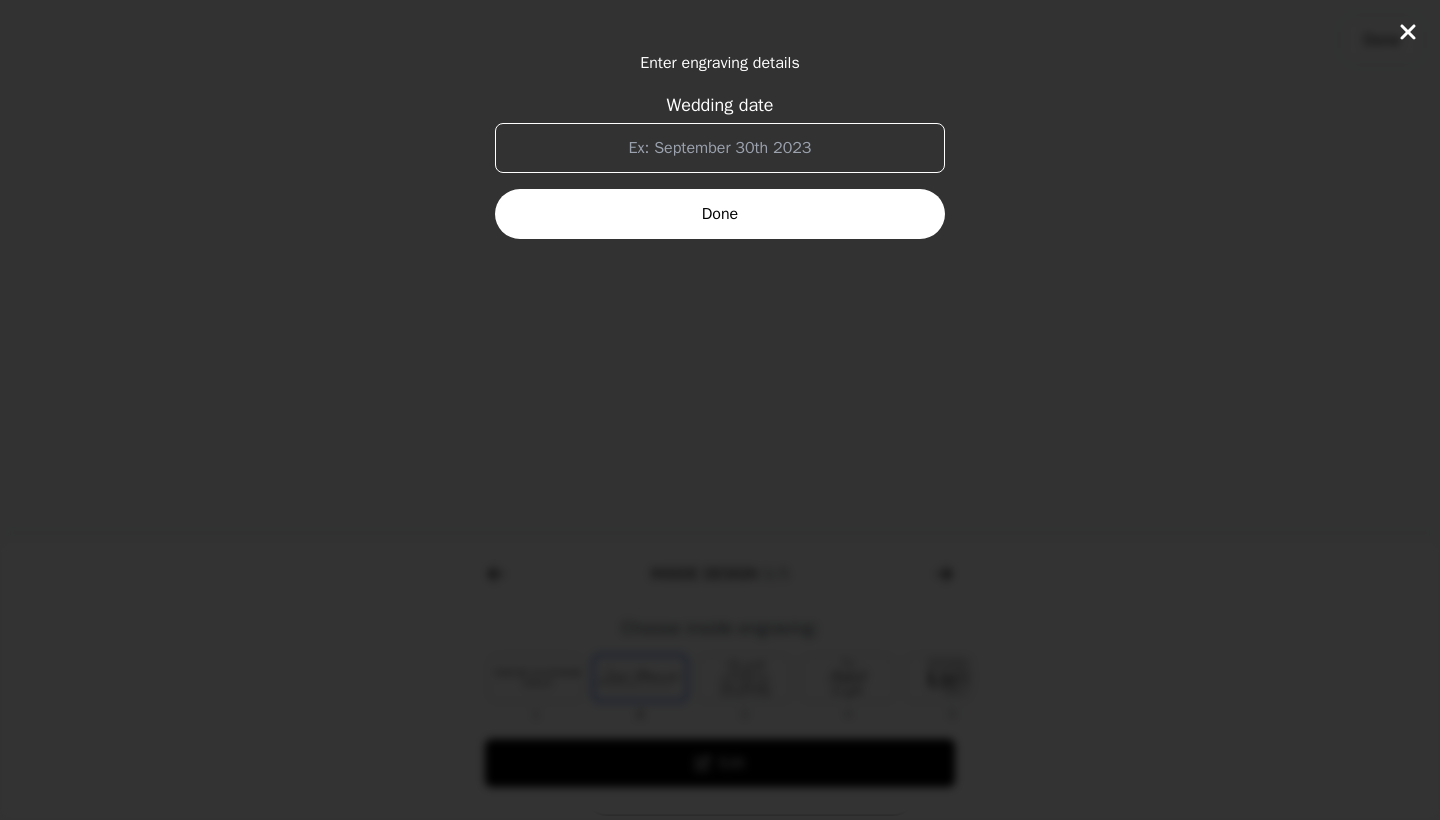 click on "Wedding date" at bounding box center (720, 148) 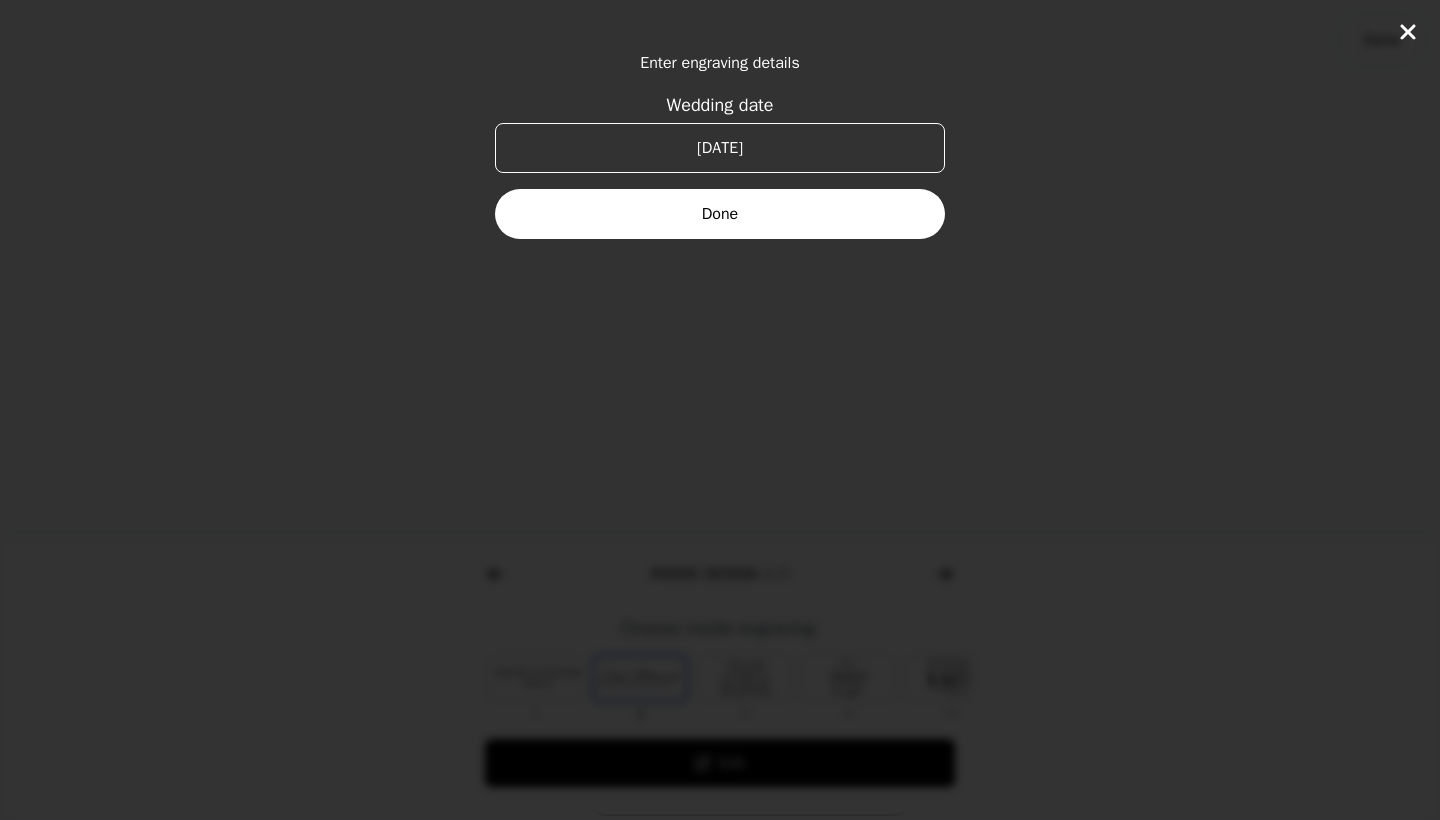 type on "[DATE]" 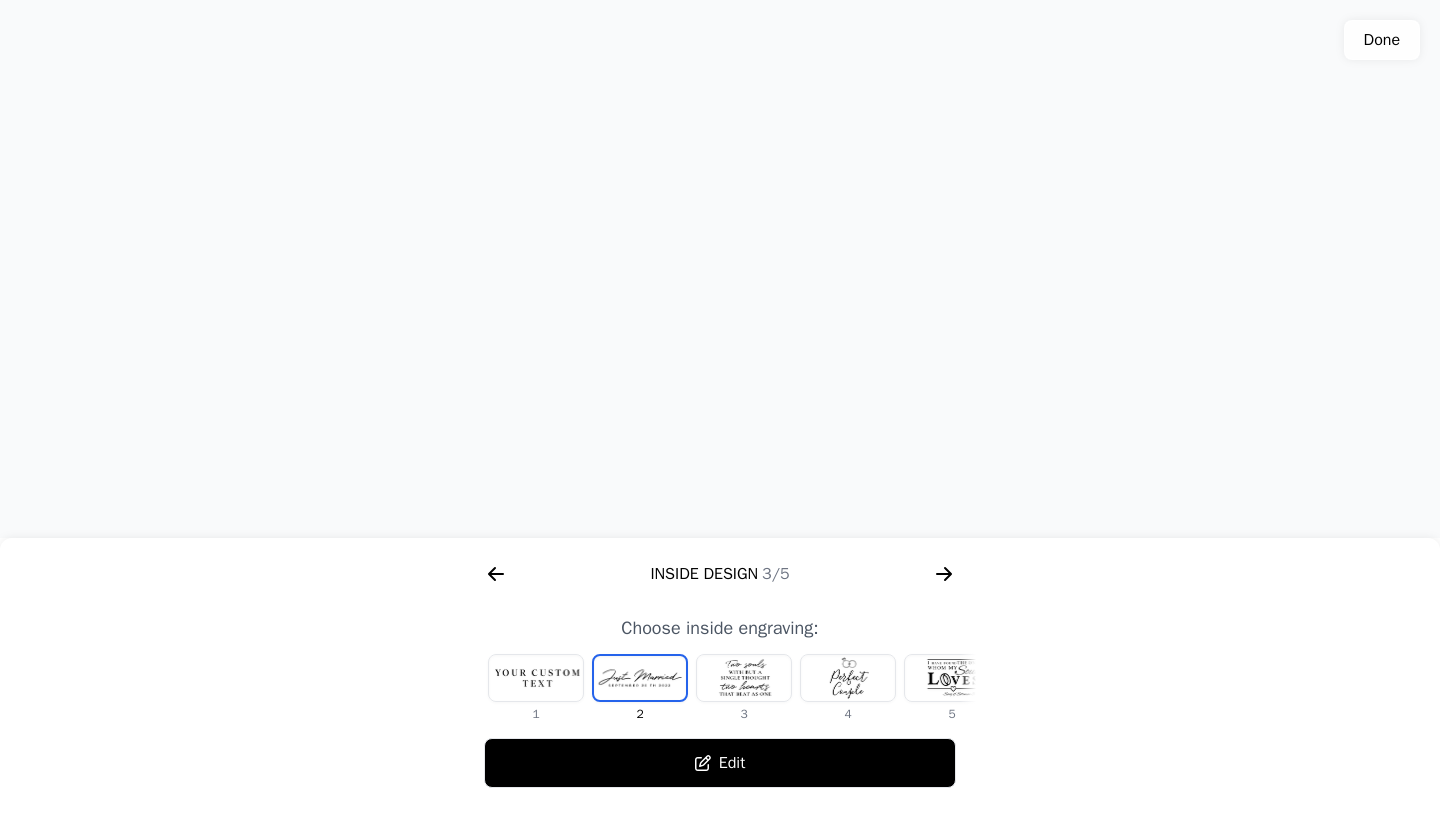 click at bounding box center (848, 678) 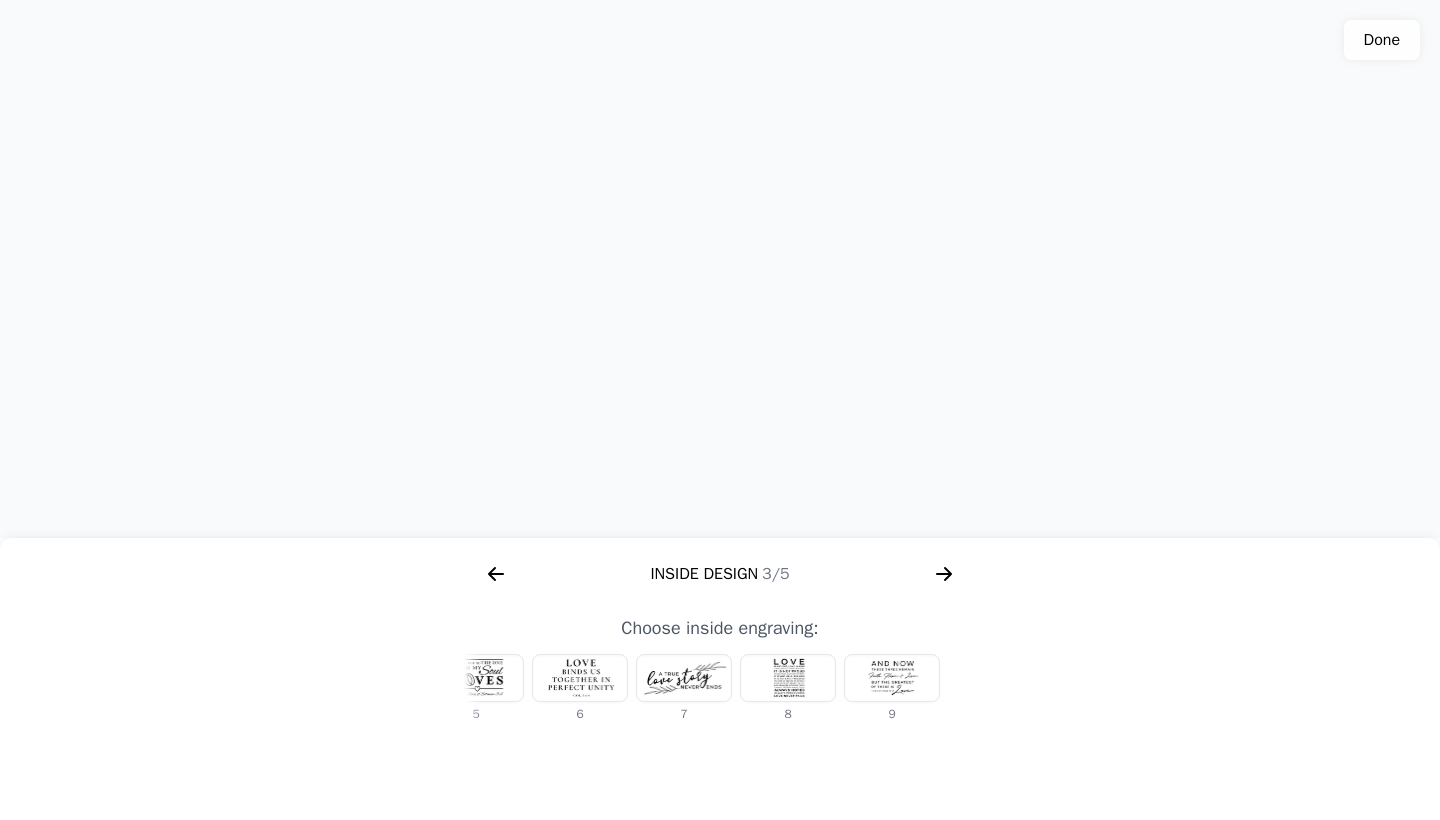 scroll, scrollTop: 0, scrollLeft: 476, axis: horizontal 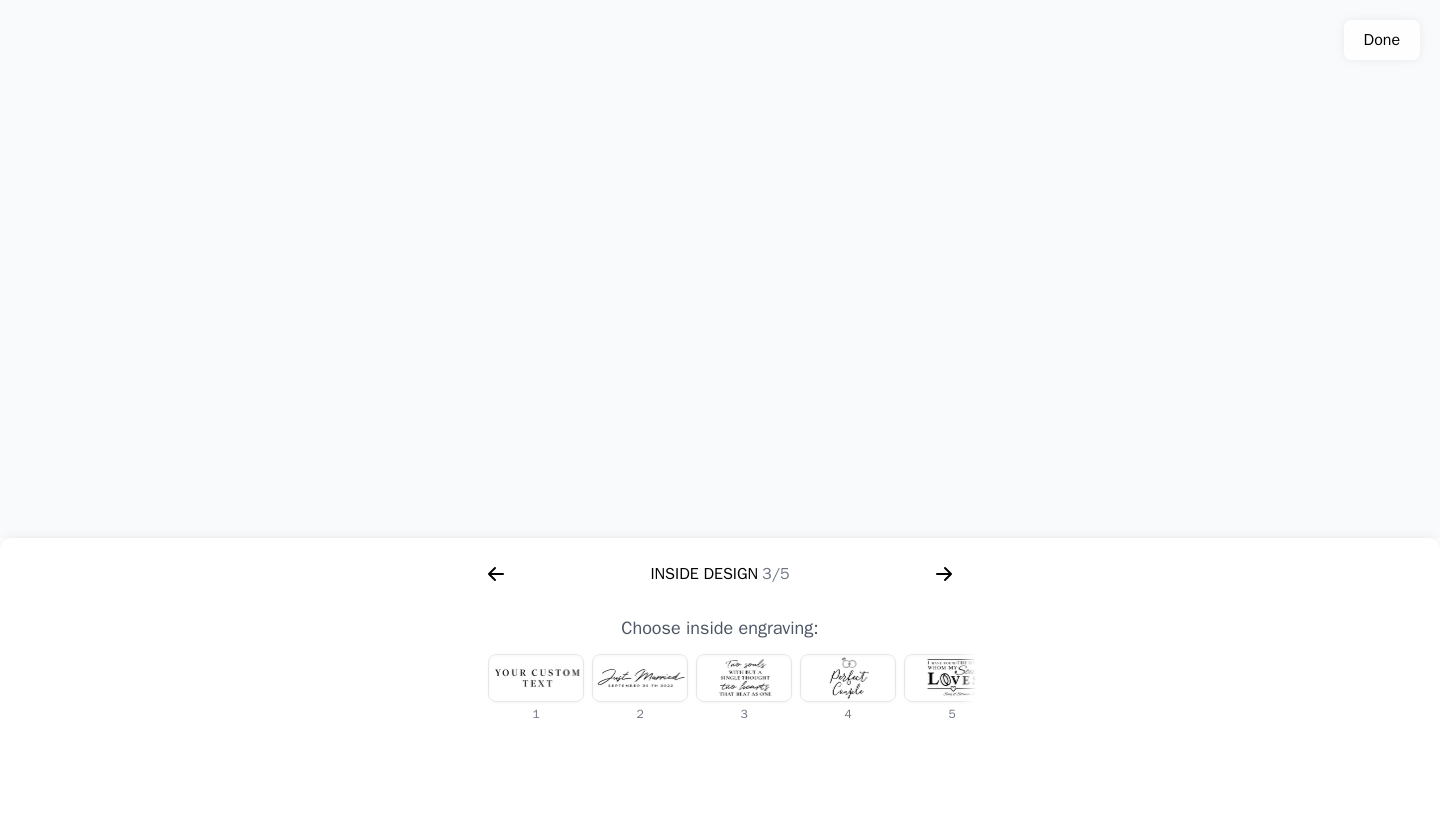 click at bounding box center (536, 678) 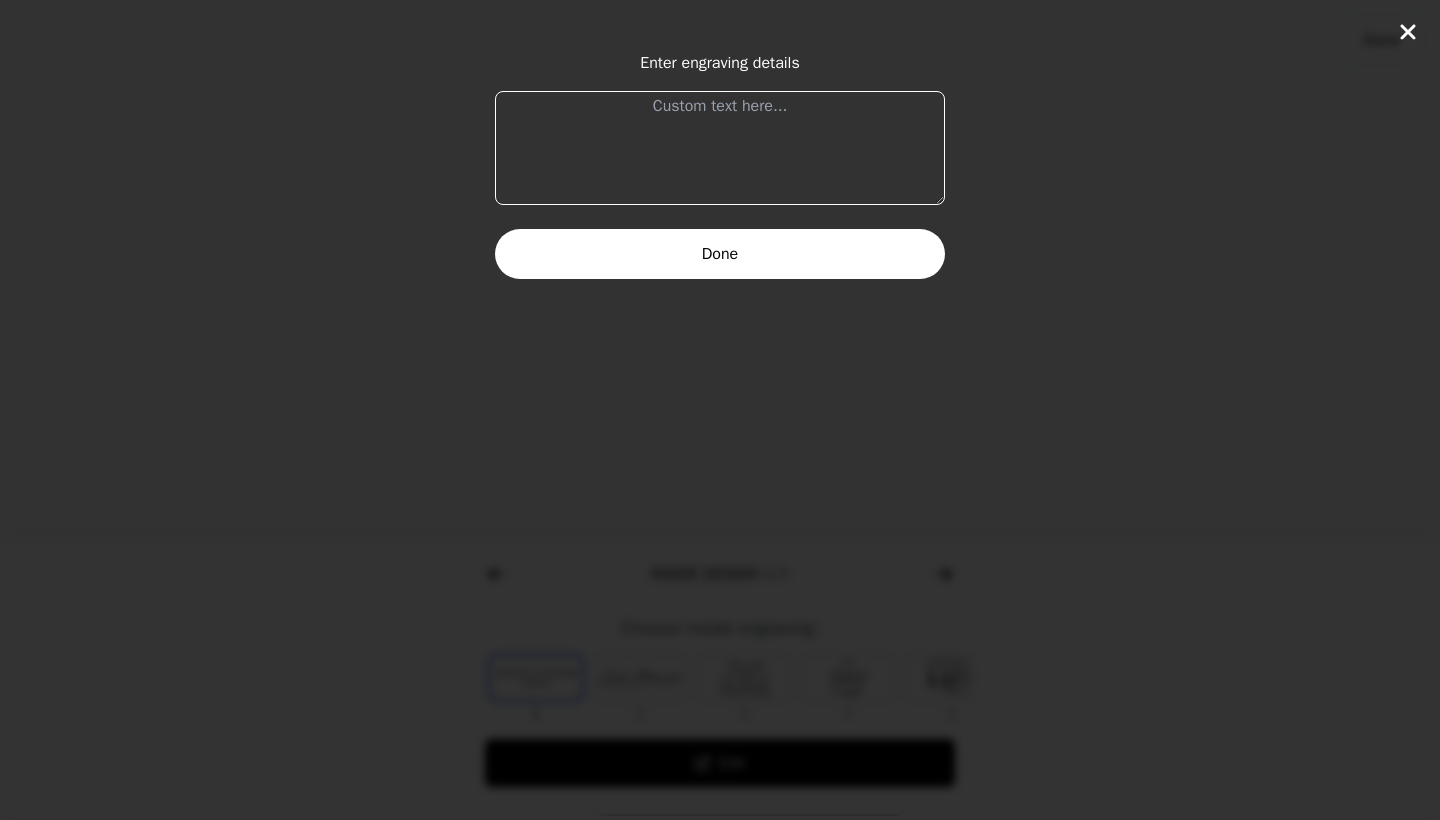 click at bounding box center (720, 148) 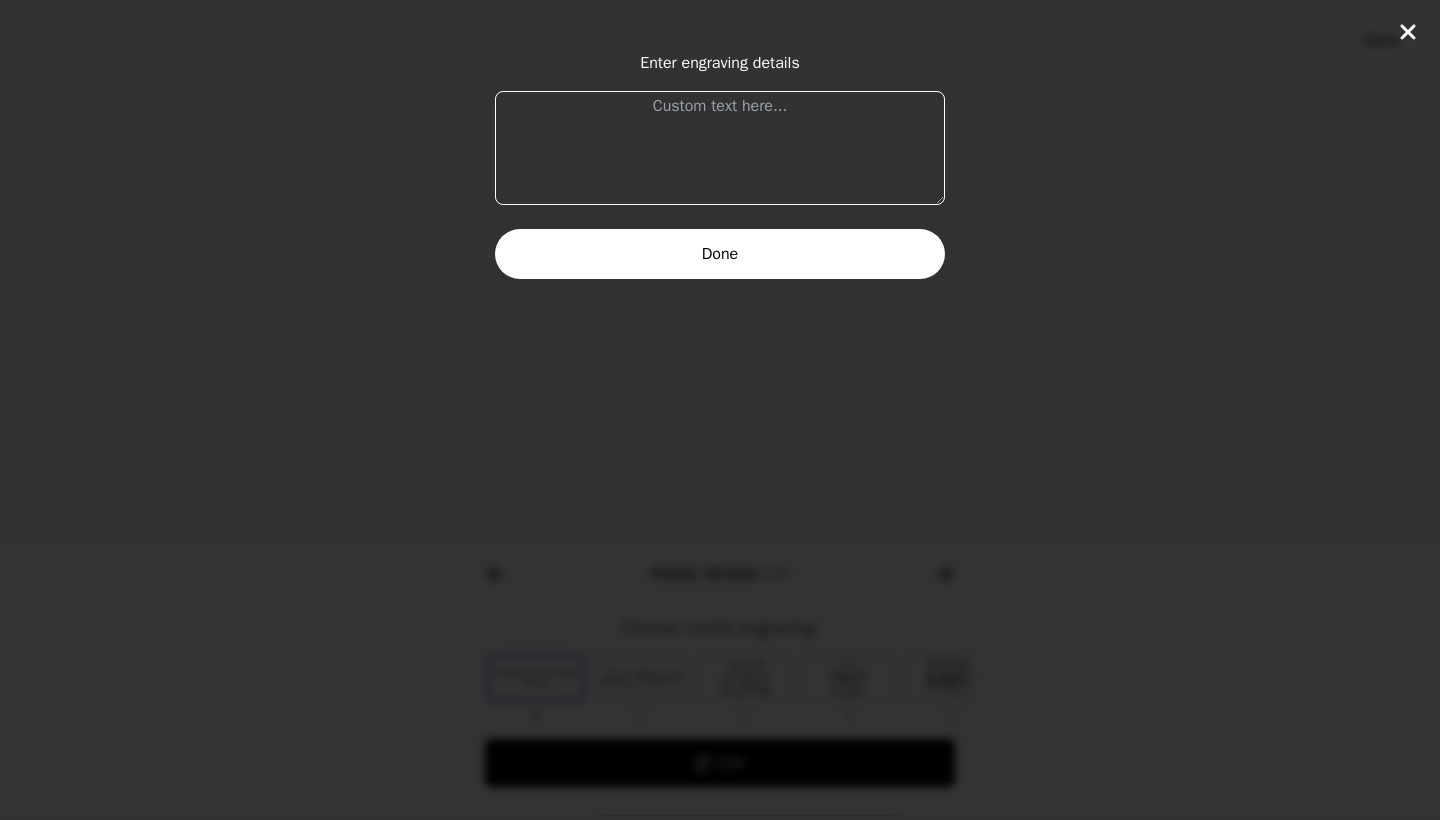 click at bounding box center [720, 148] 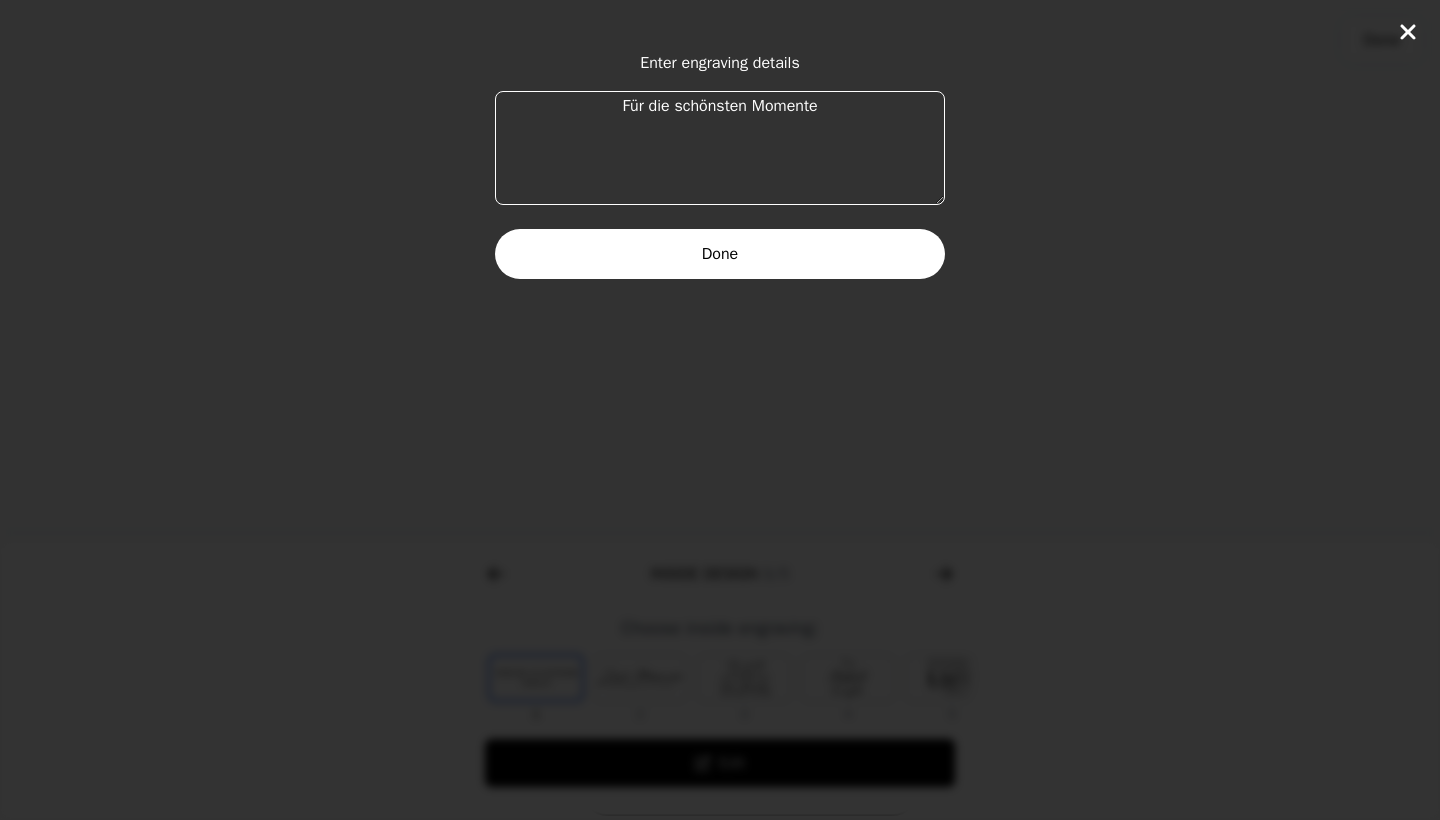 type on "Für die schönsten Momente" 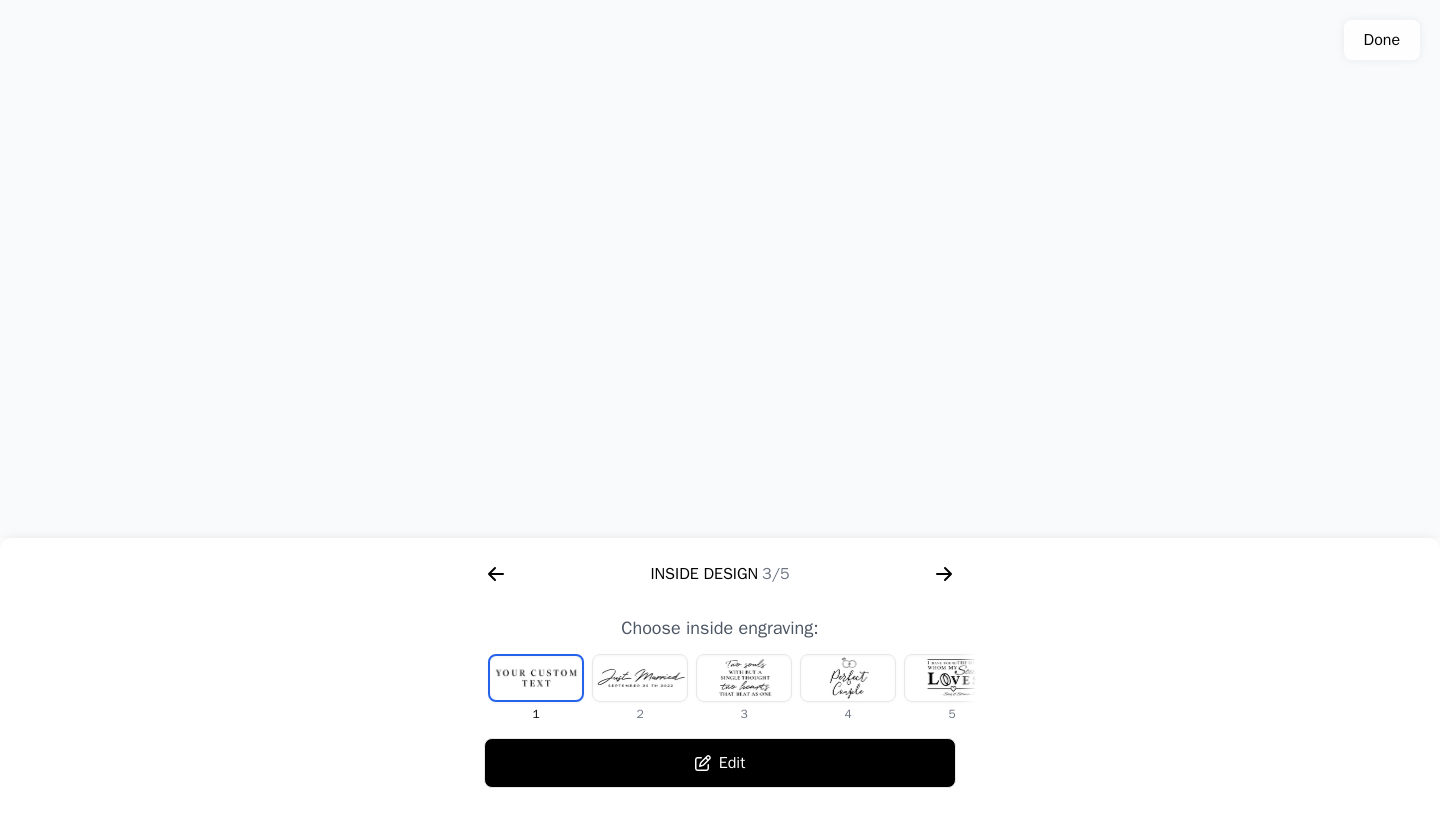 click 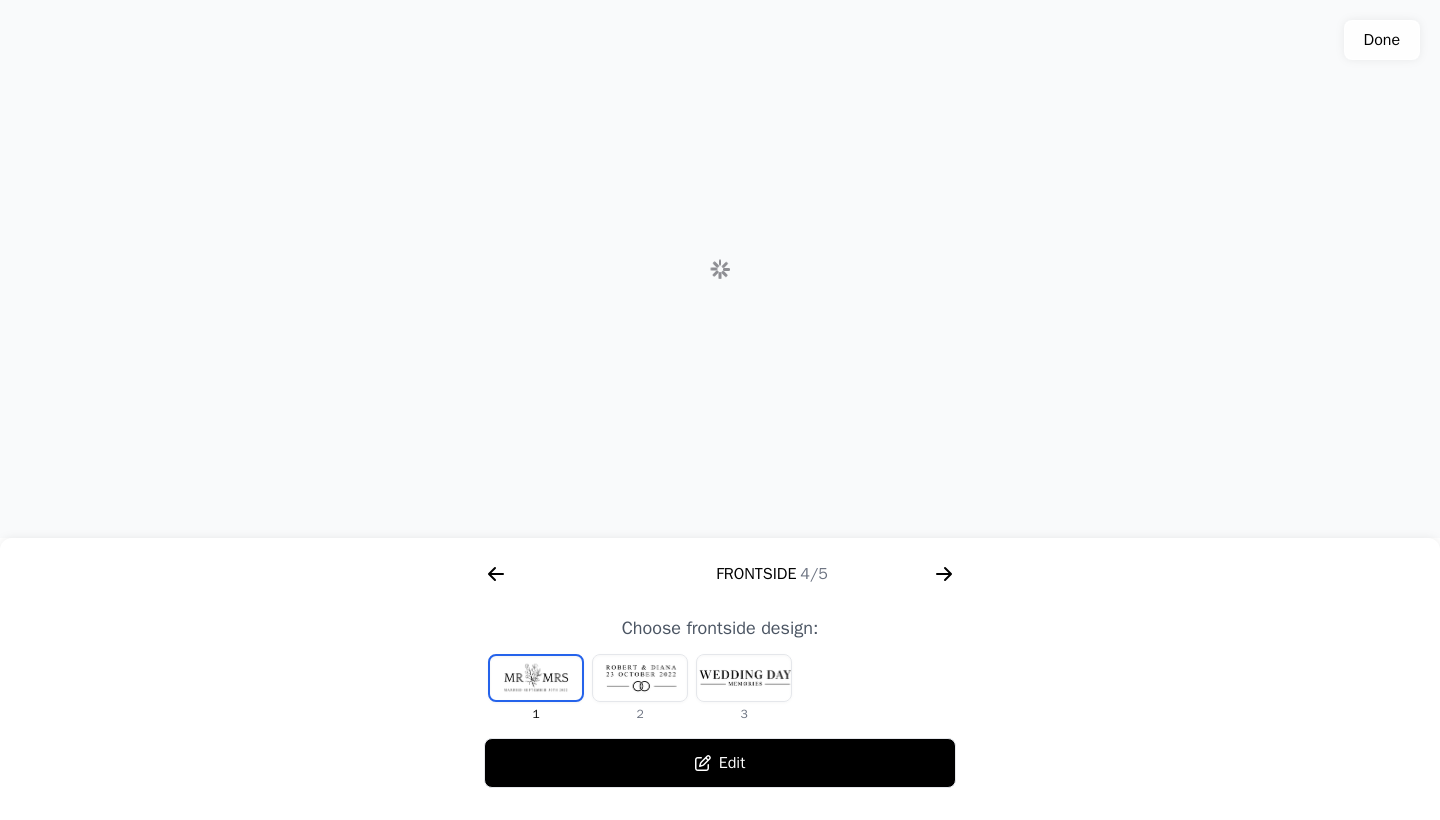 scroll, scrollTop: 0, scrollLeft: 1792, axis: horizontal 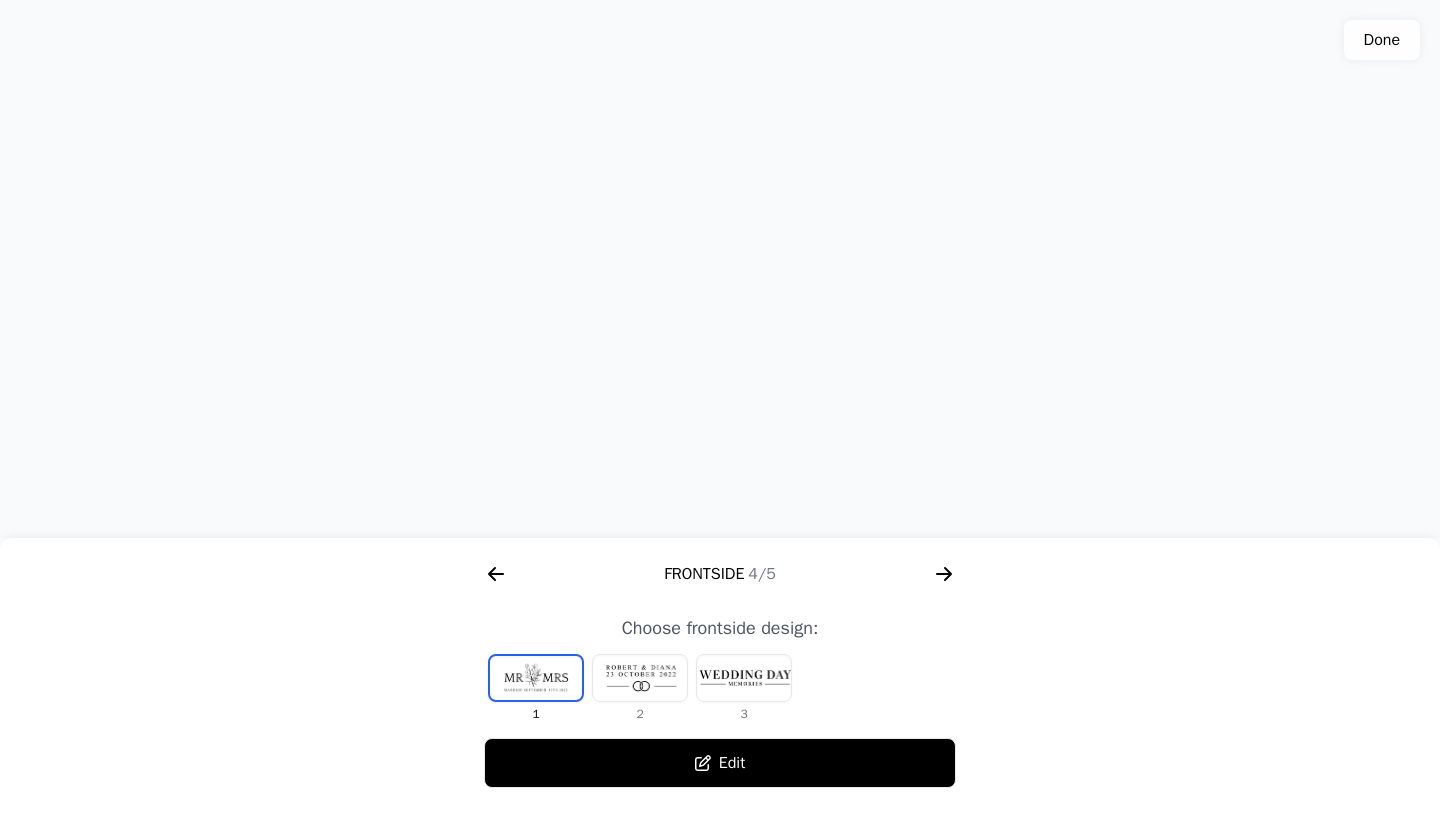 click at bounding box center (640, 678) 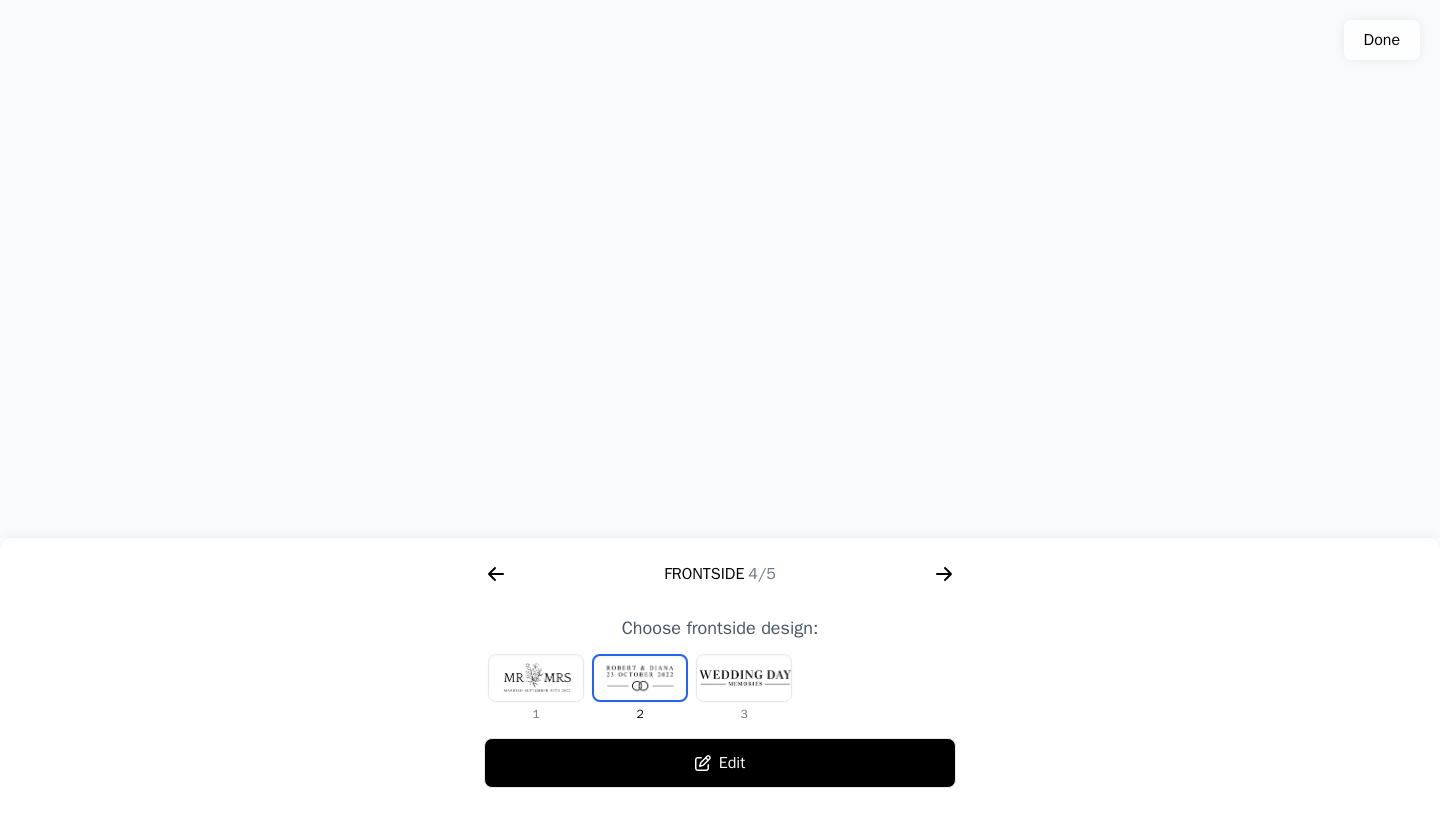click 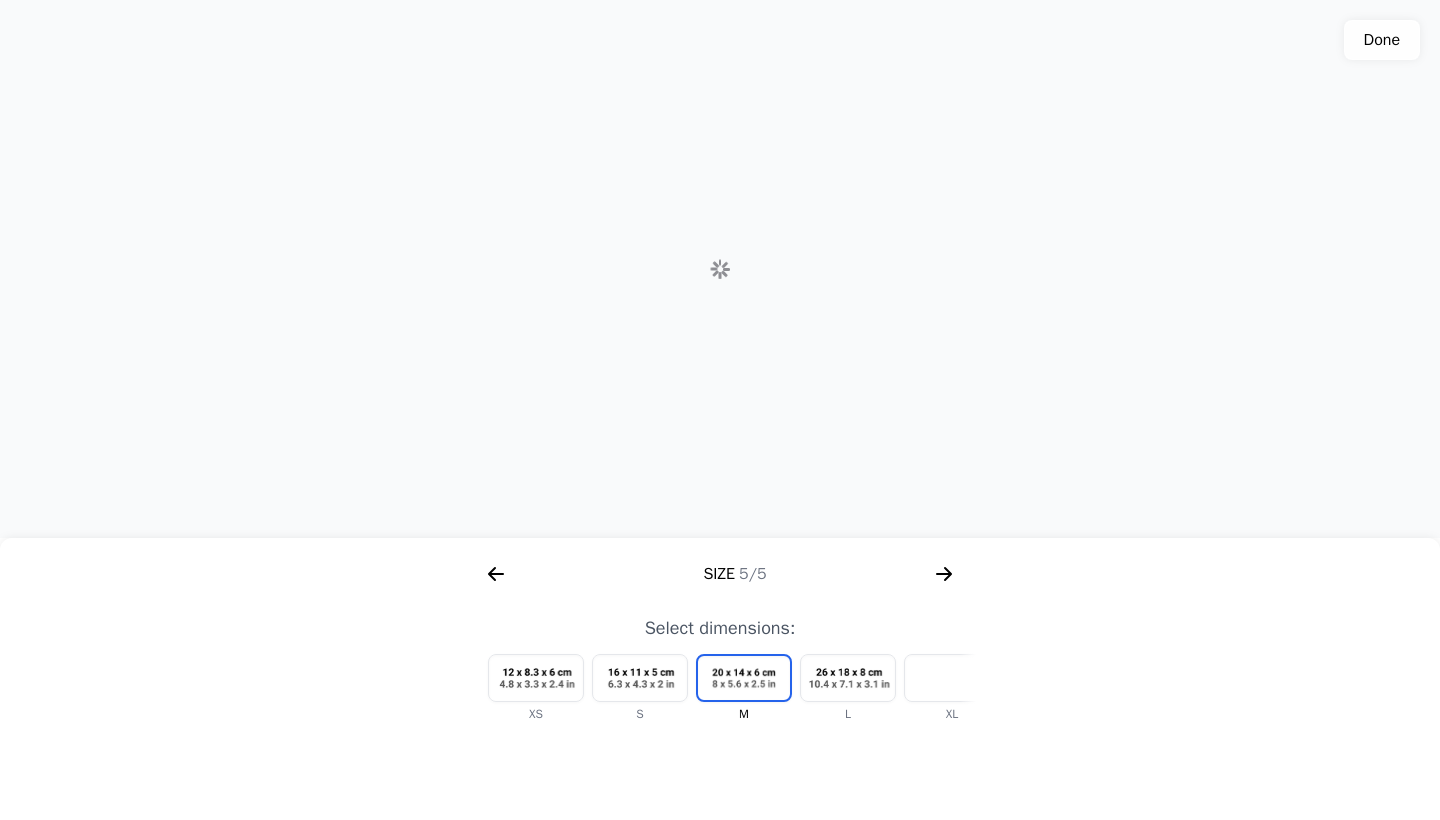 scroll, scrollTop: 0, scrollLeft: 2304, axis: horizontal 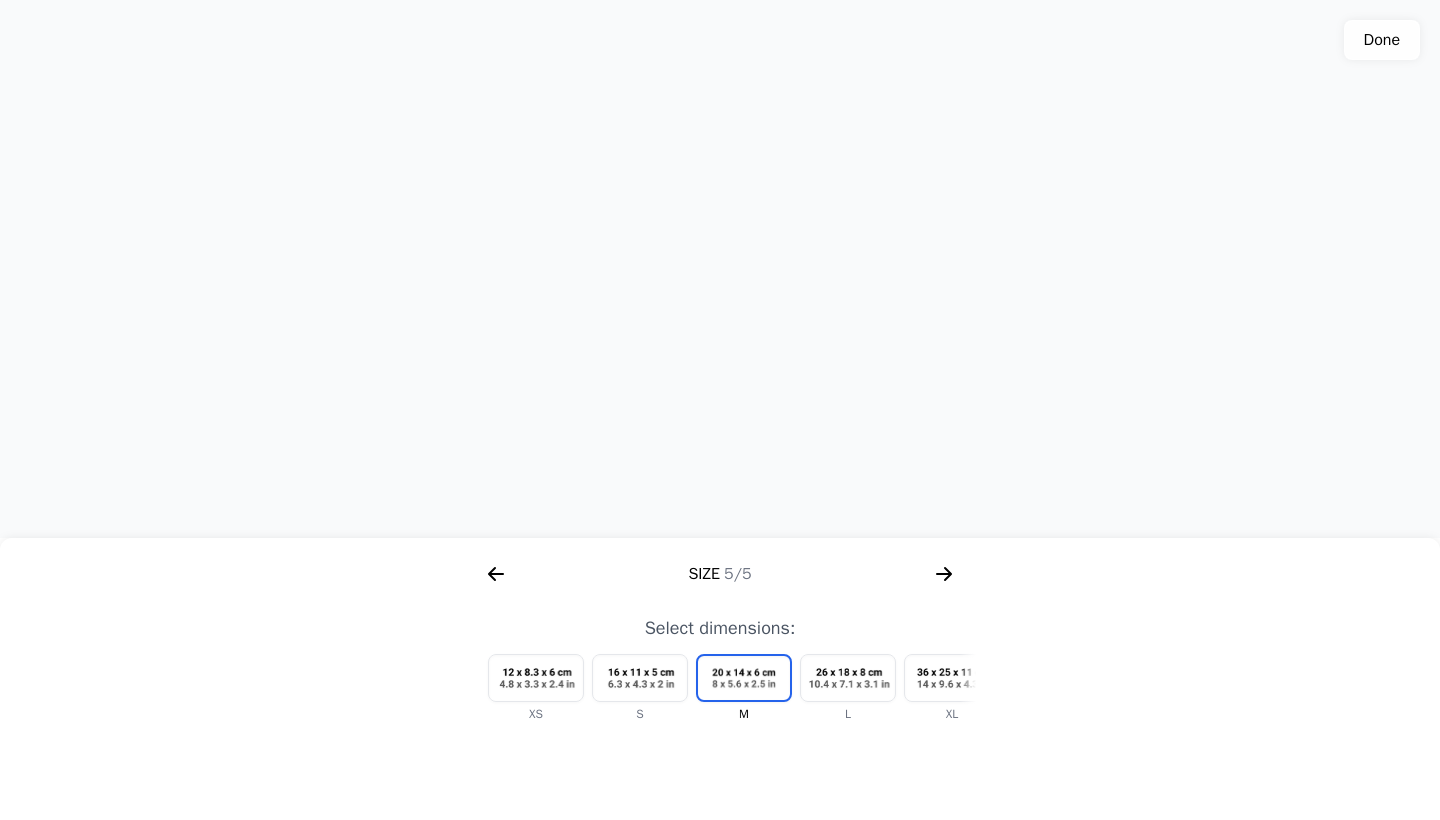 click at bounding box center [952, 678] 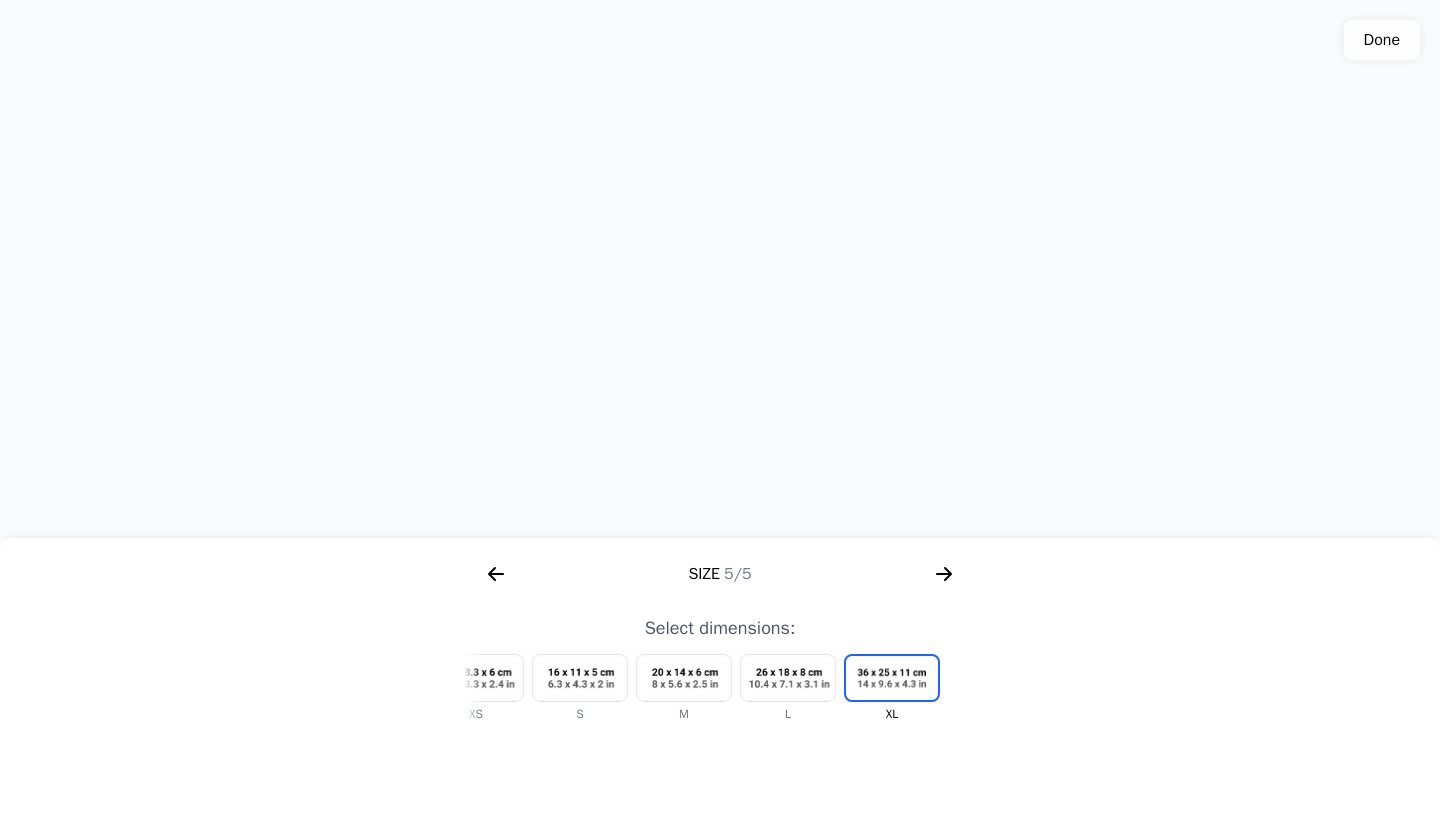 click at bounding box center [496, 574] 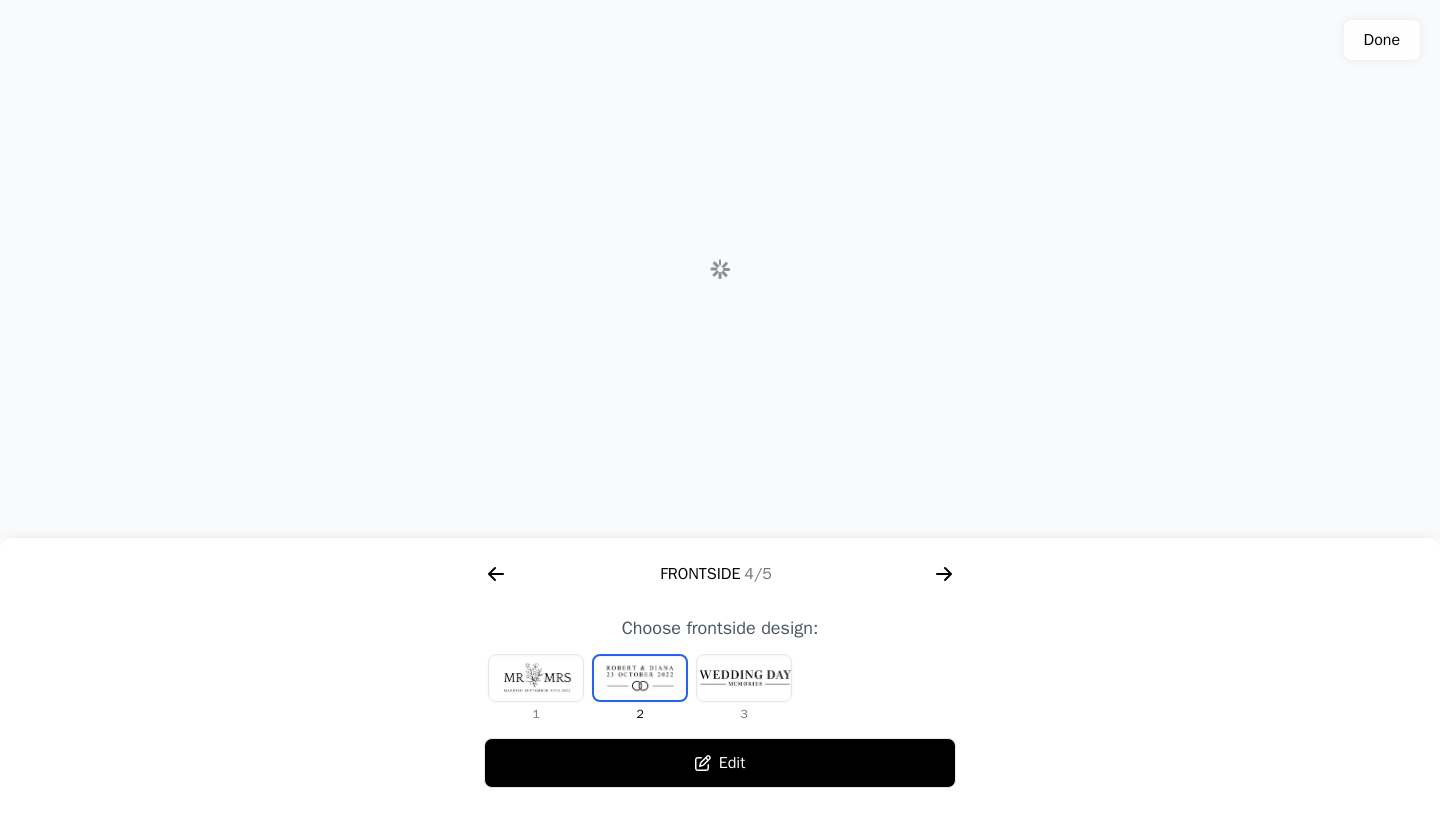 click 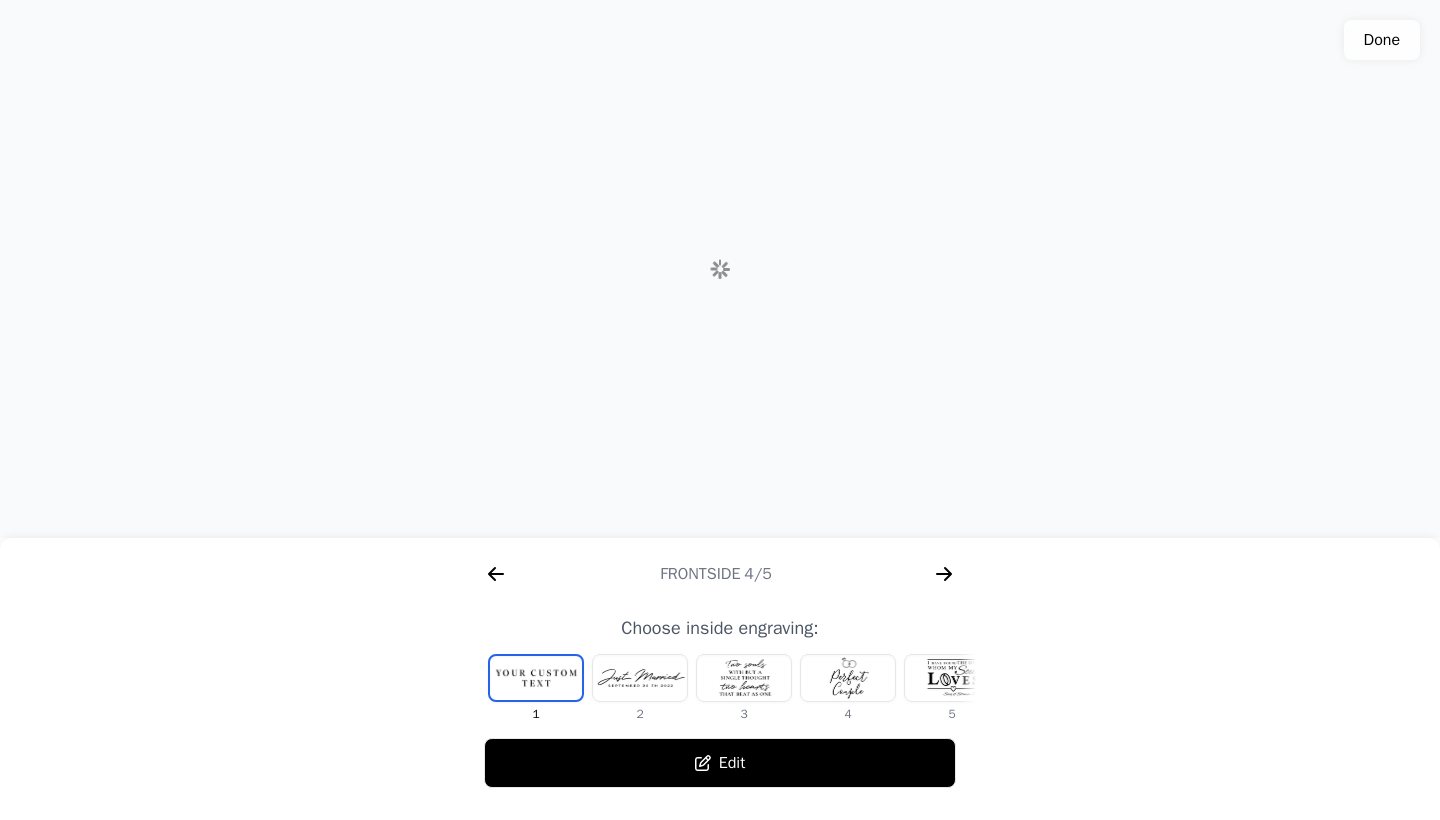 scroll, scrollTop: 0, scrollLeft: 1280, axis: horizontal 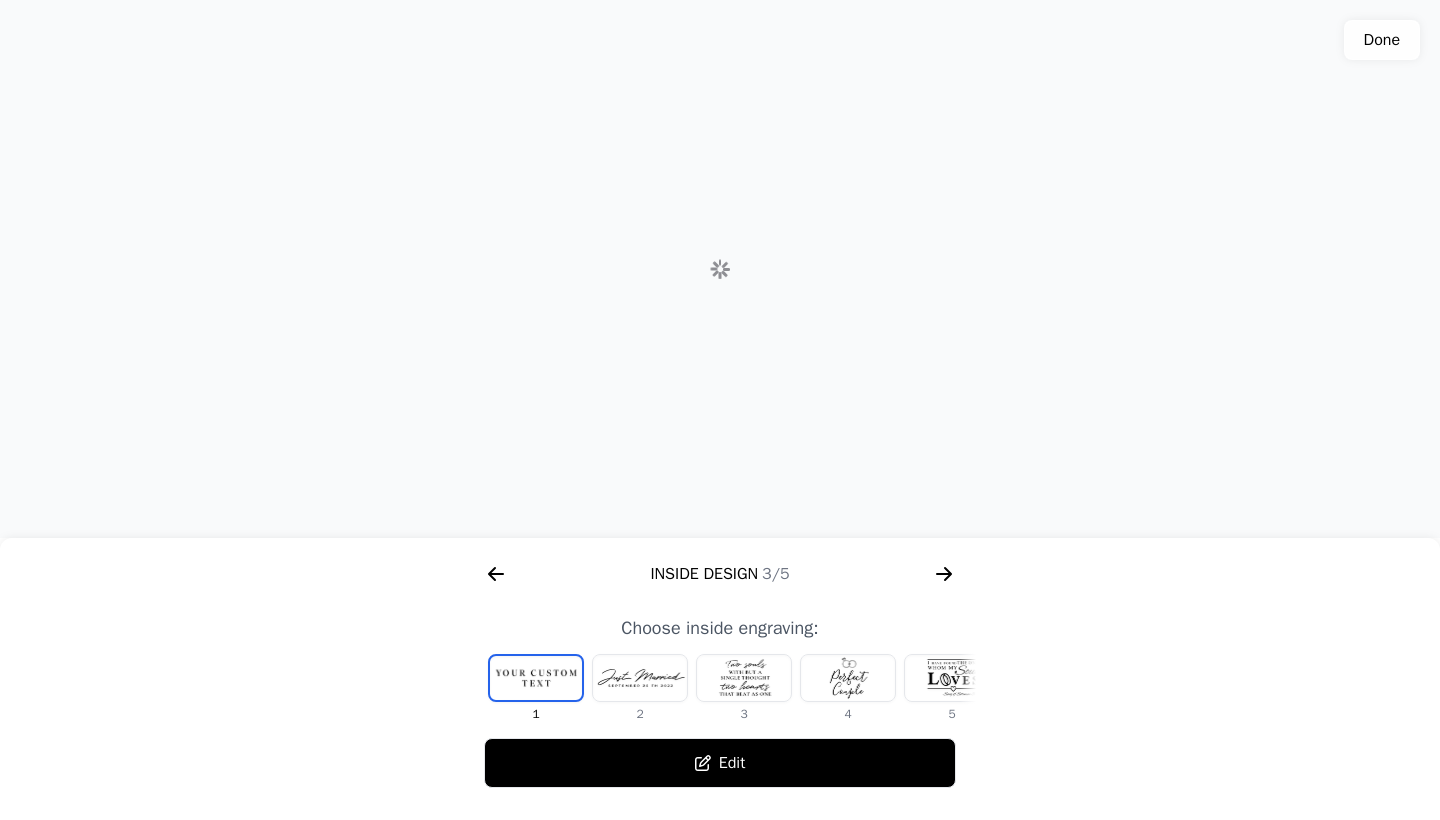 click 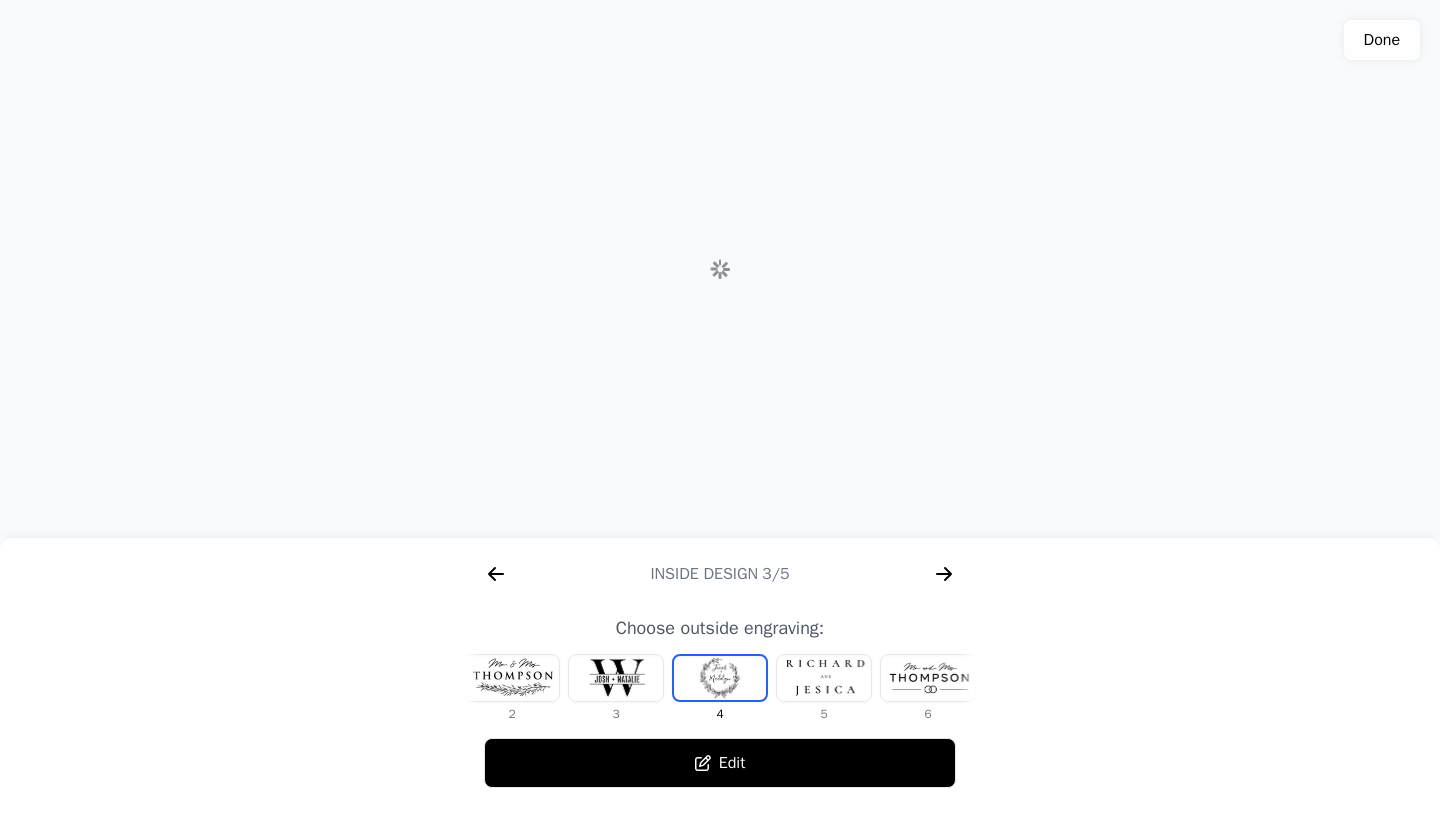 click 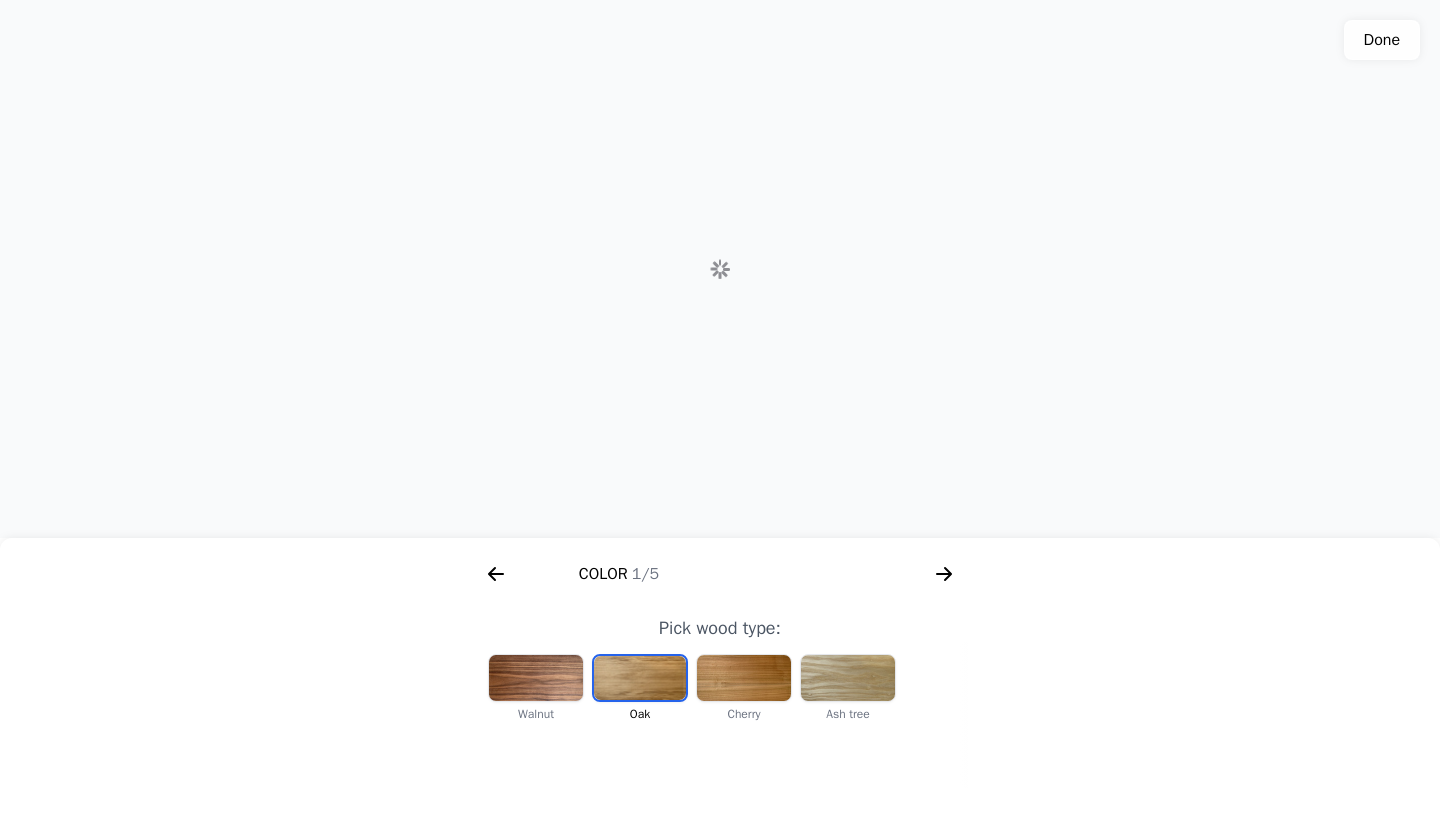 scroll, scrollTop: 0, scrollLeft: 256, axis: horizontal 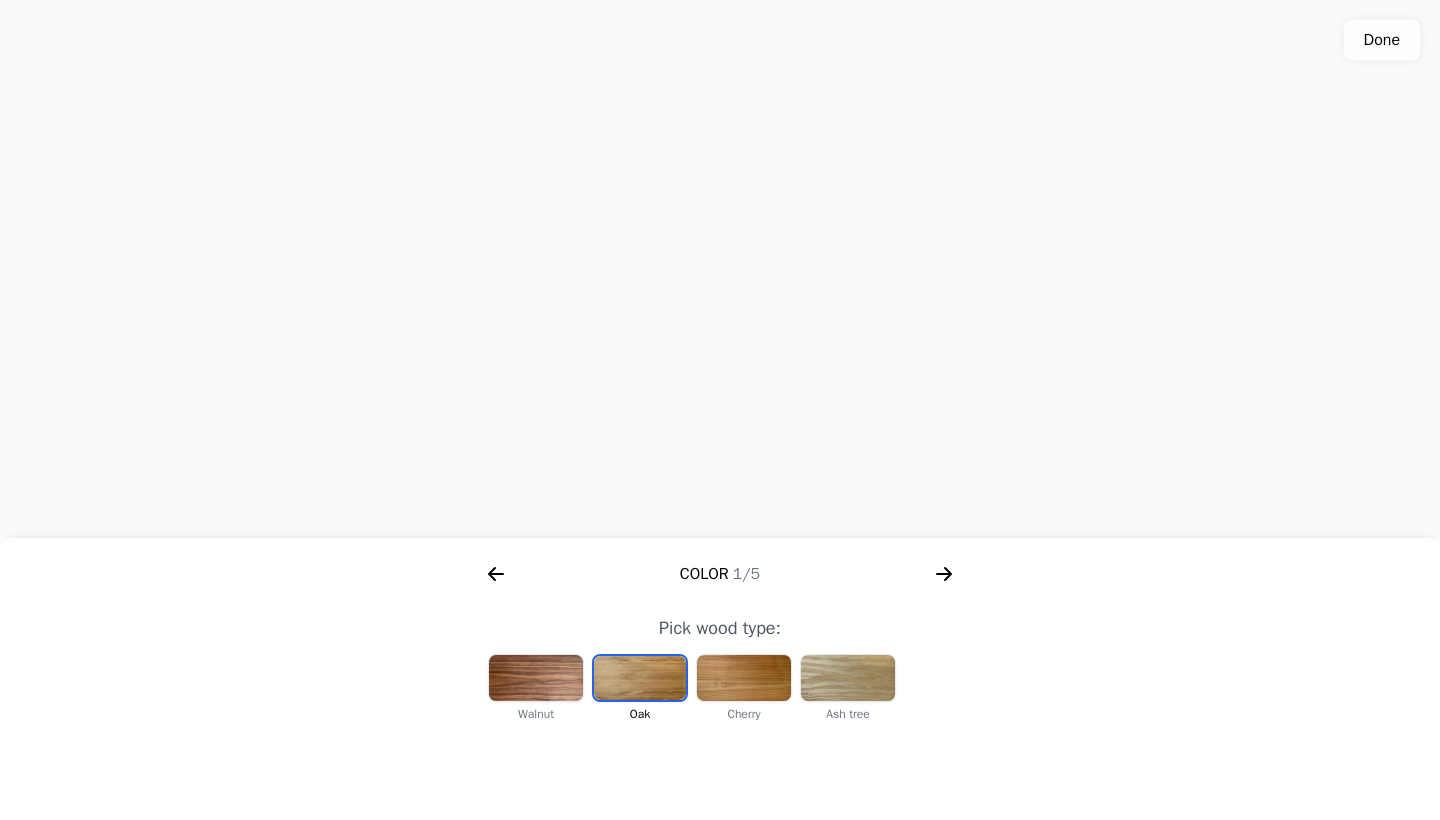 click 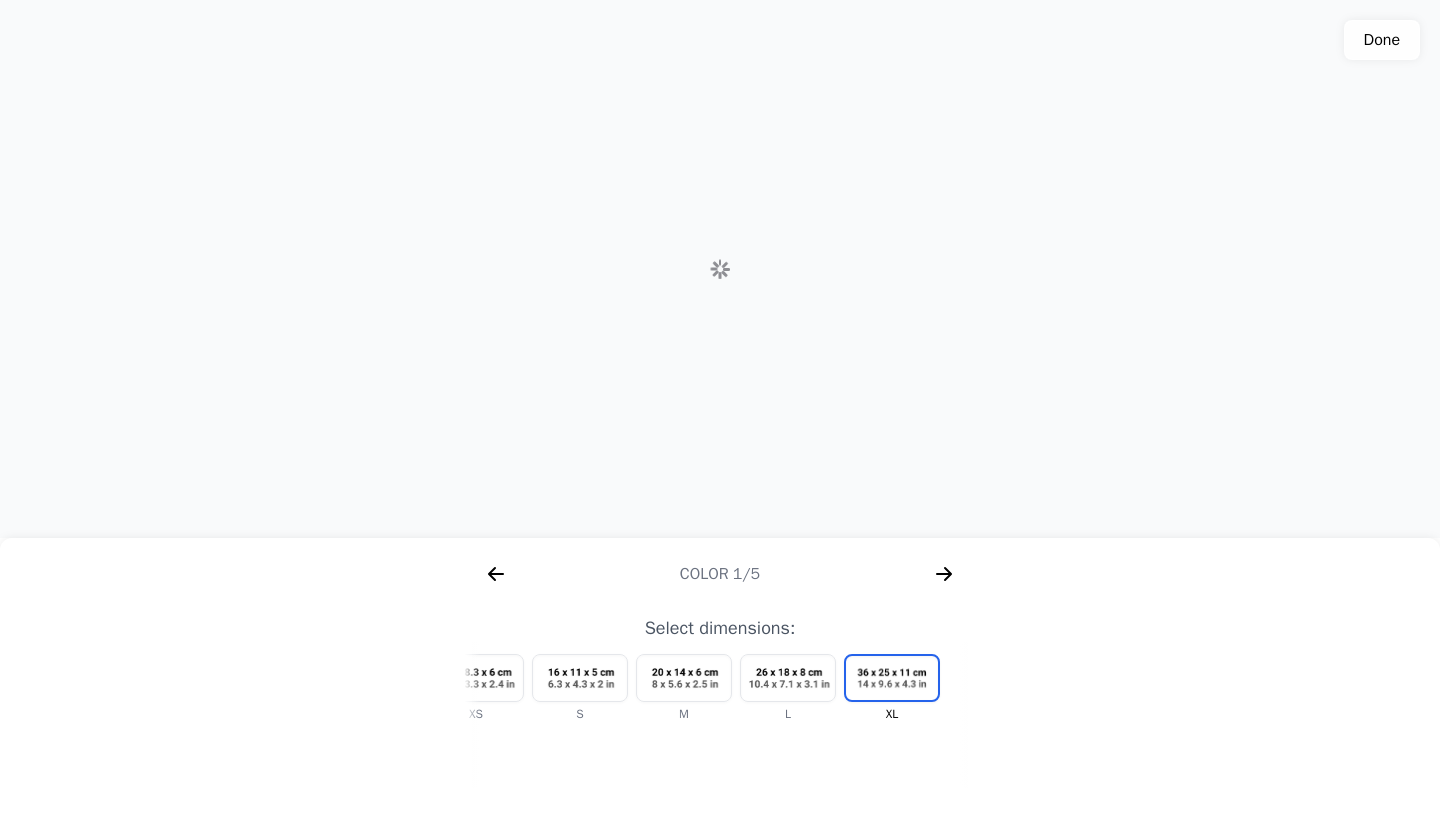 scroll, scrollTop: 0, scrollLeft: 2304, axis: horizontal 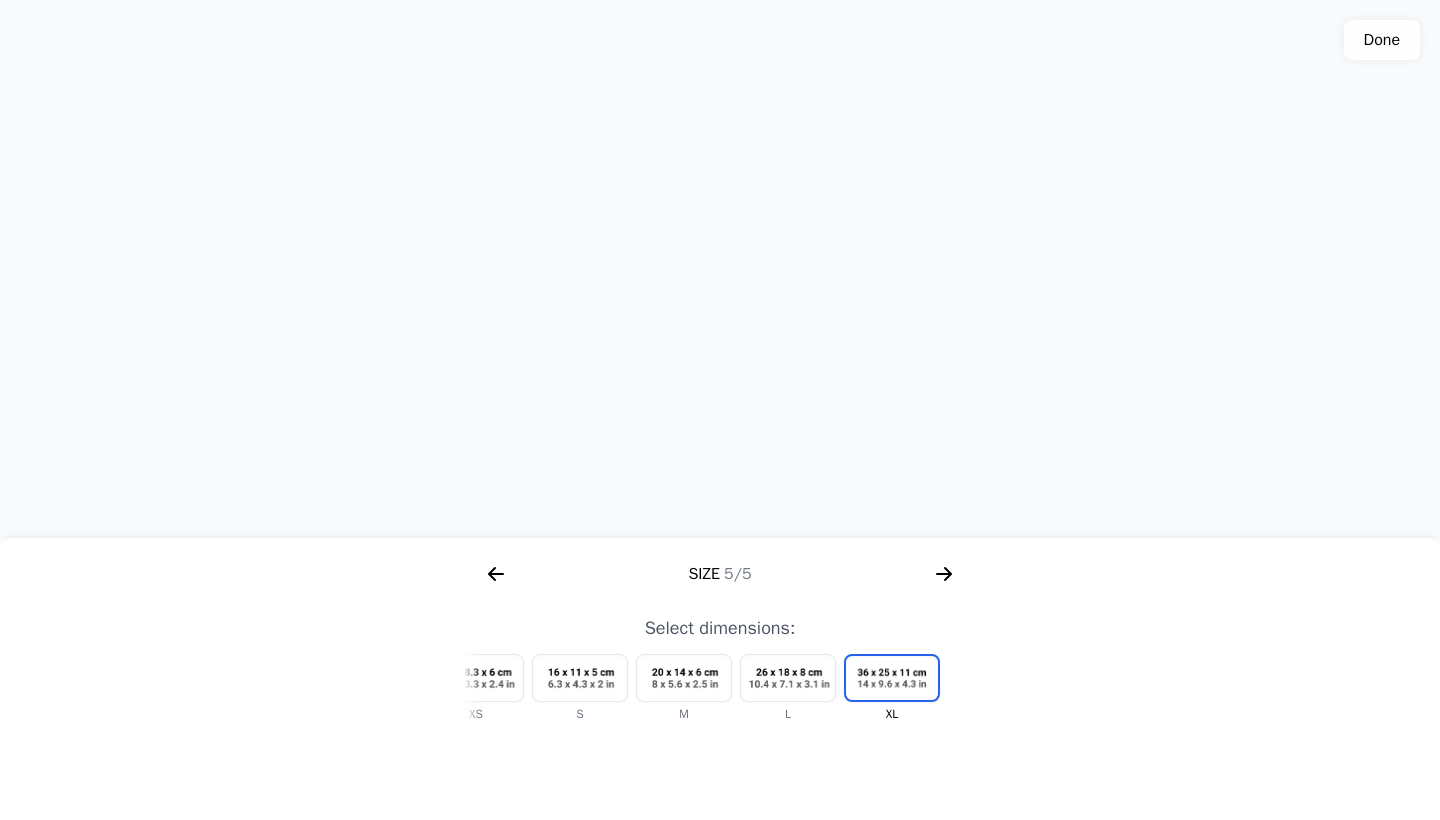 click 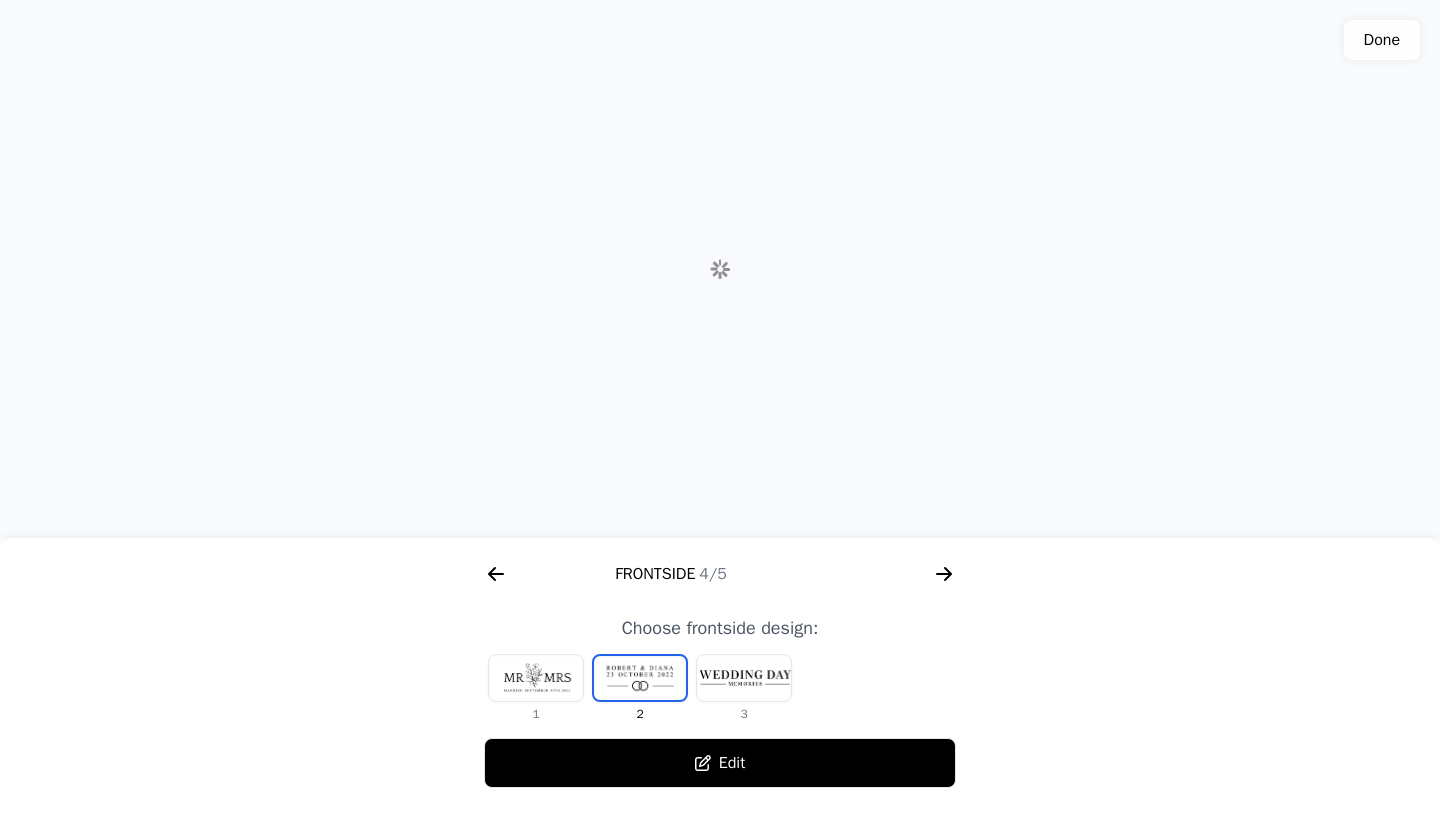 scroll, scrollTop: 0, scrollLeft: 1792, axis: horizontal 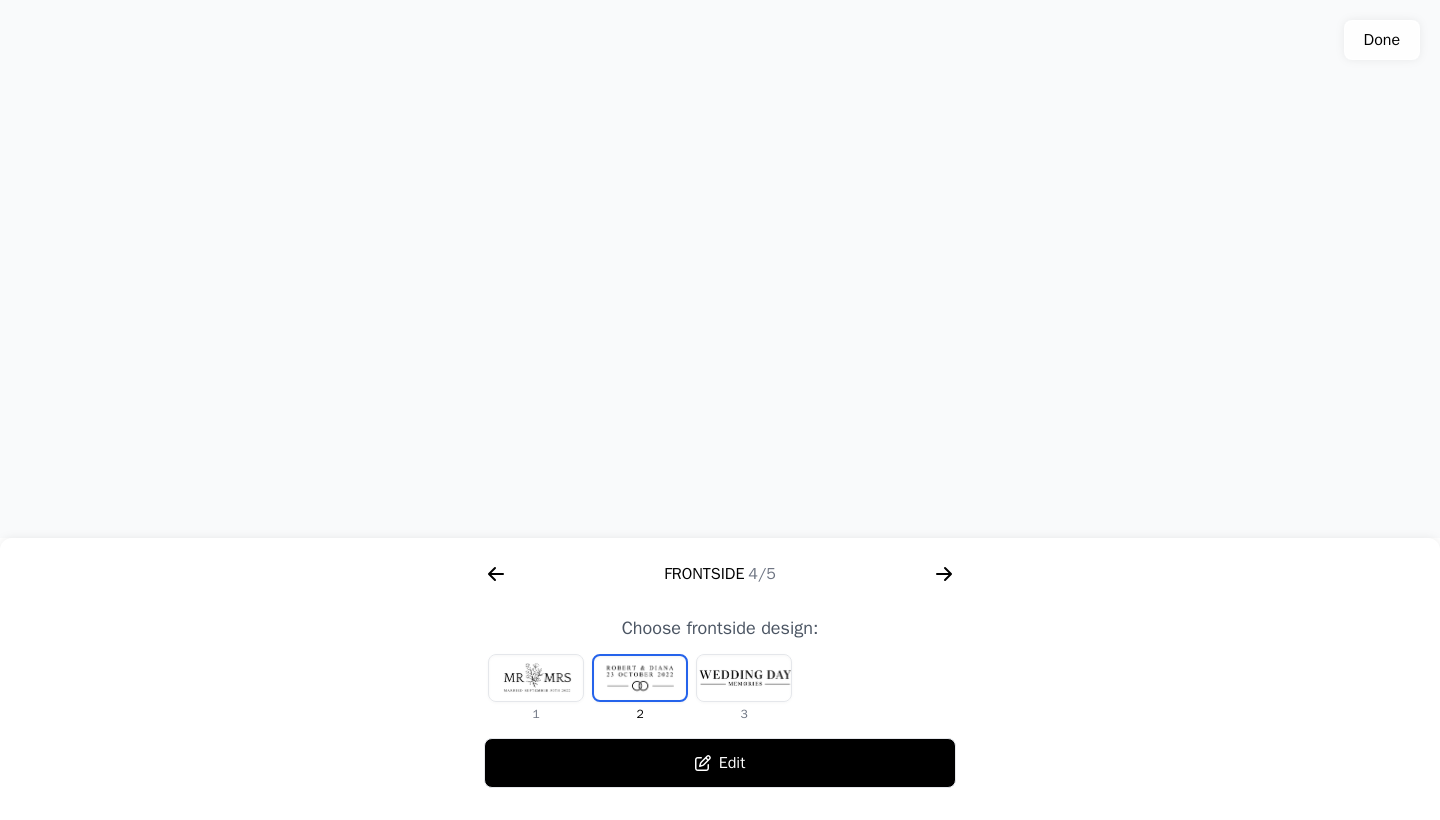 click at bounding box center [744, 678] 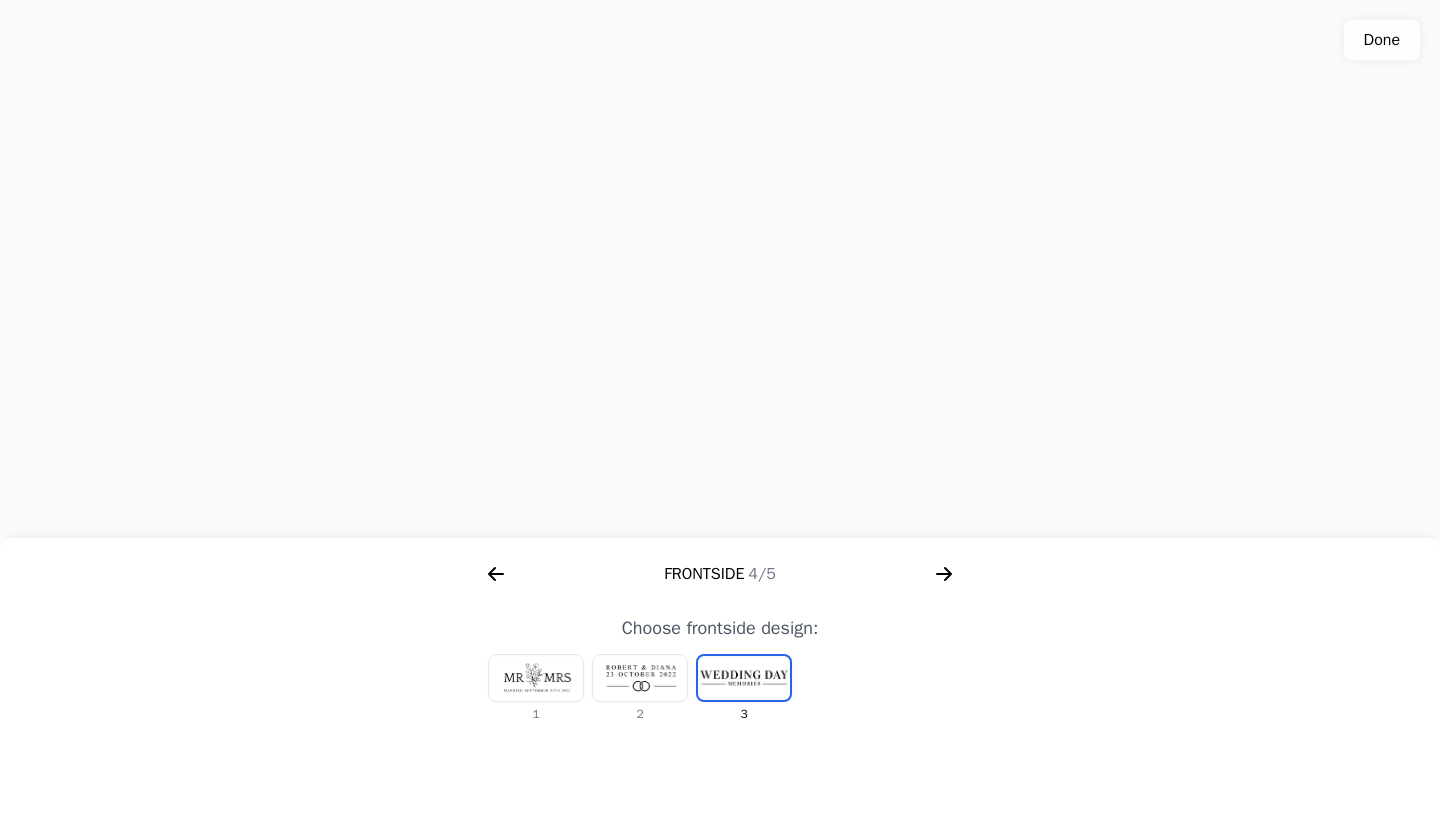 click on "Frontside  4/5" 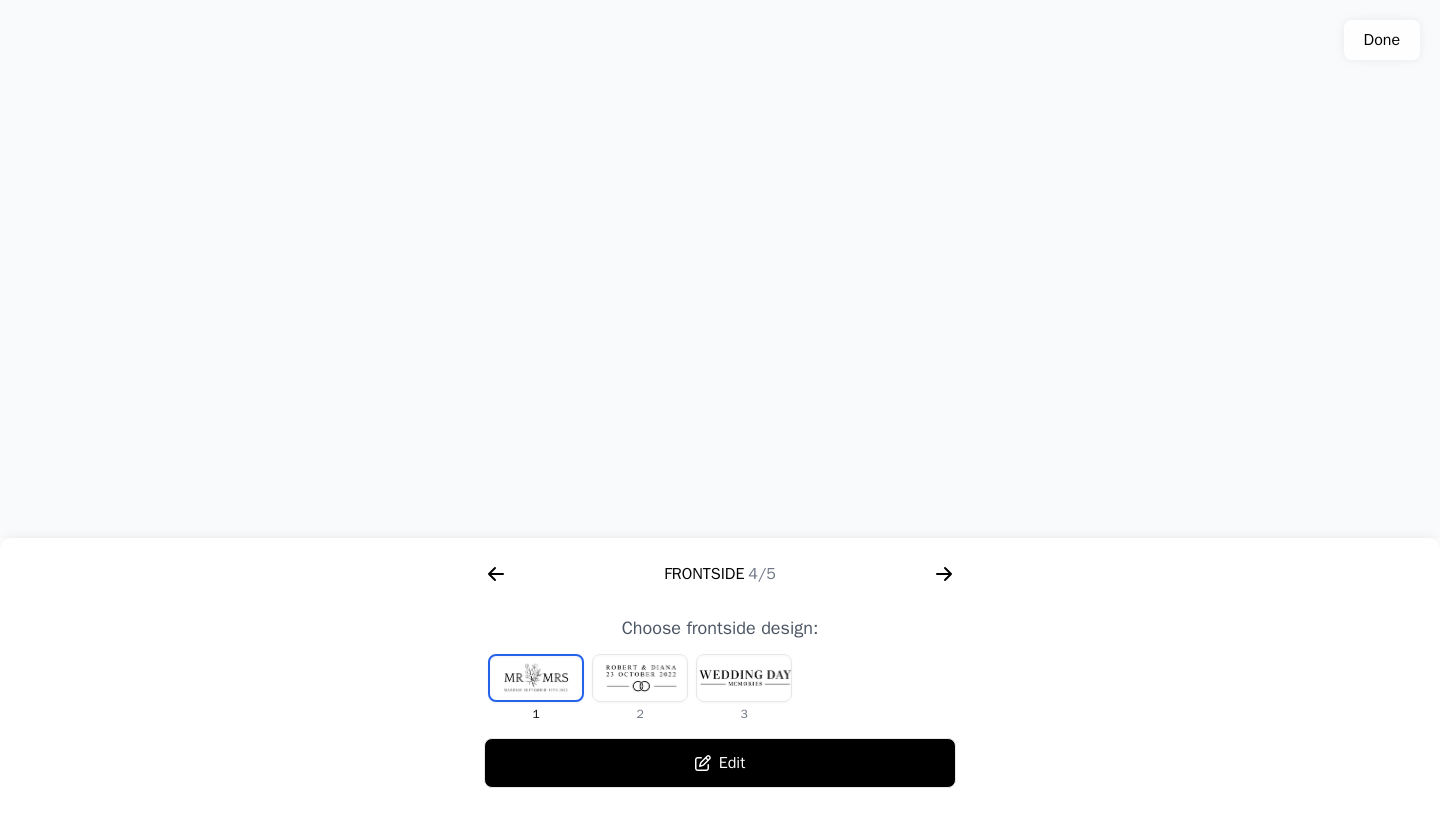 click at bounding box center (640, 678) 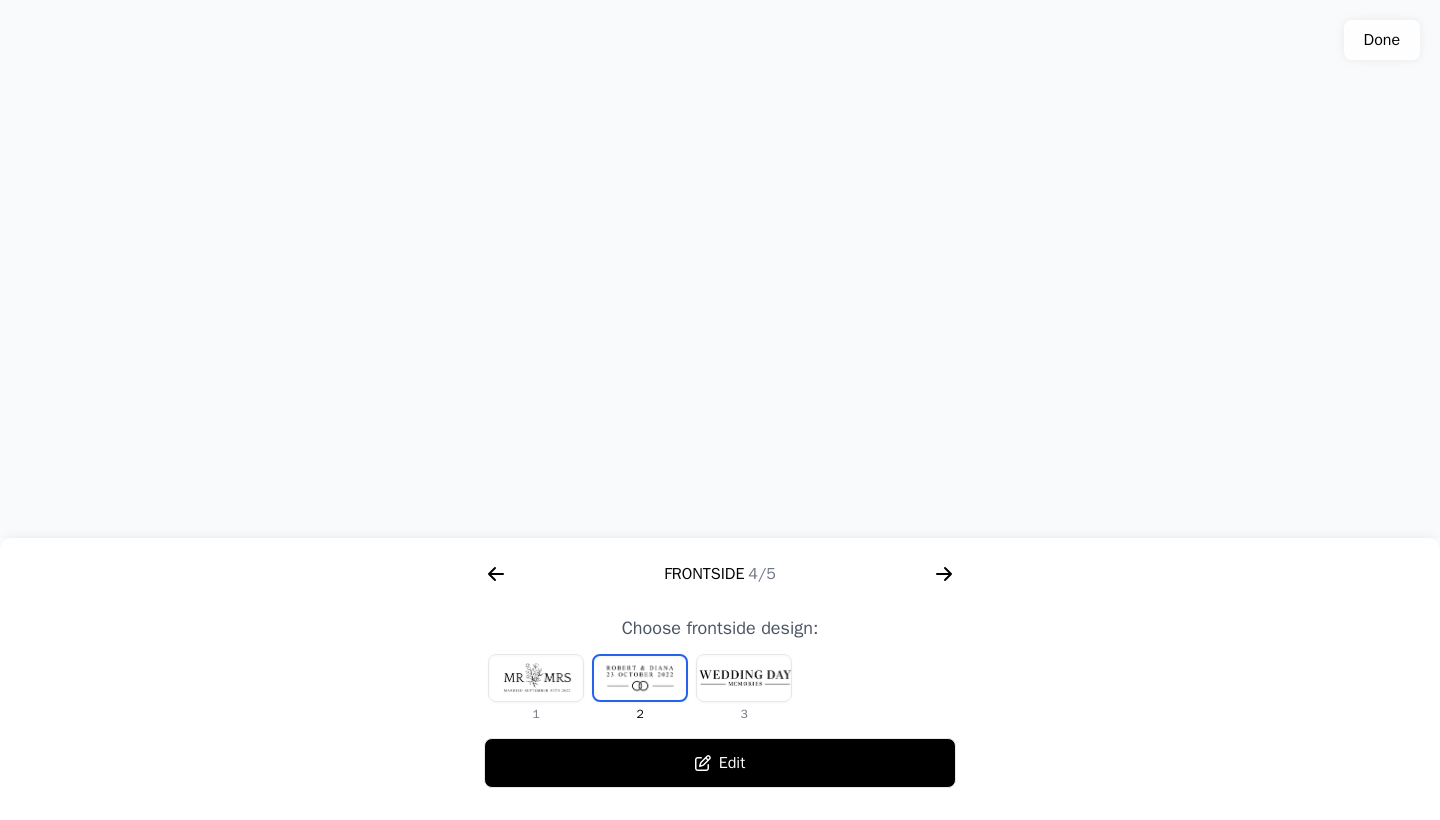click 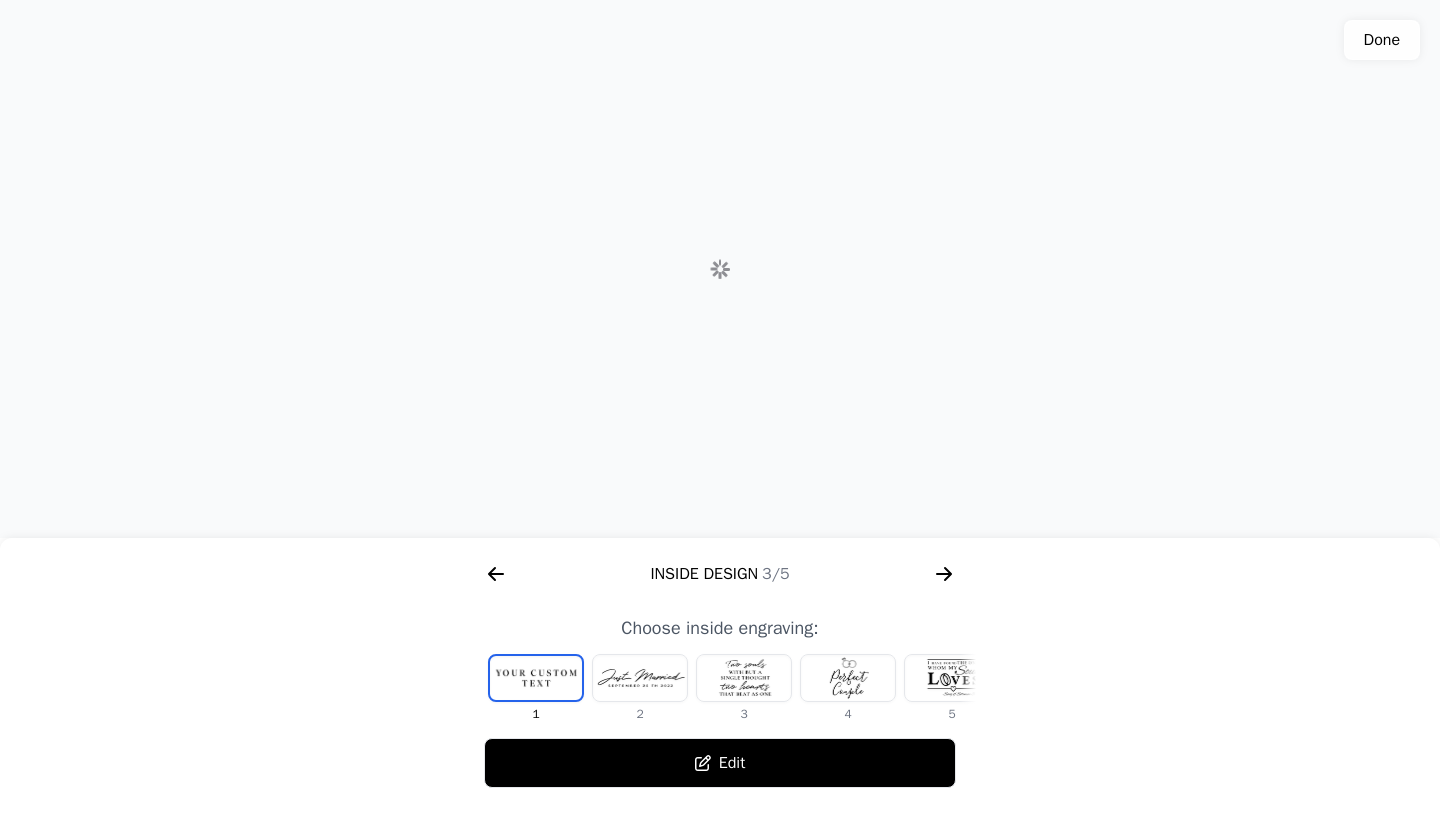 click 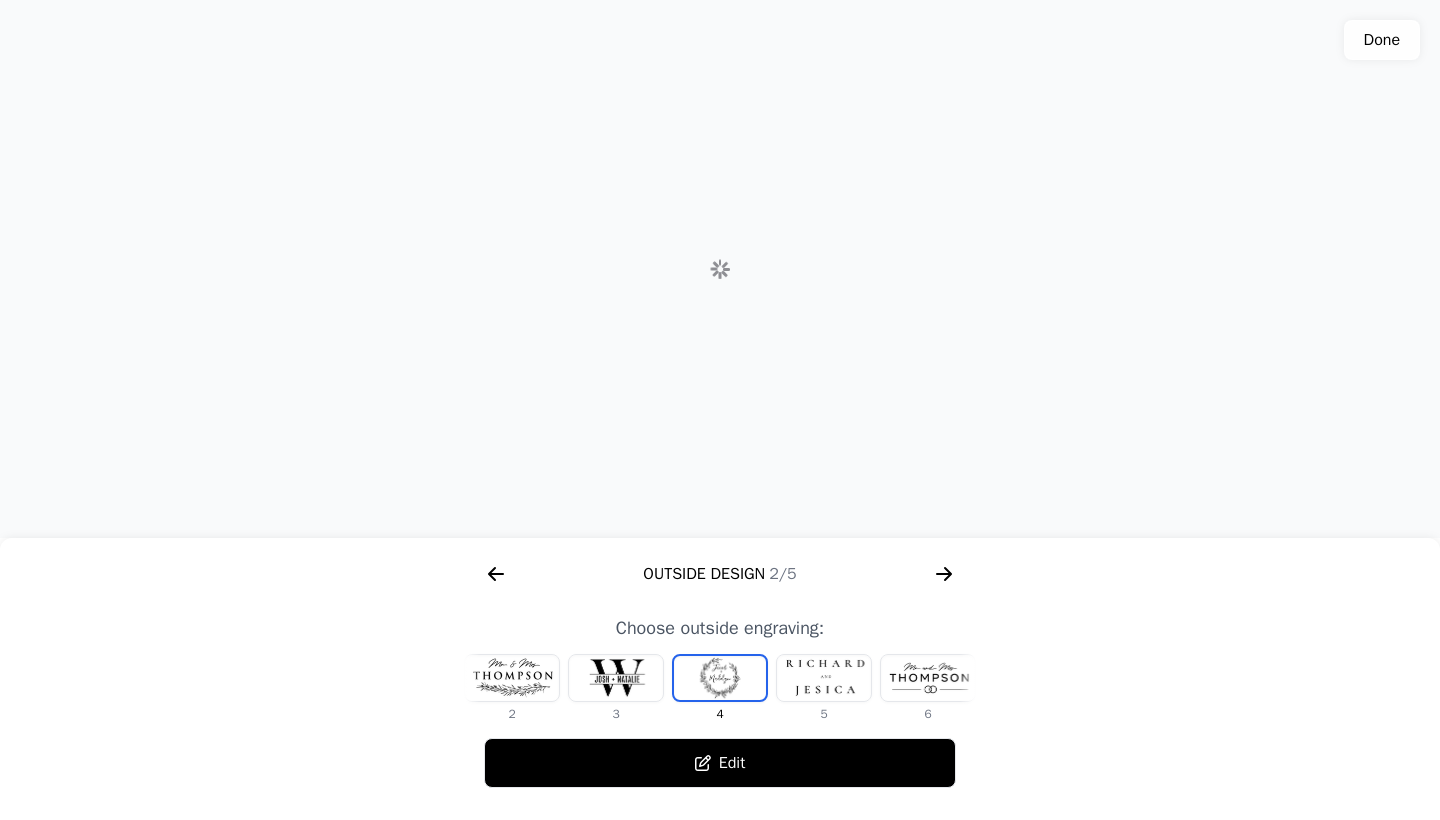 click 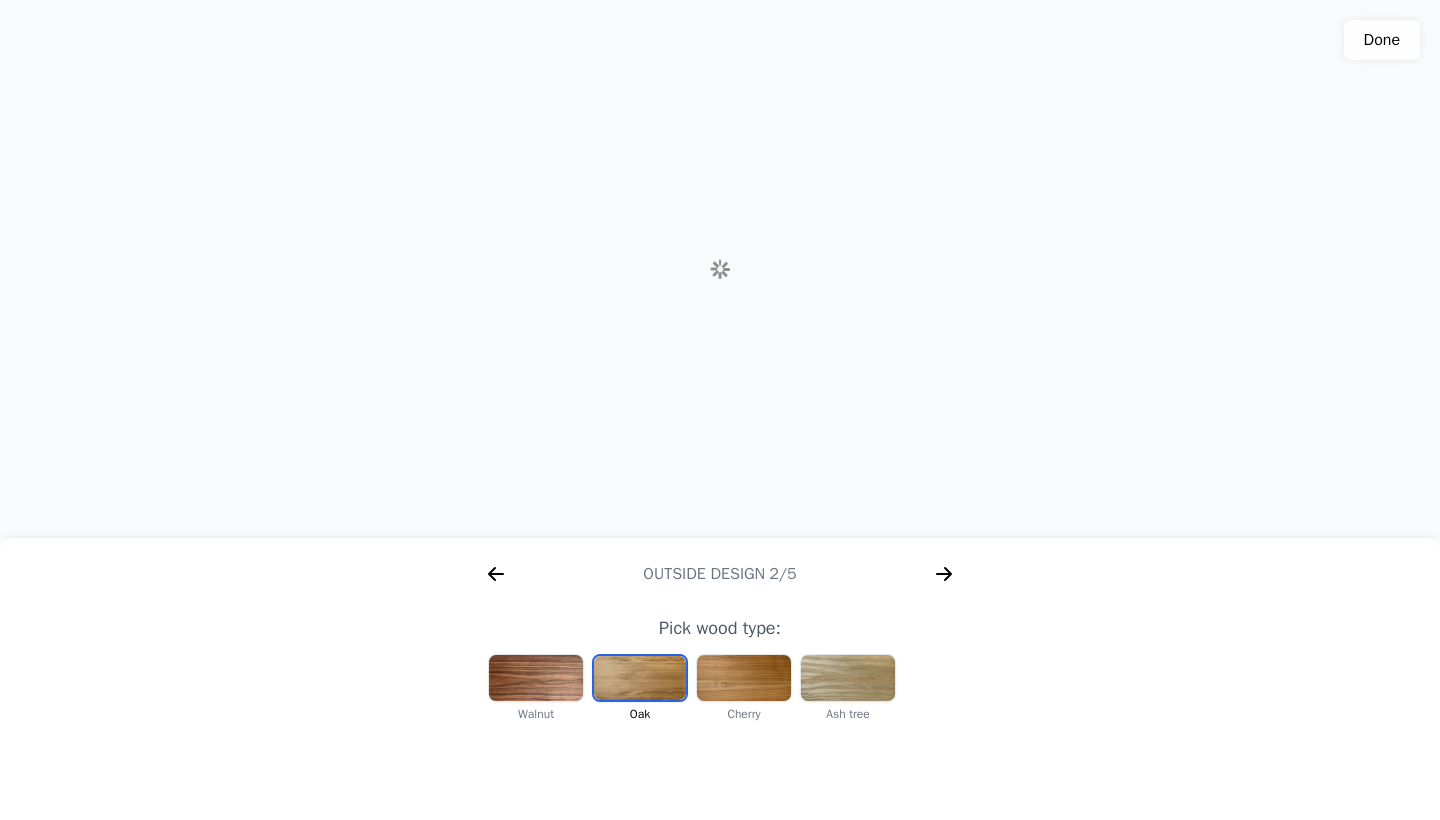 scroll, scrollTop: 0, scrollLeft: 256, axis: horizontal 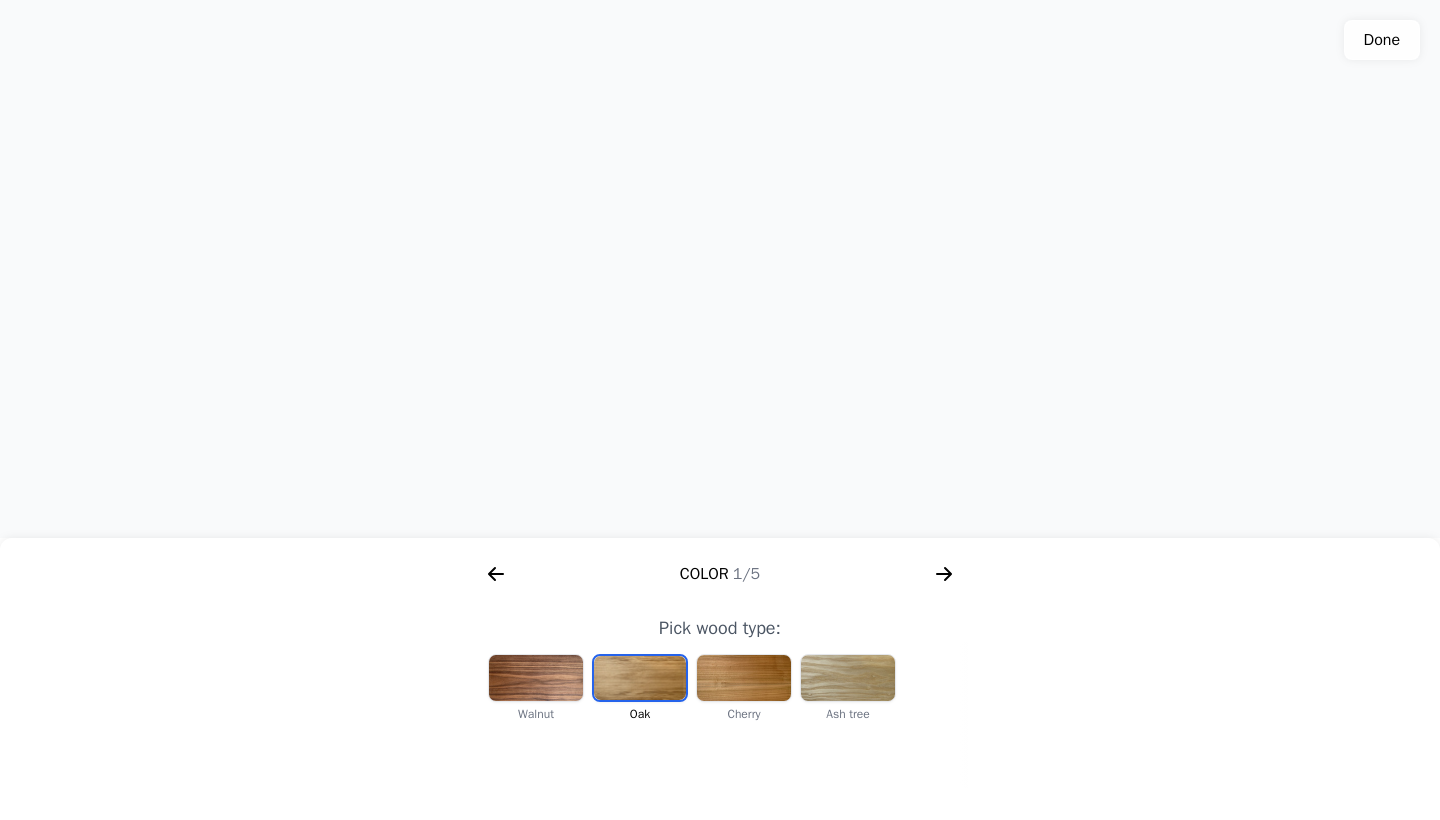 click at bounding box center (536, 678) 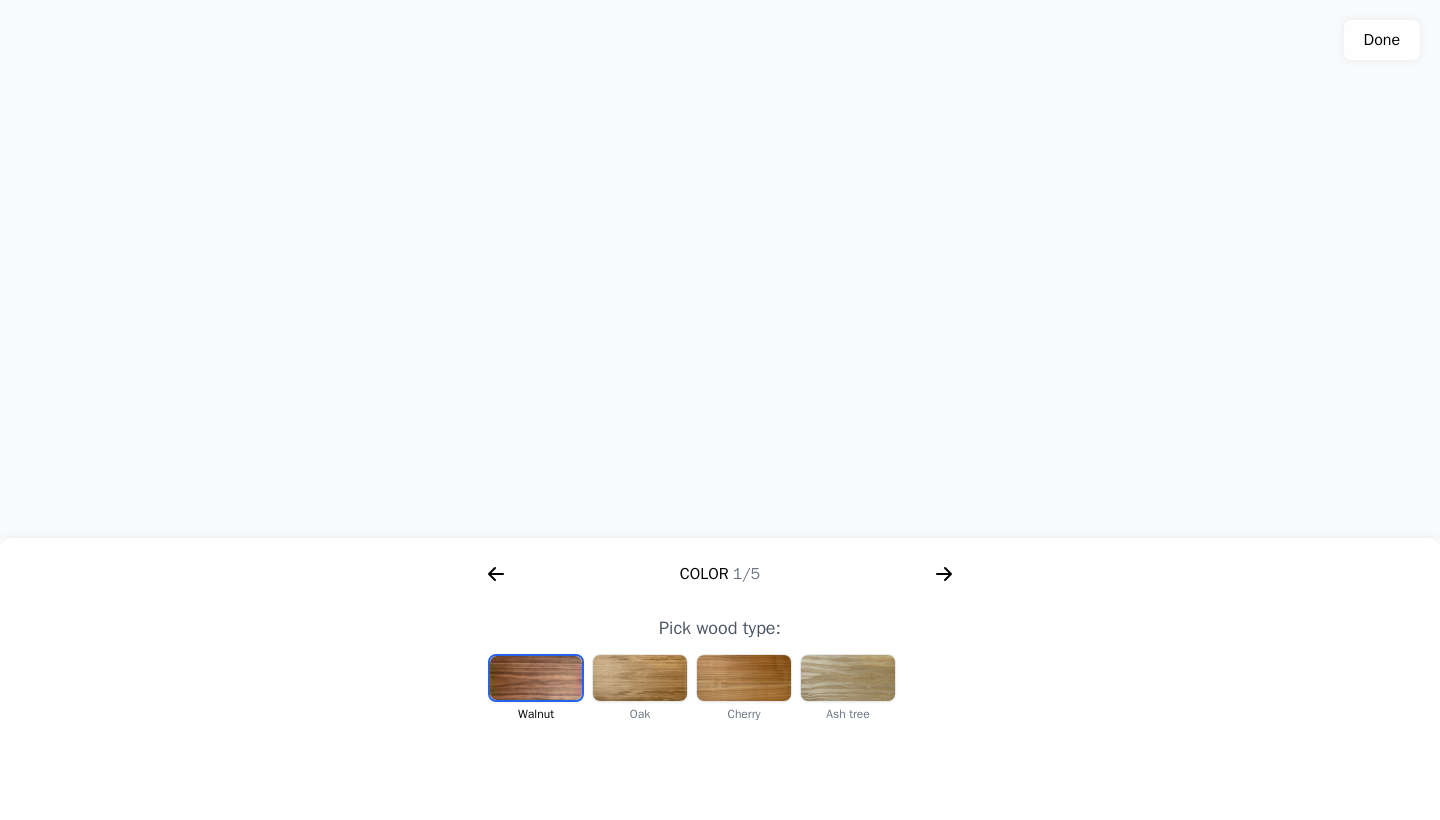click at bounding box center (640, 678) 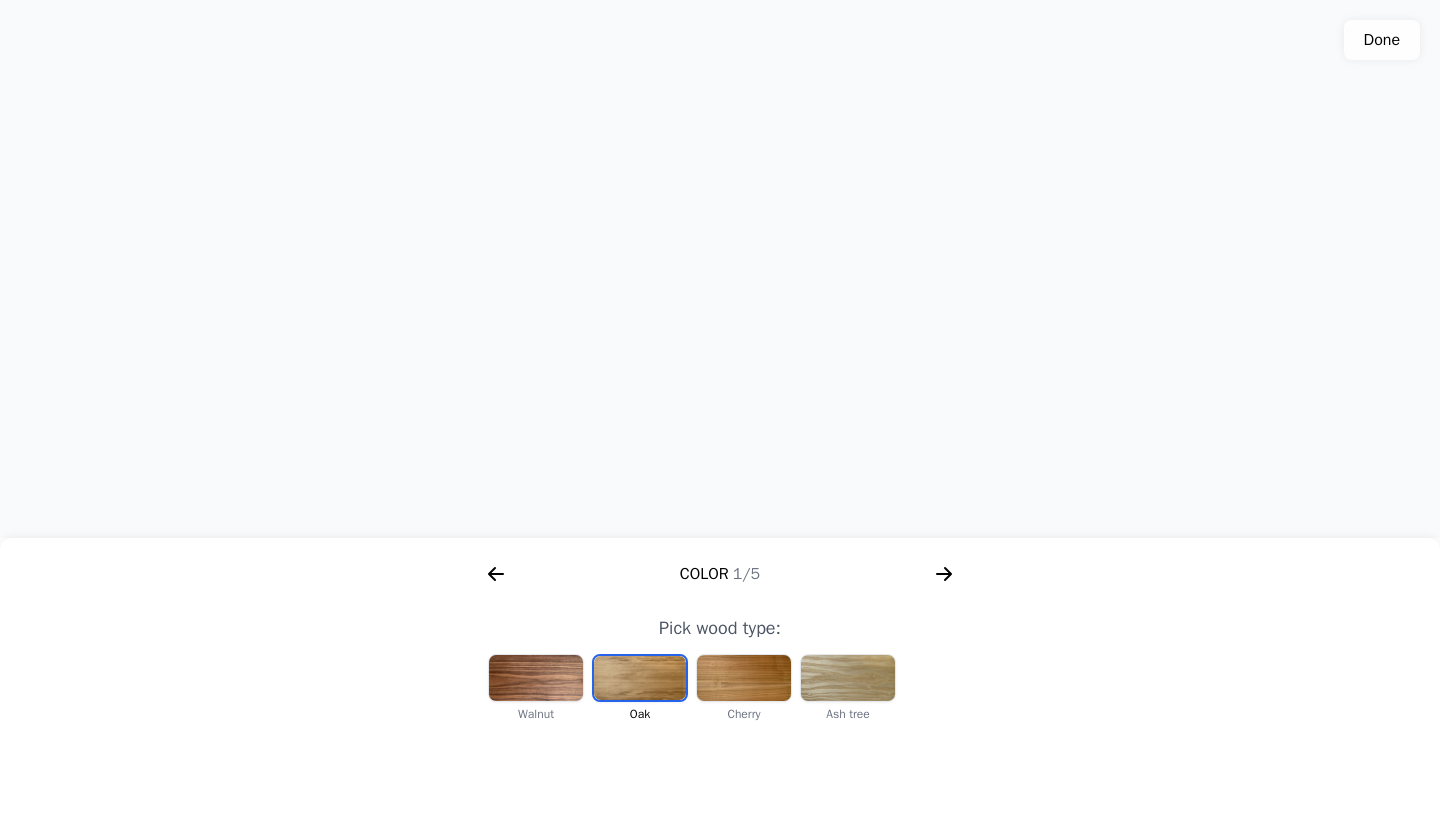 click at bounding box center [744, 678] 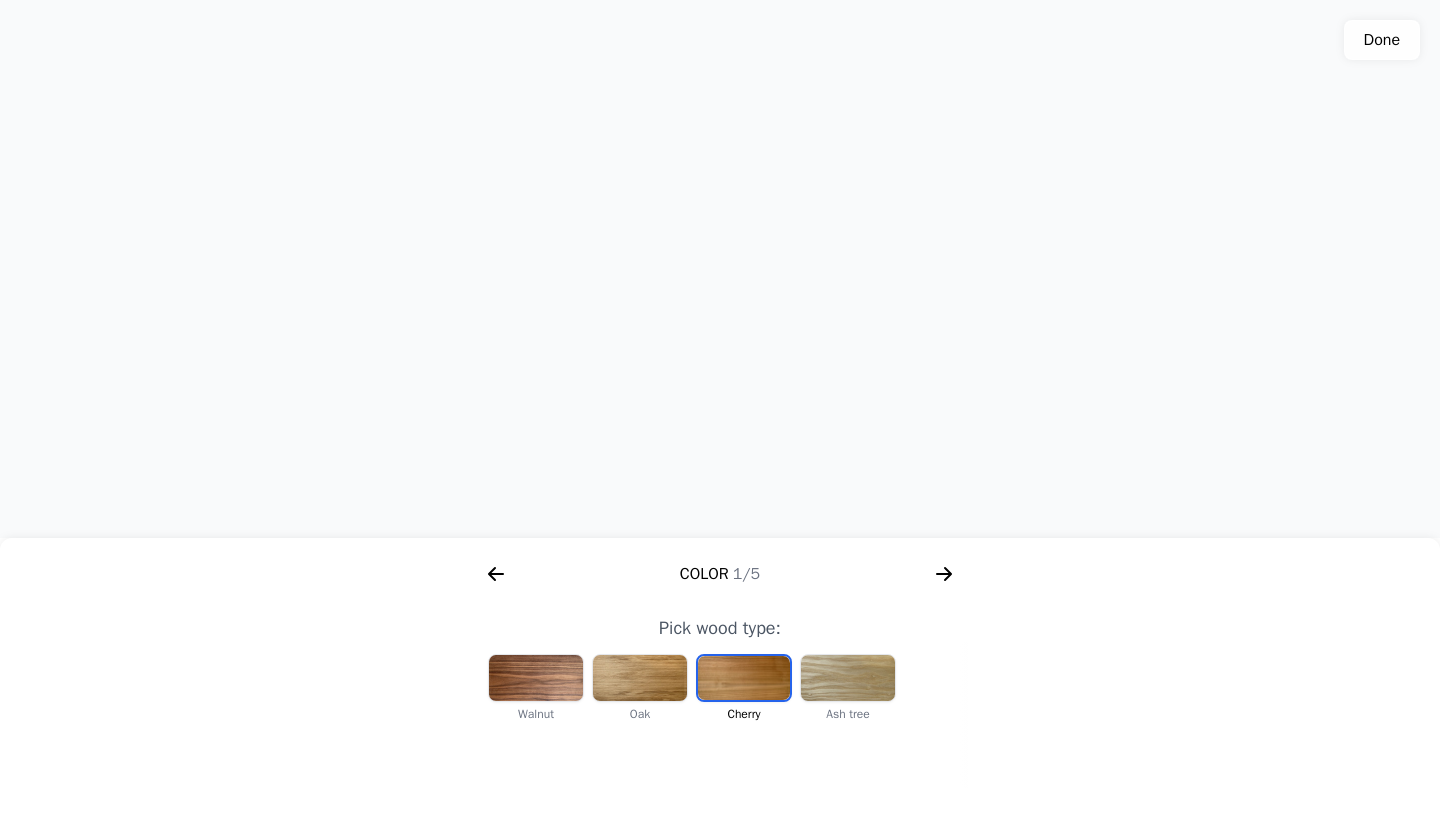 click at bounding box center [848, 678] 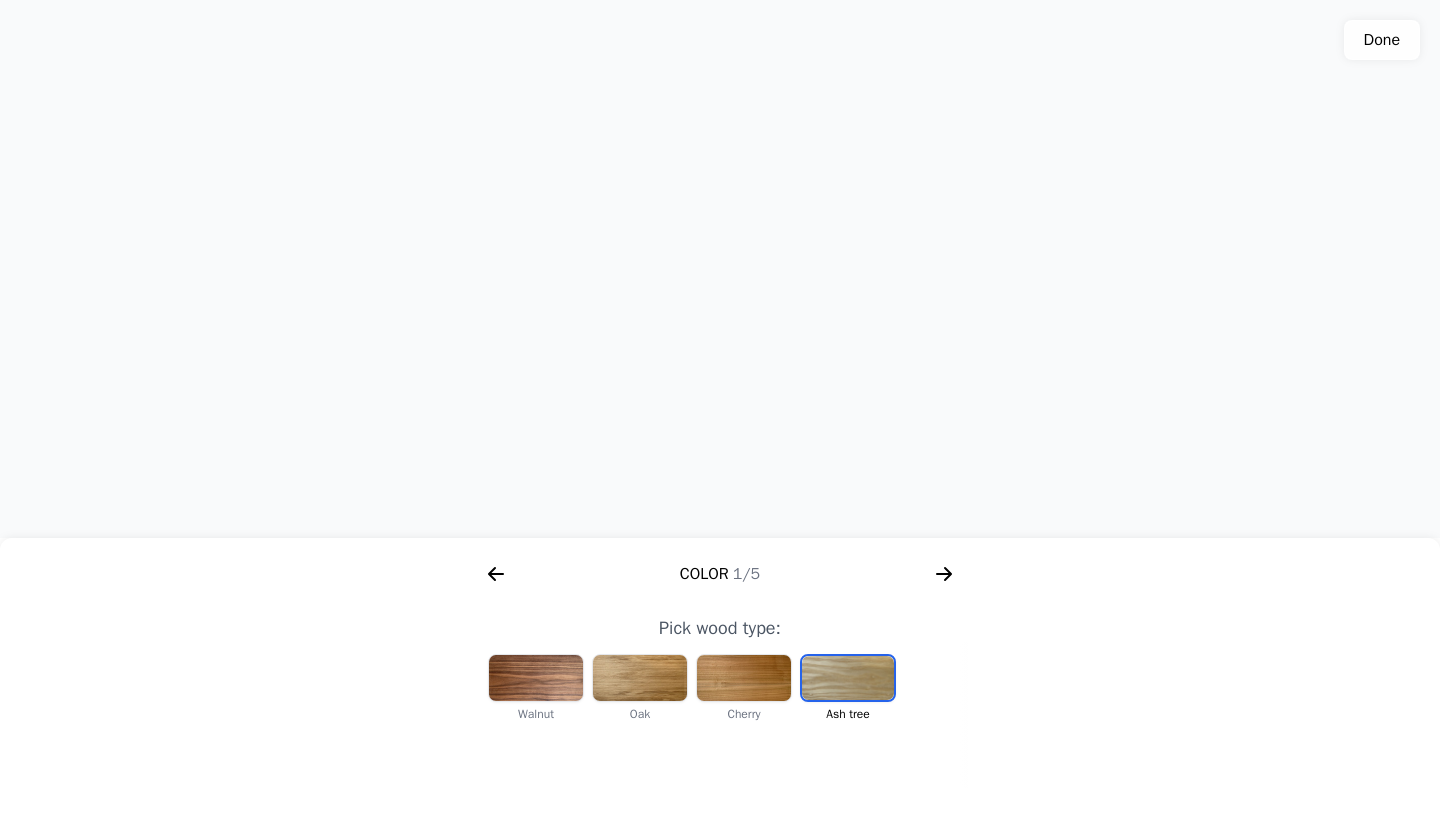 click at bounding box center [640, 678] 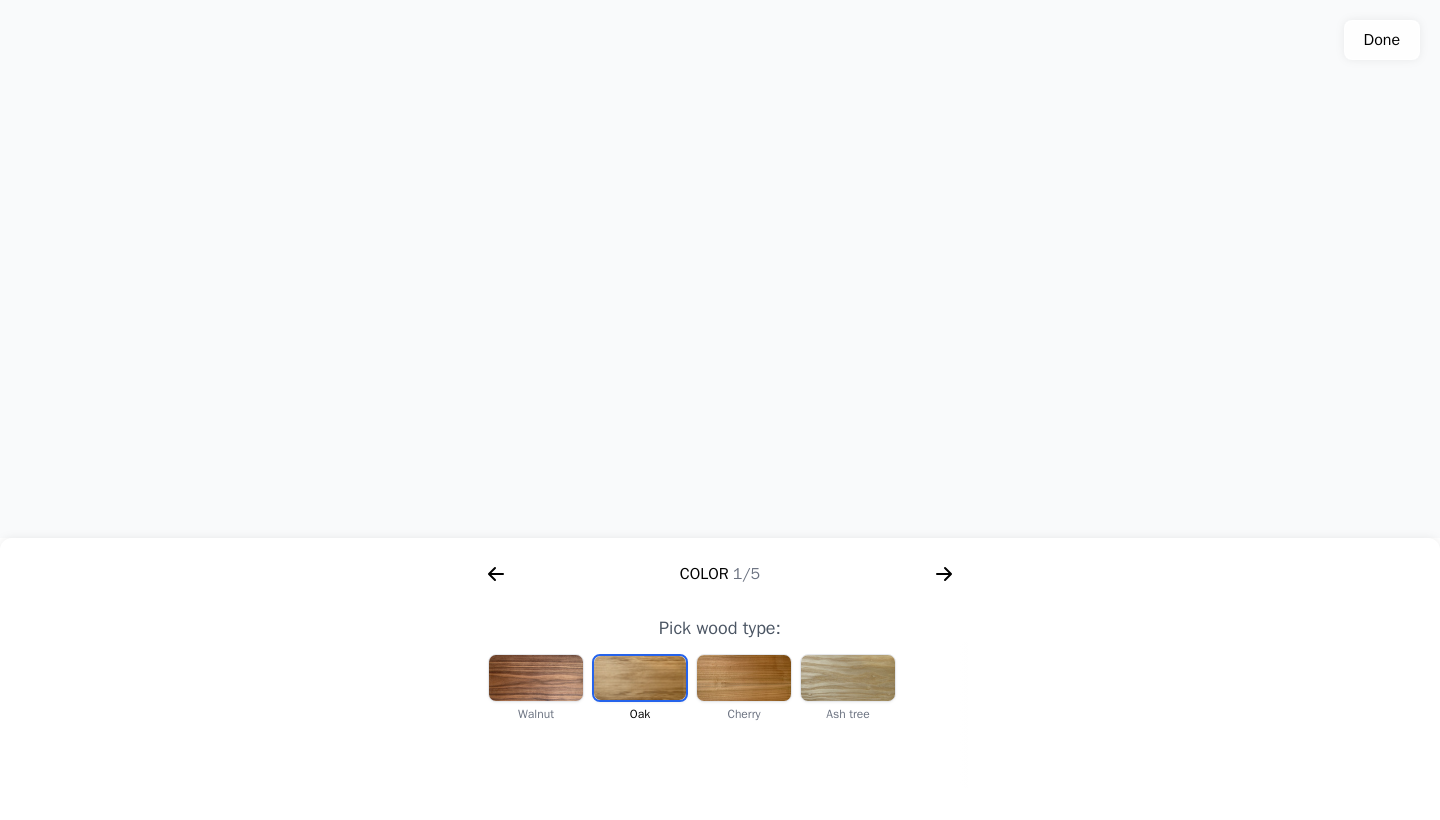 click on "Color  1/5" 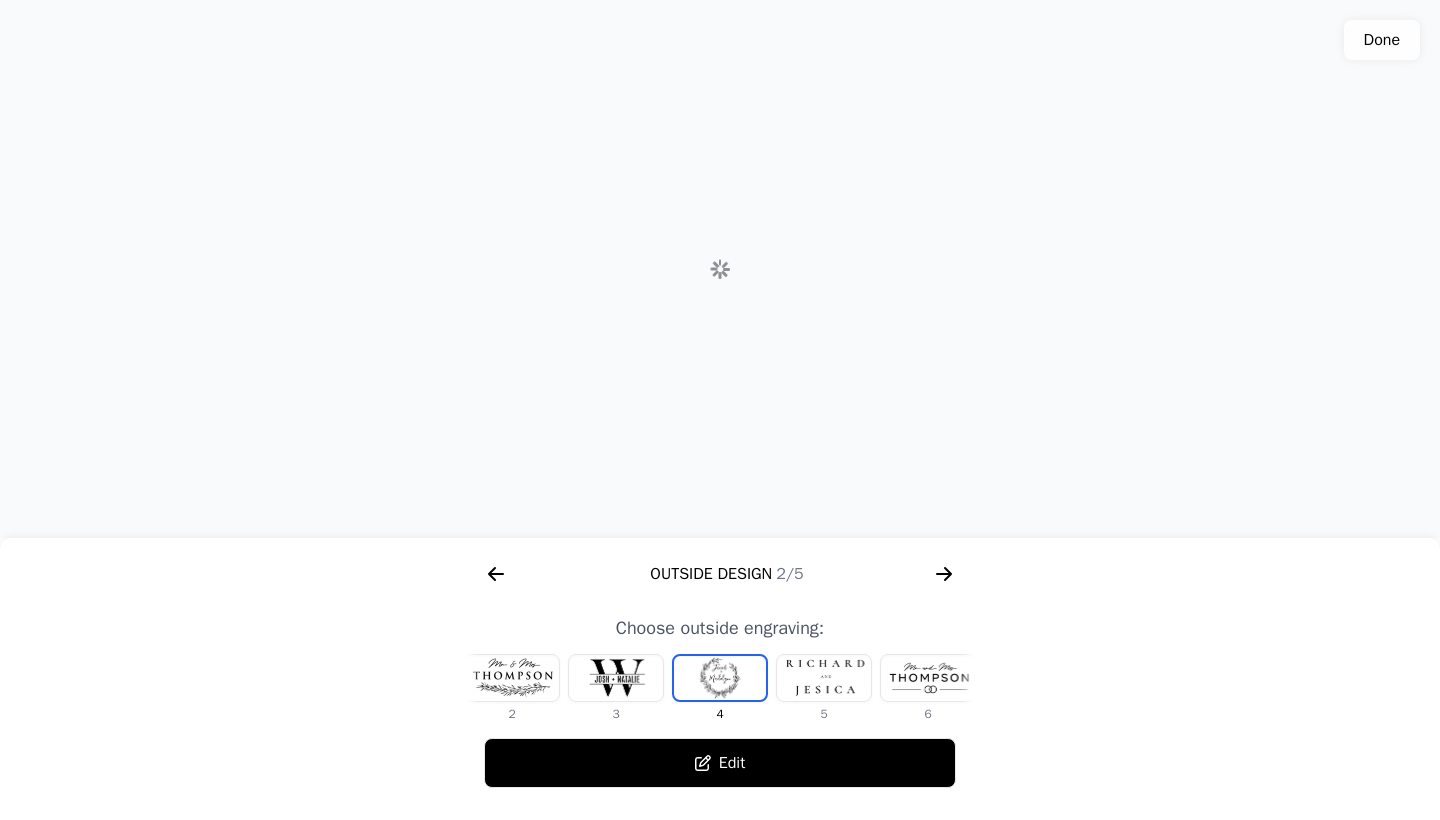 scroll, scrollTop: 0, scrollLeft: 768, axis: horizontal 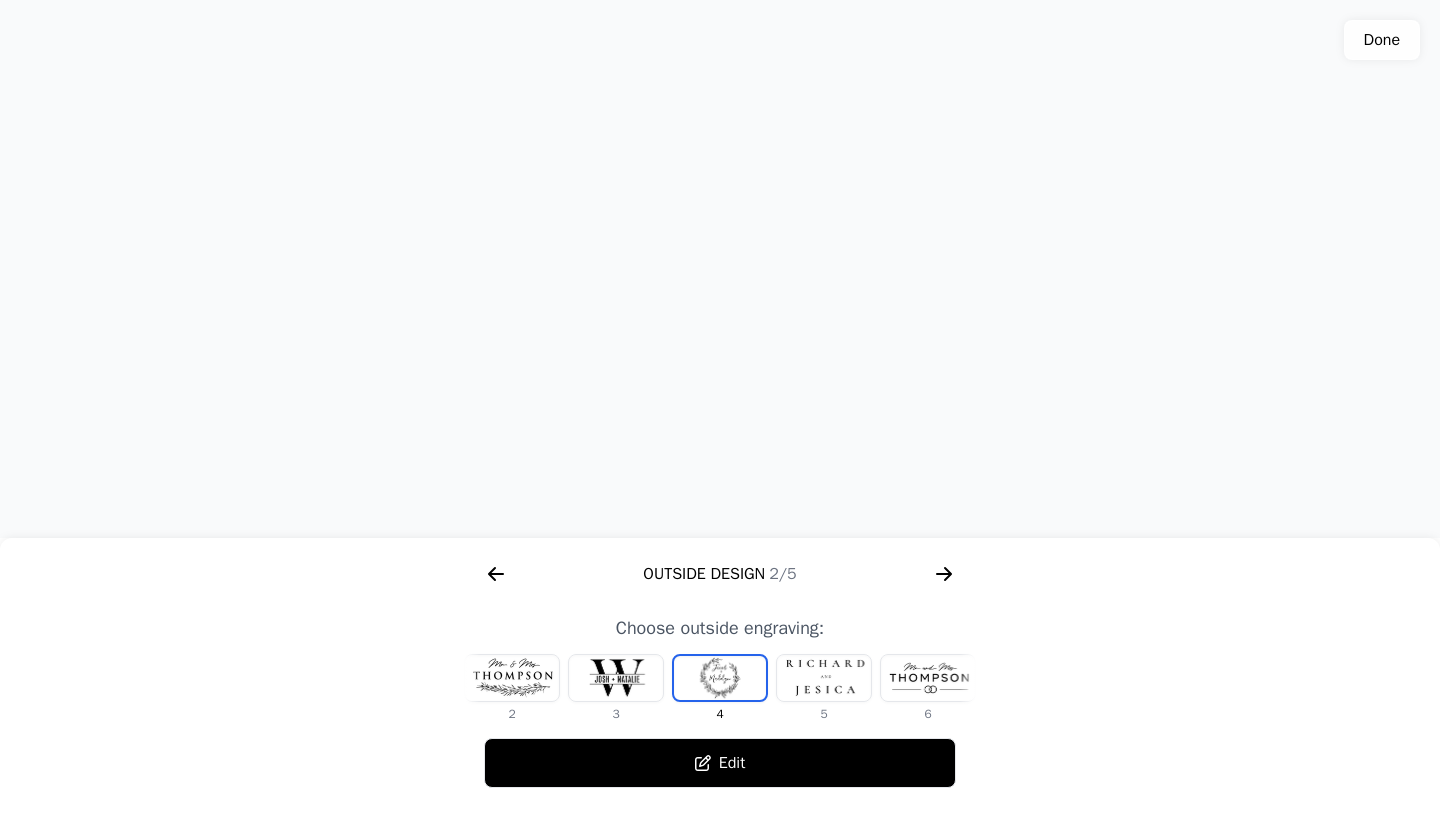 click 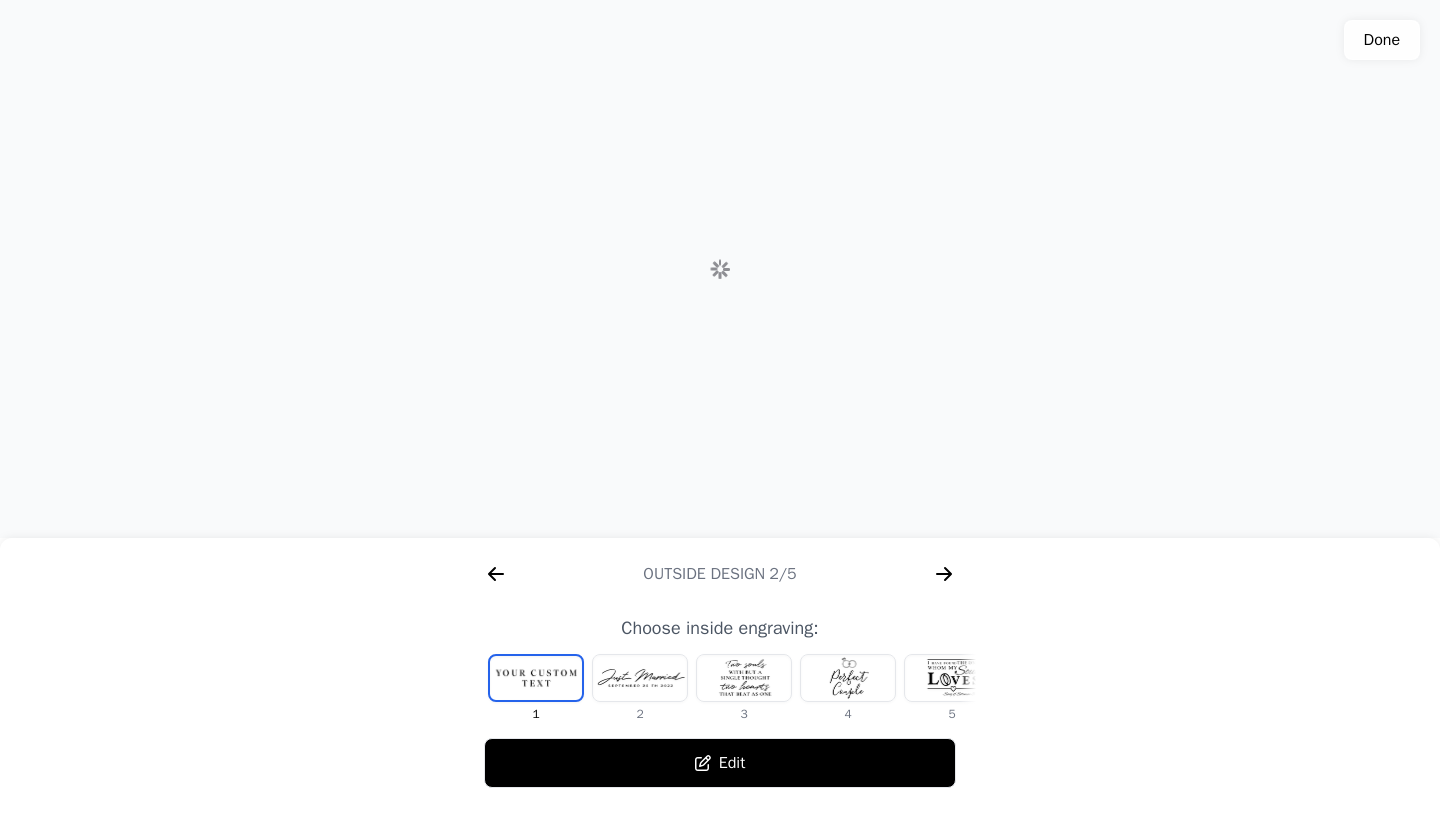 scroll, scrollTop: 0, scrollLeft: 1280, axis: horizontal 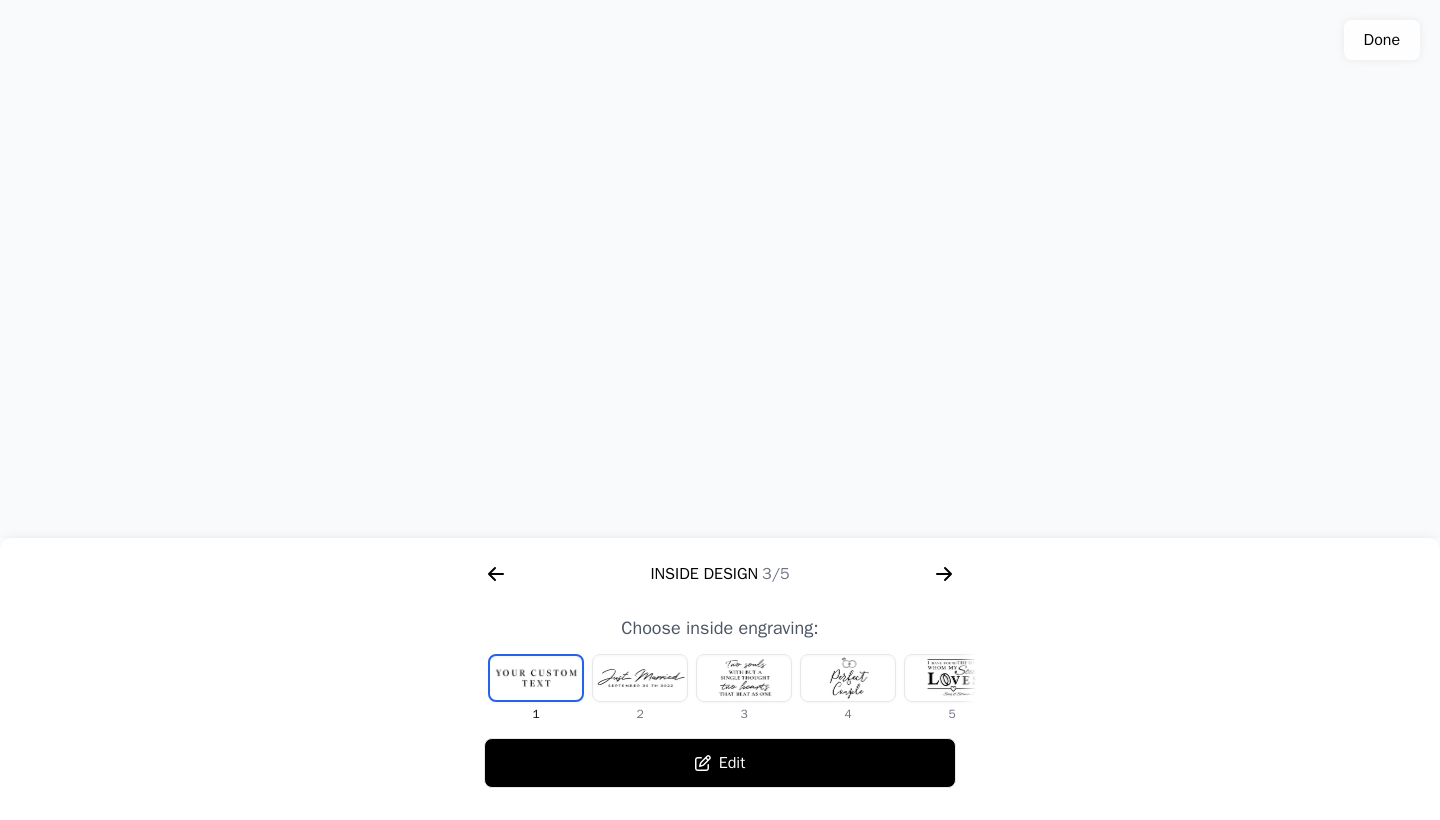 click on "Edit" at bounding box center (720, 763) 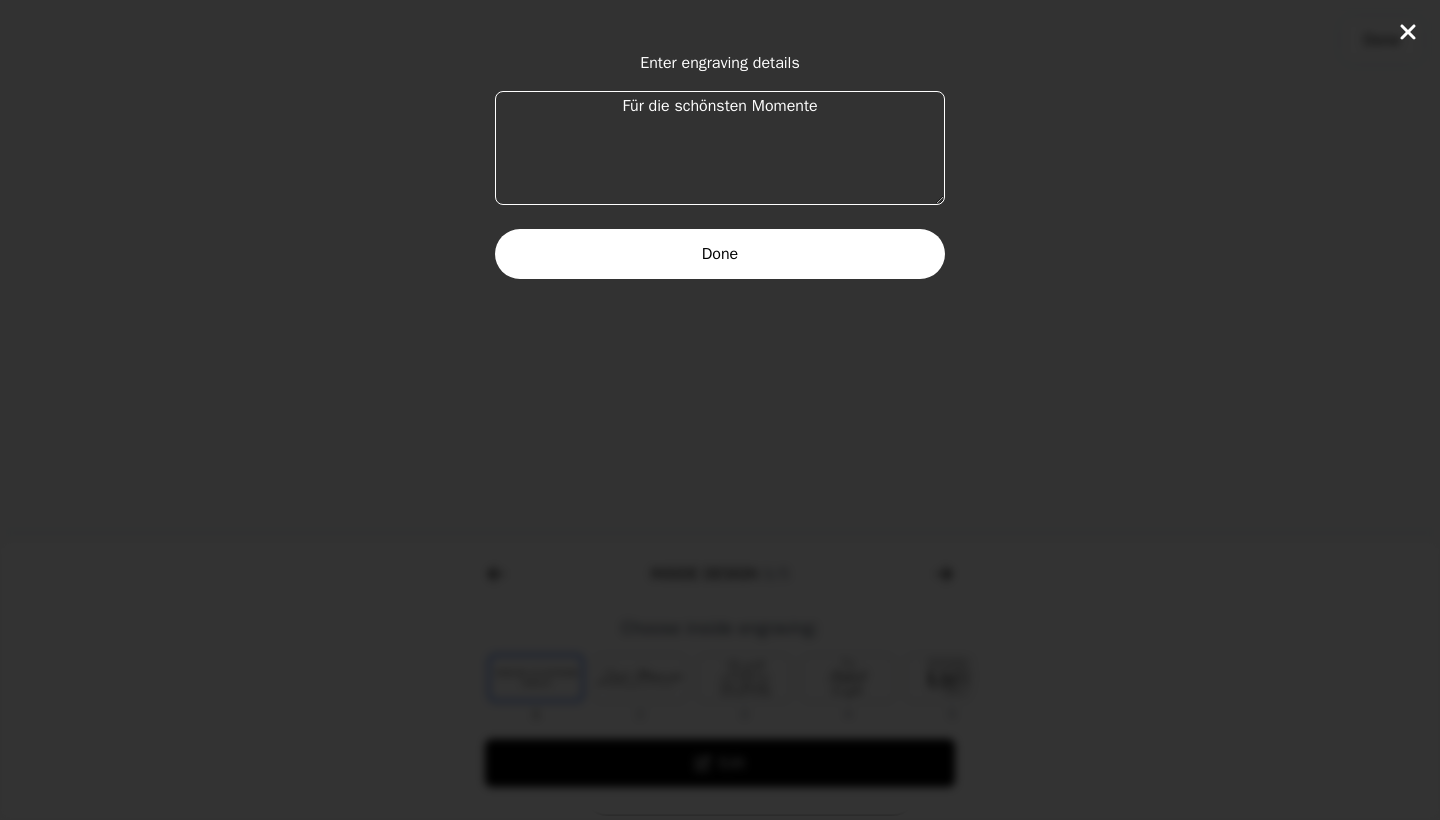 click 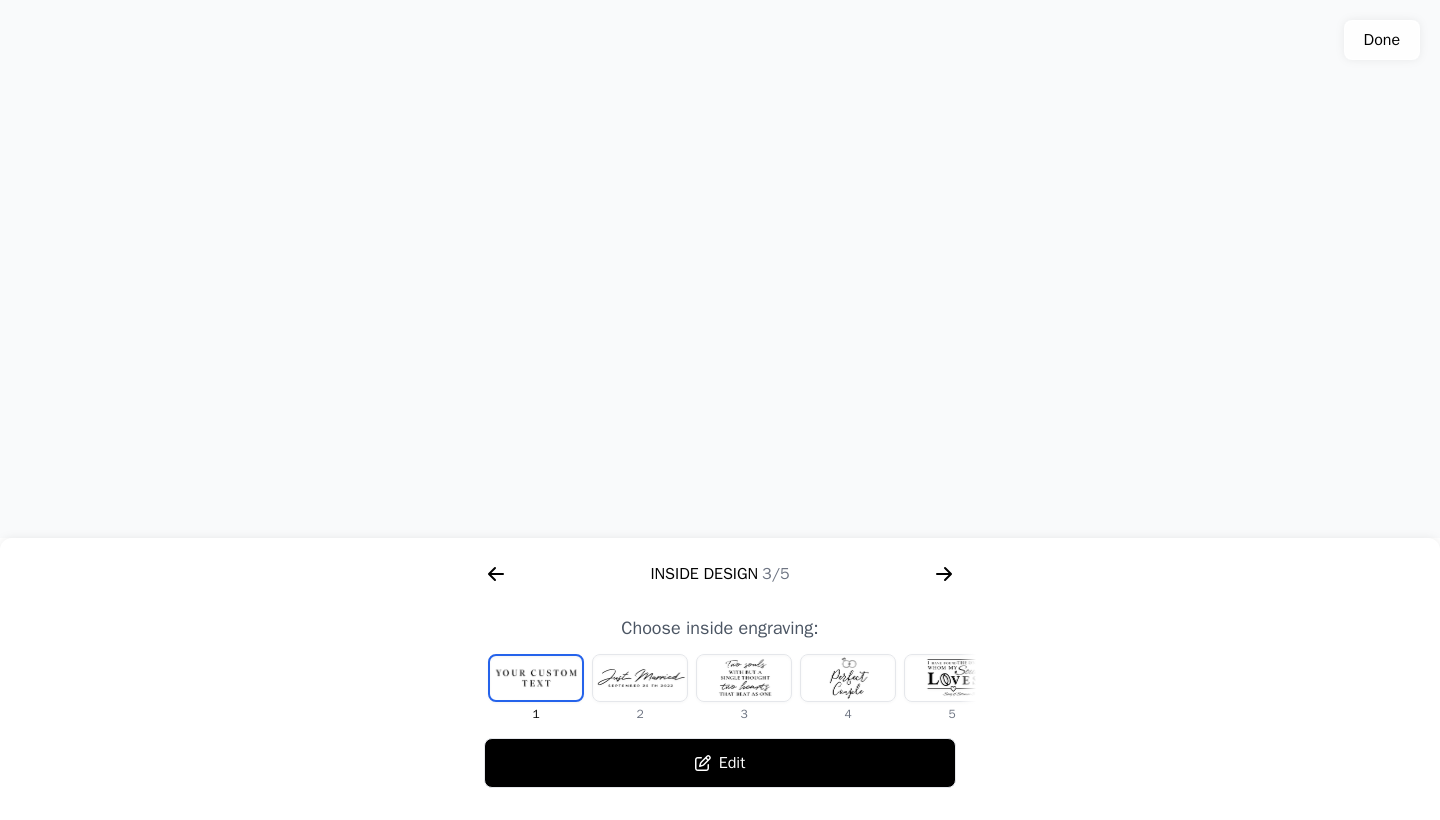 click 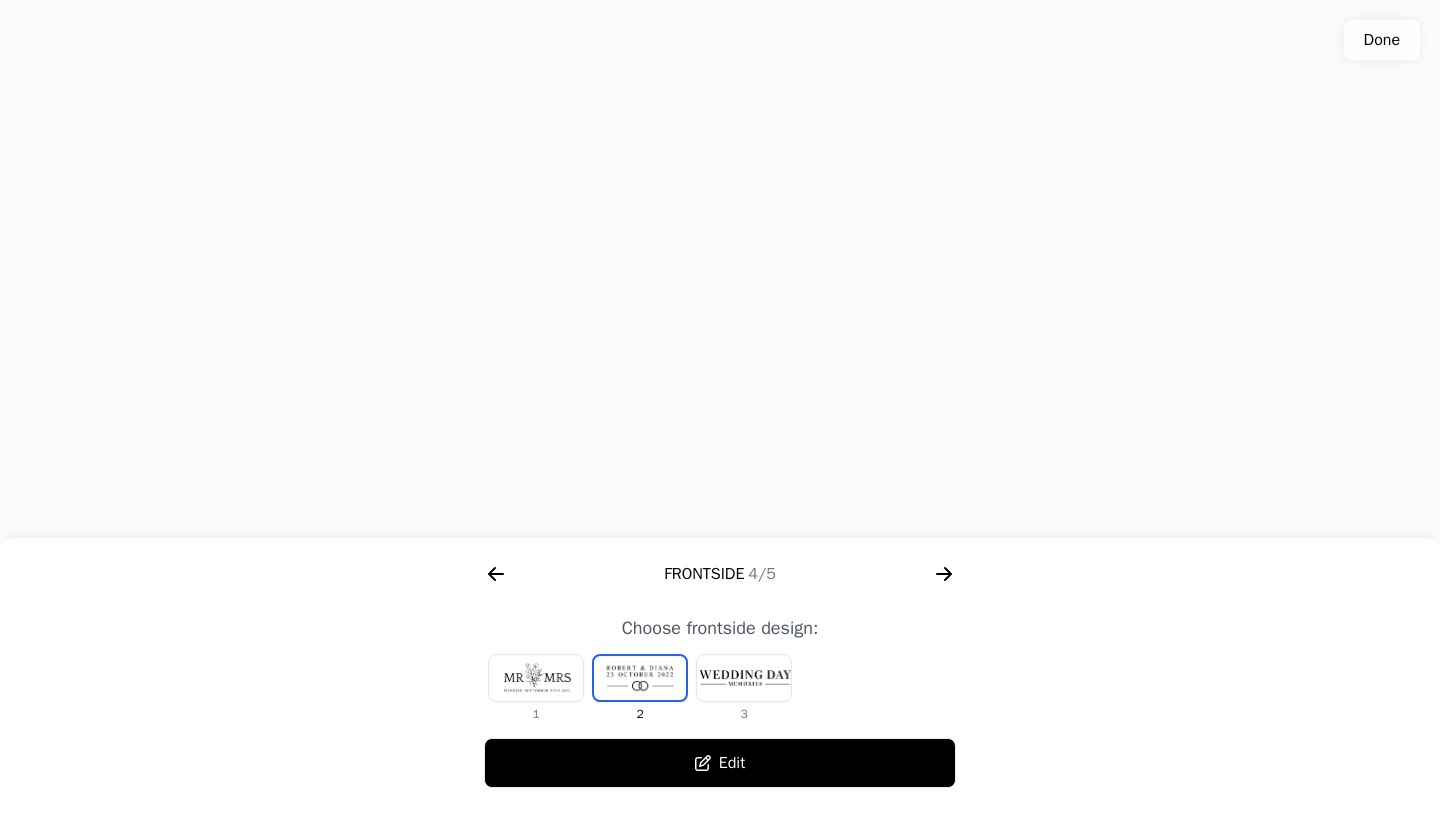 click 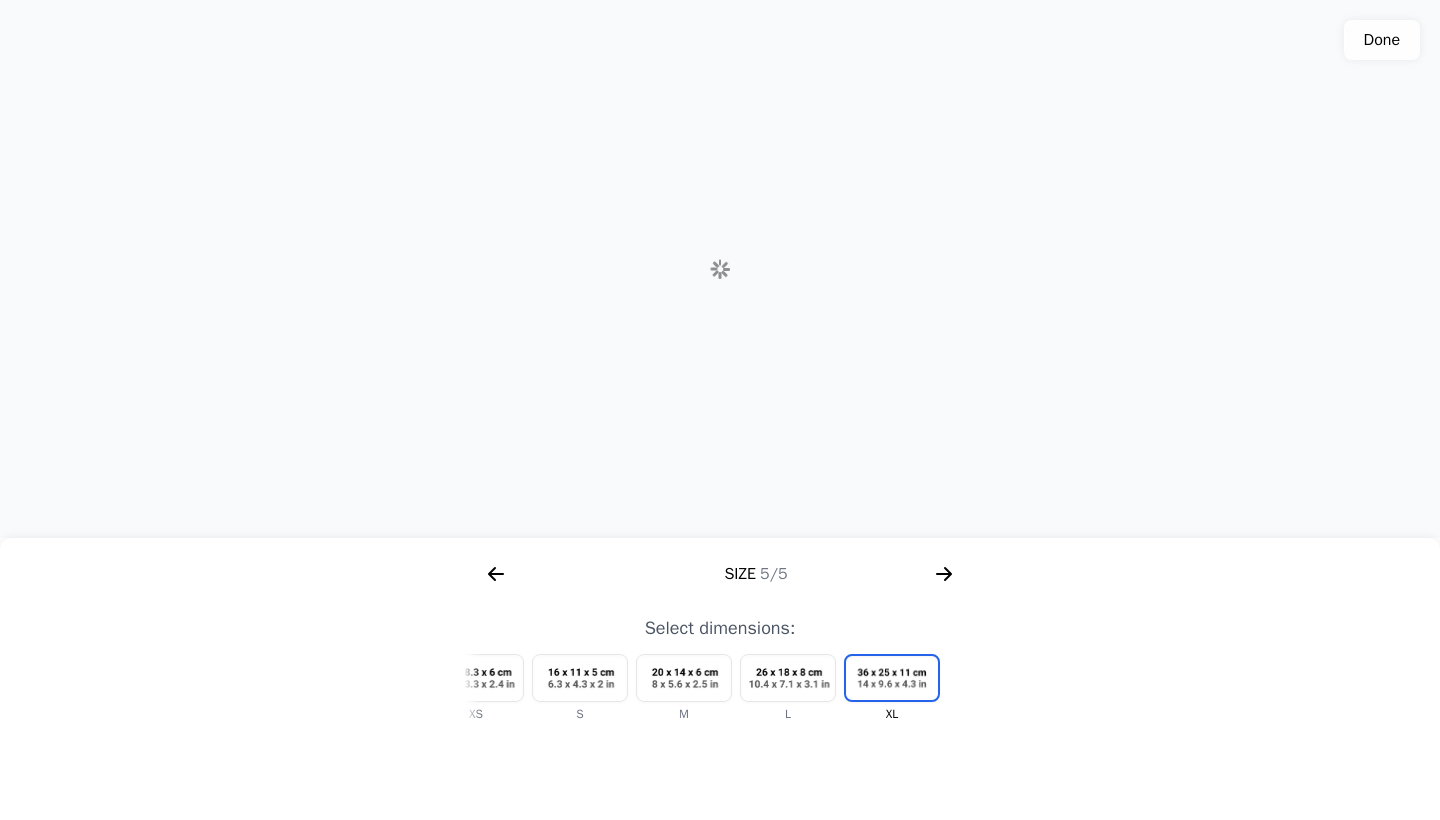 scroll, scrollTop: 0, scrollLeft: 2304, axis: horizontal 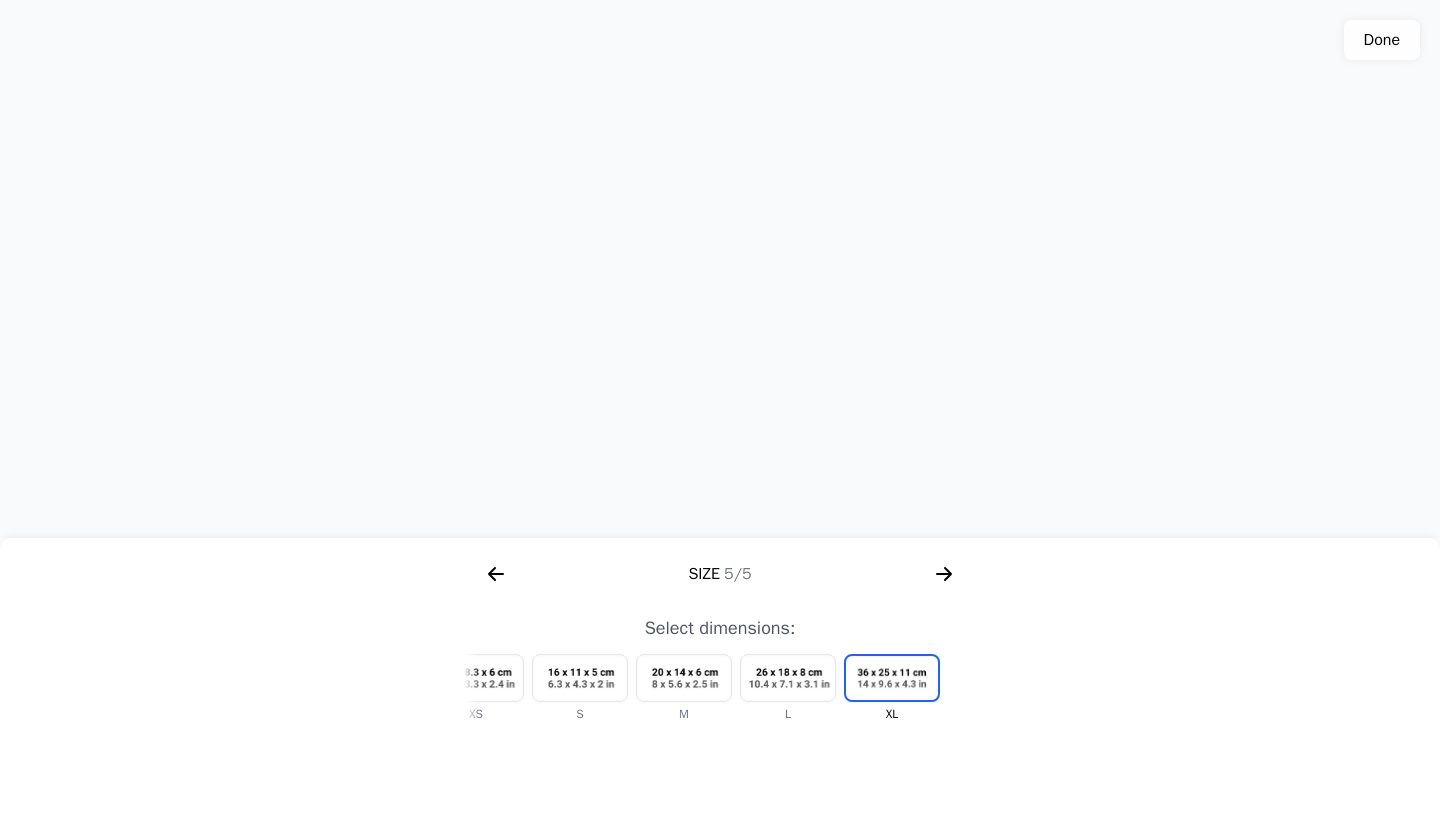 click on "Done" 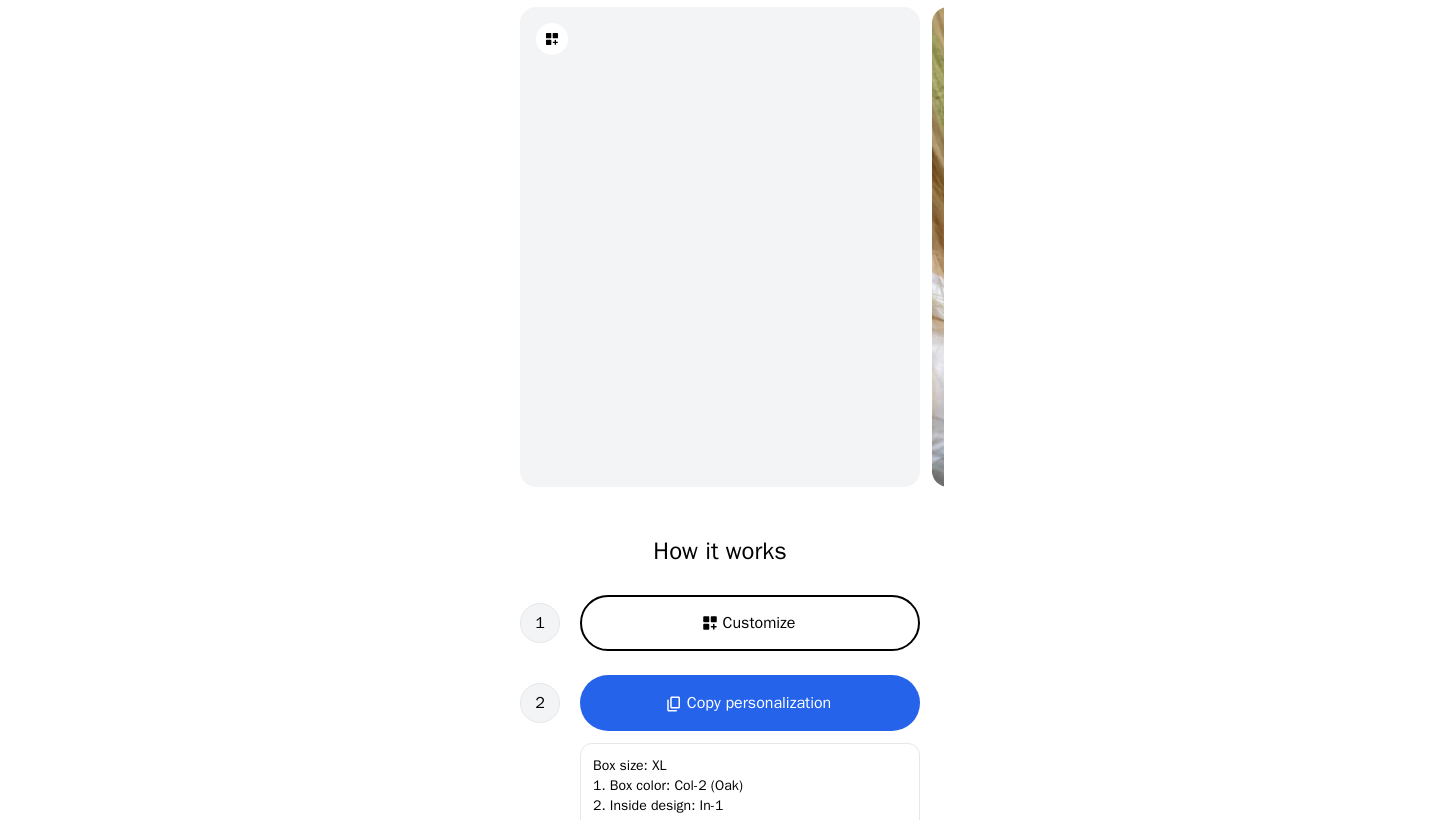 scroll, scrollTop: 150, scrollLeft: 0, axis: vertical 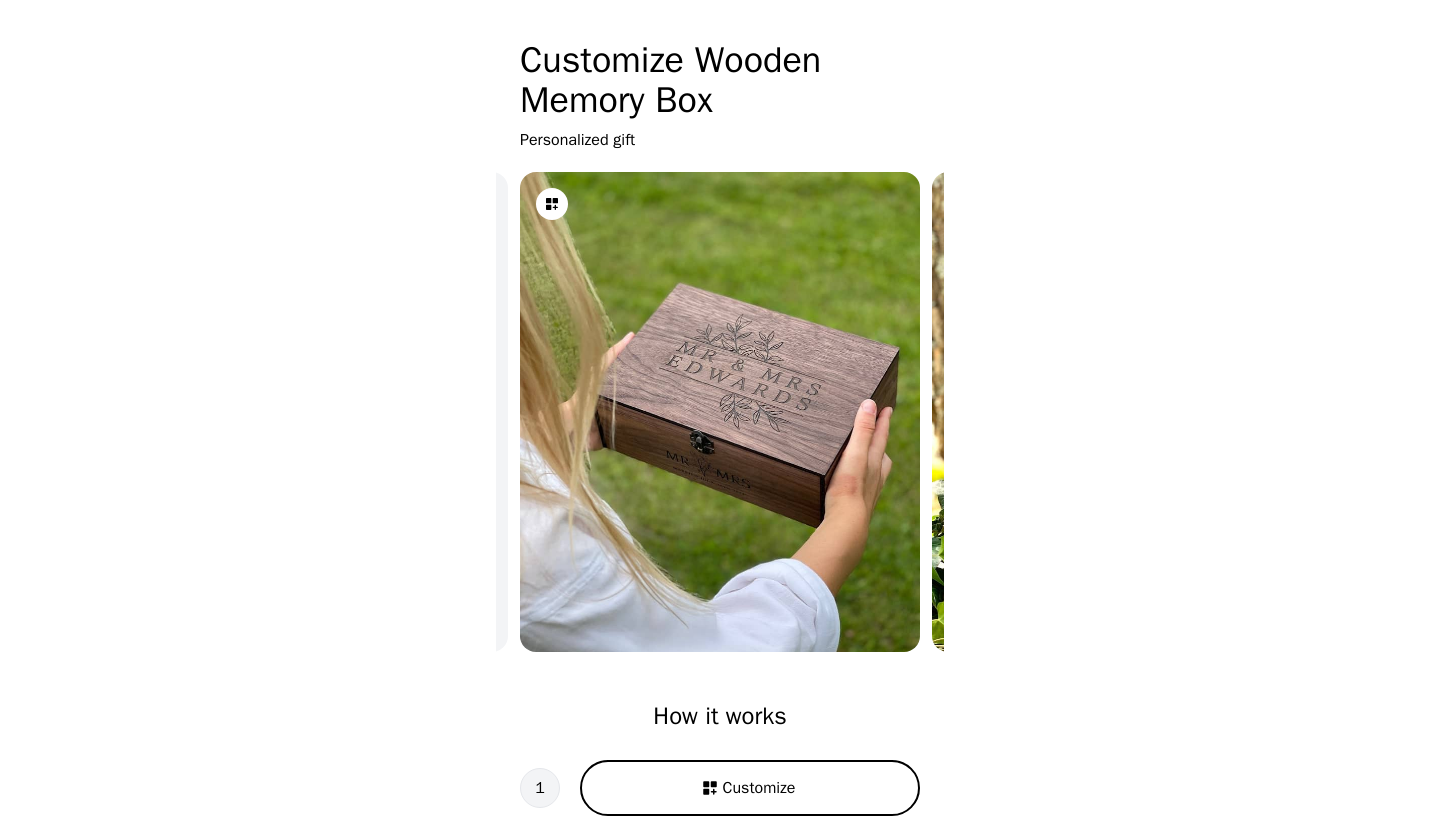 click on "Customize" at bounding box center (750, 788) 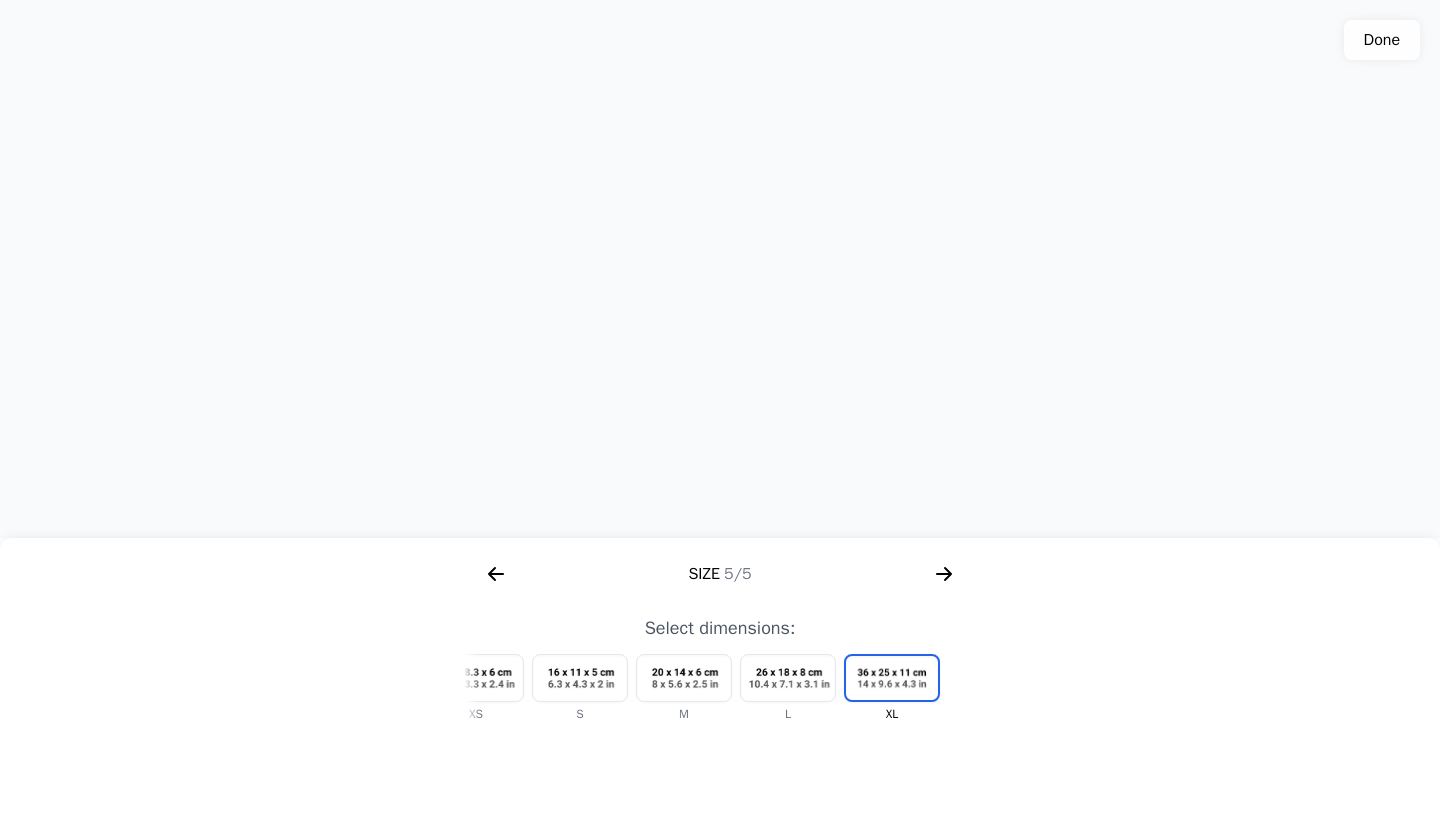 click 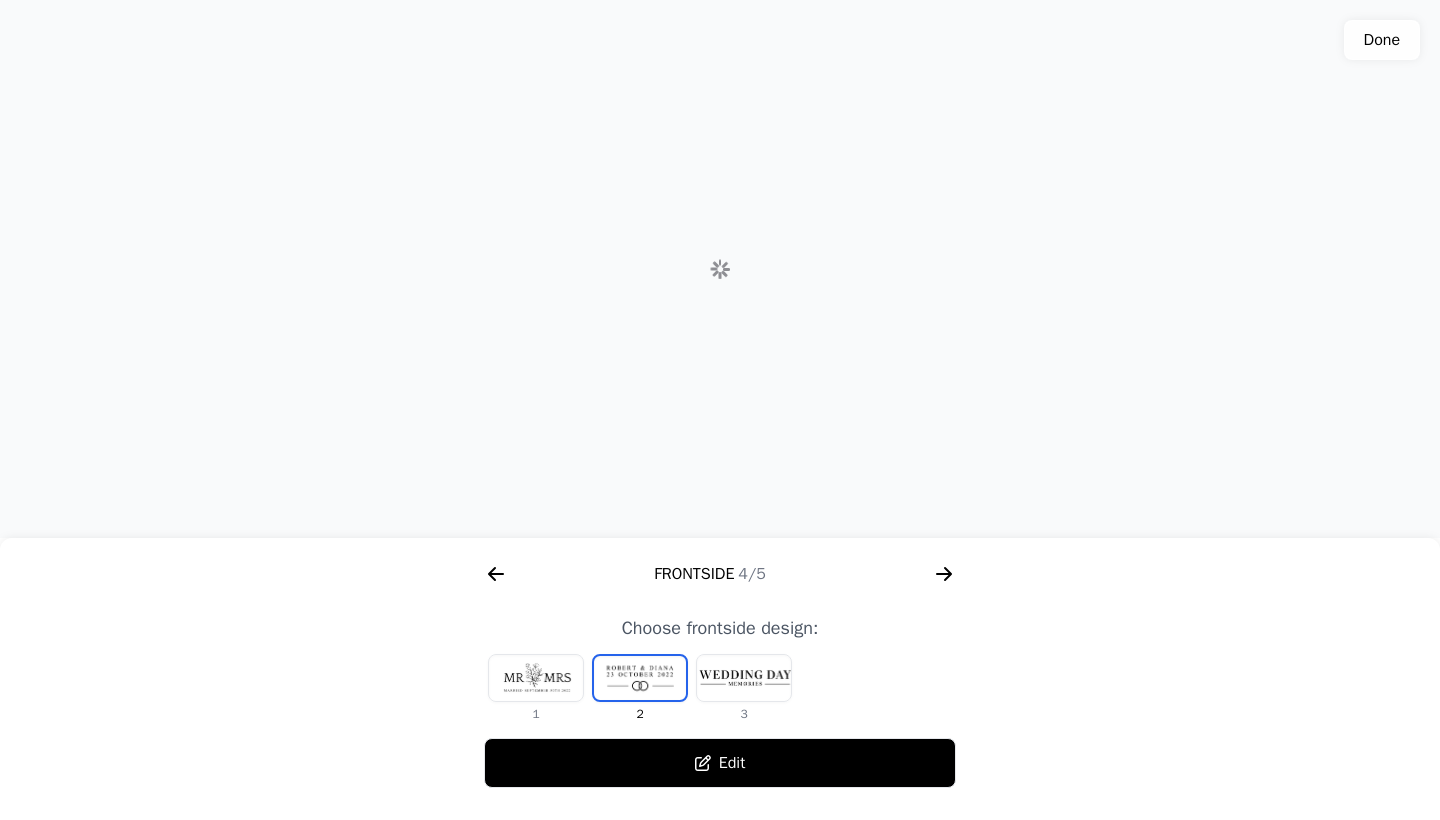 click 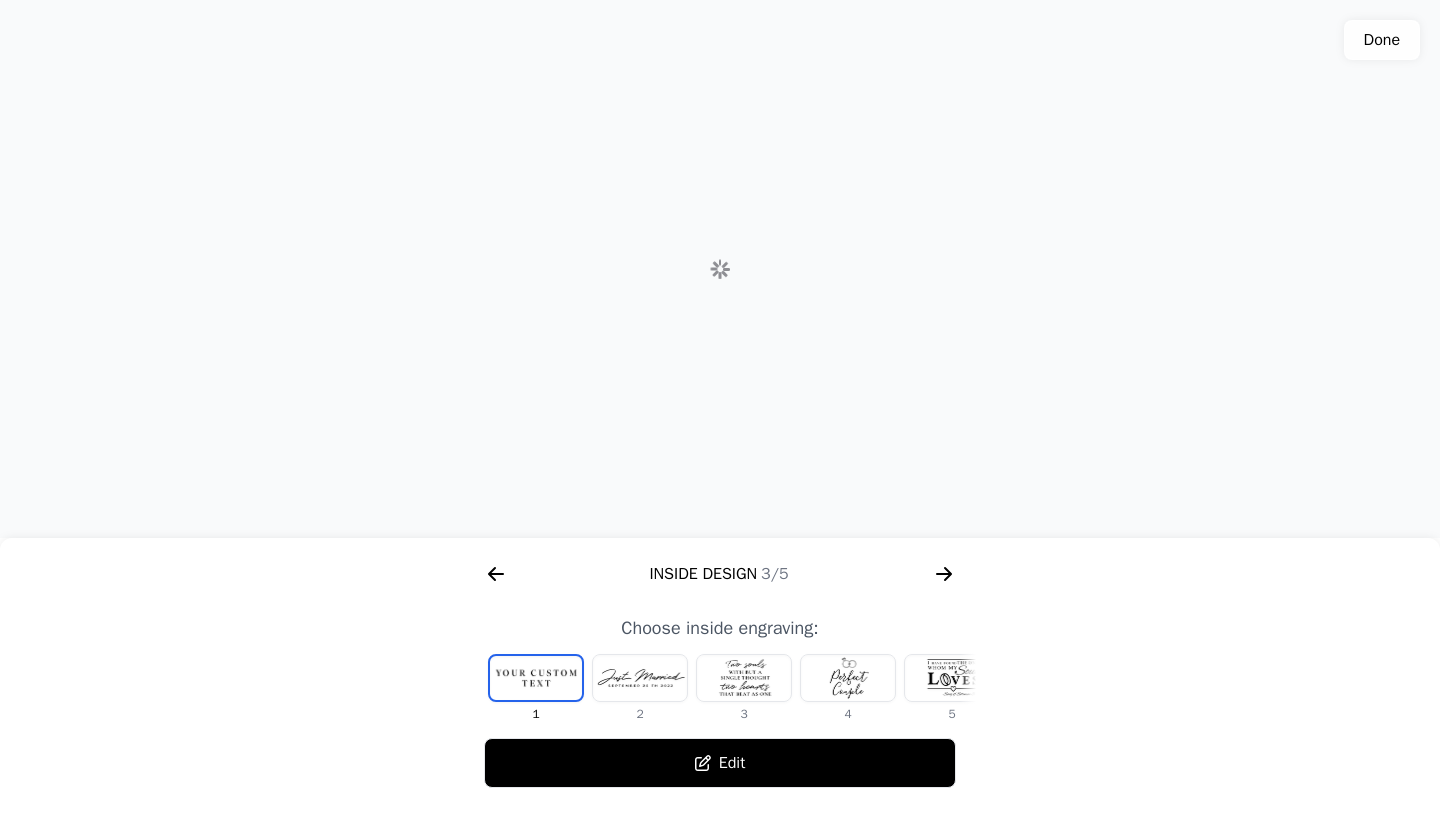 click 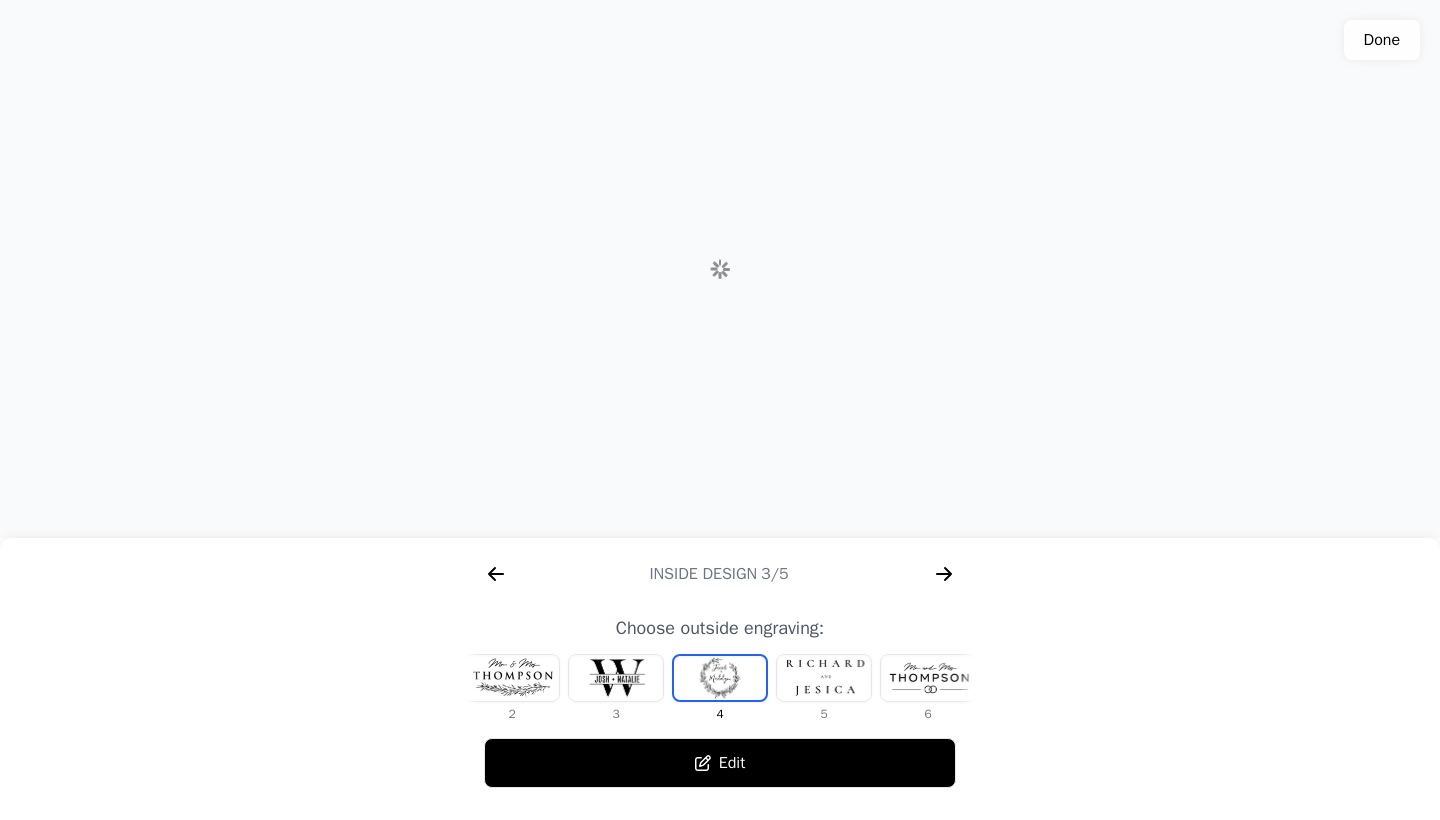 scroll, scrollTop: 0, scrollLeft: 768, axis: horizontal 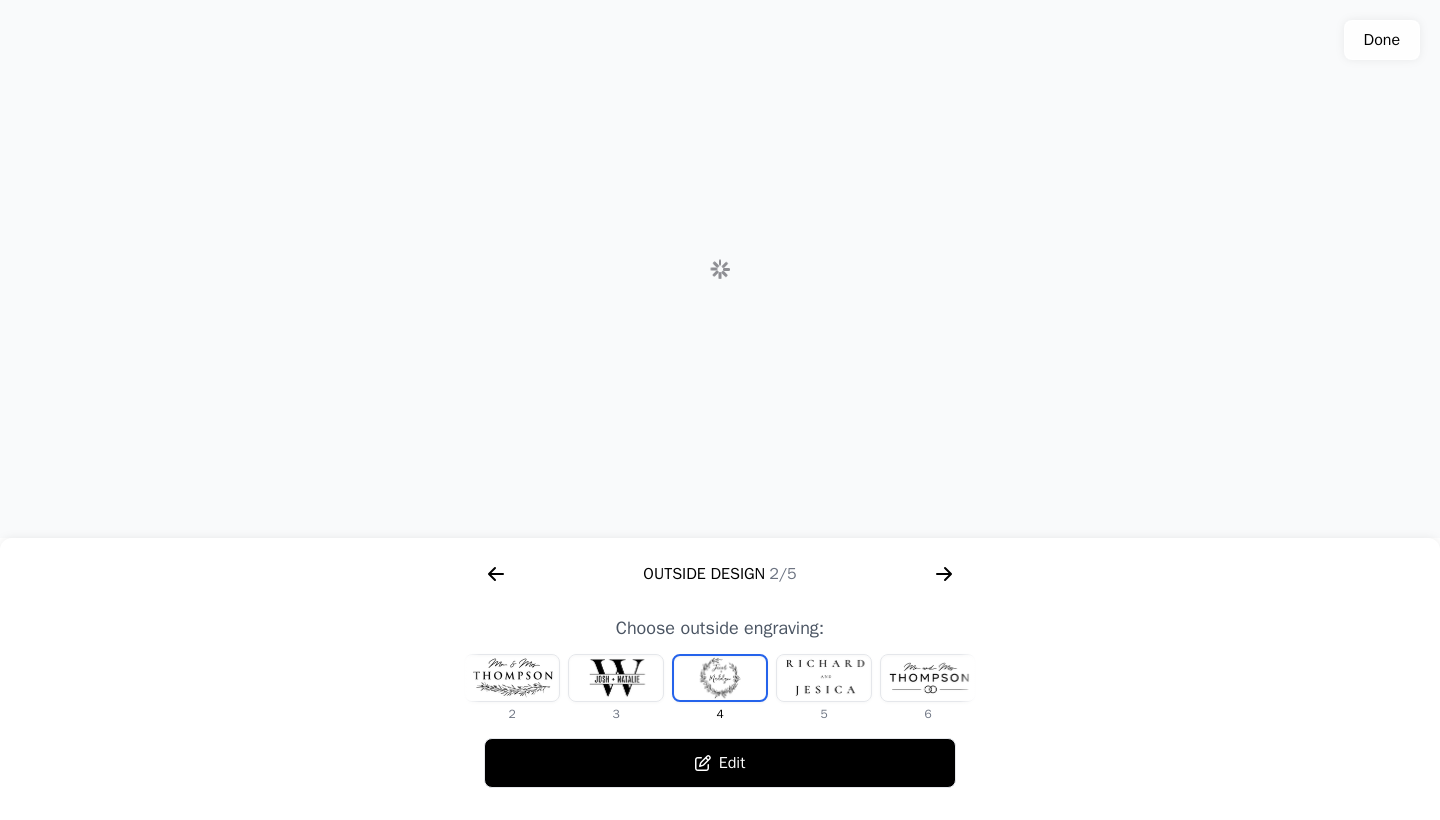 click 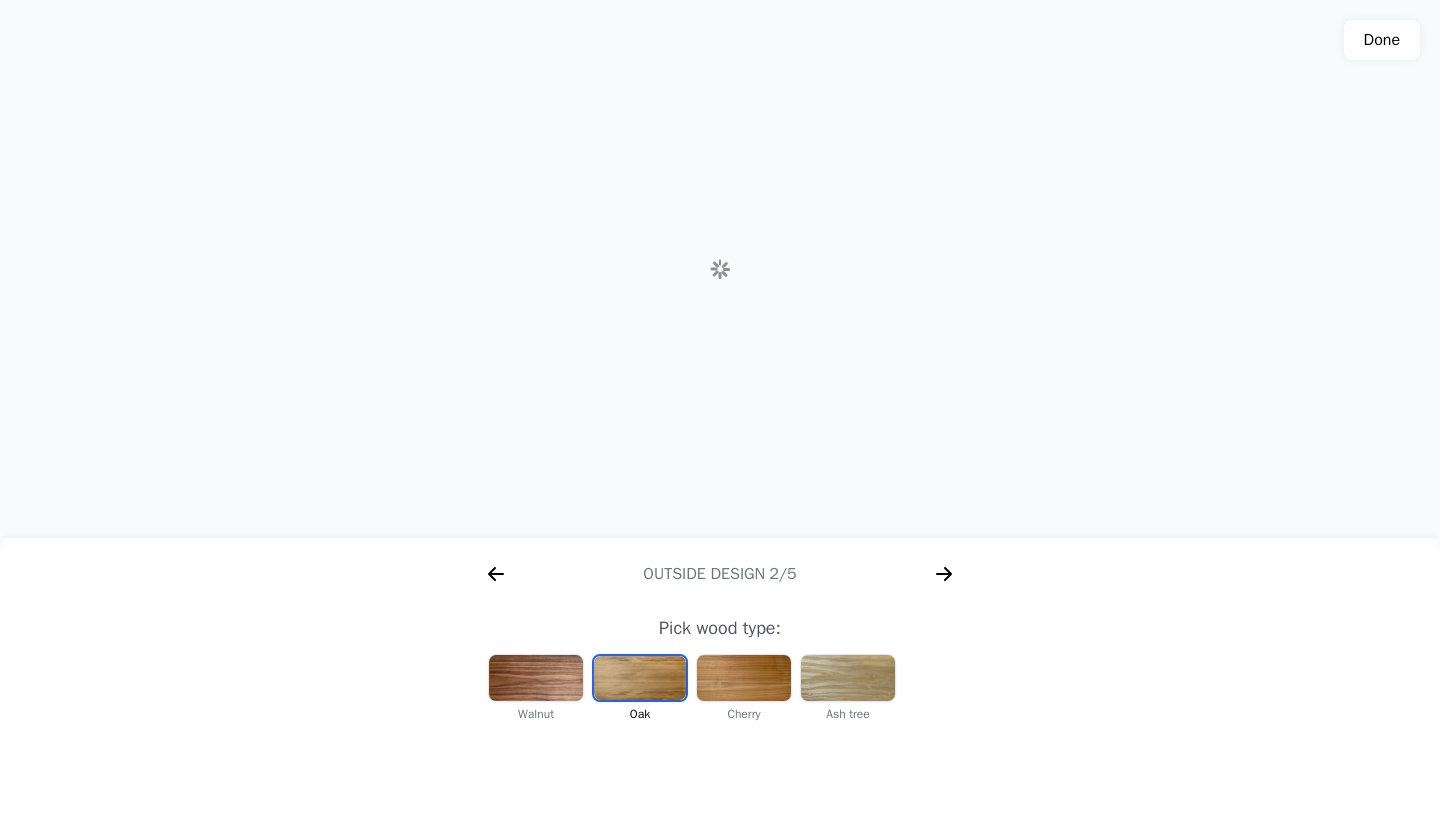 scroll, scrollTop: 0, scrollLeft: 256, axis: horizontal 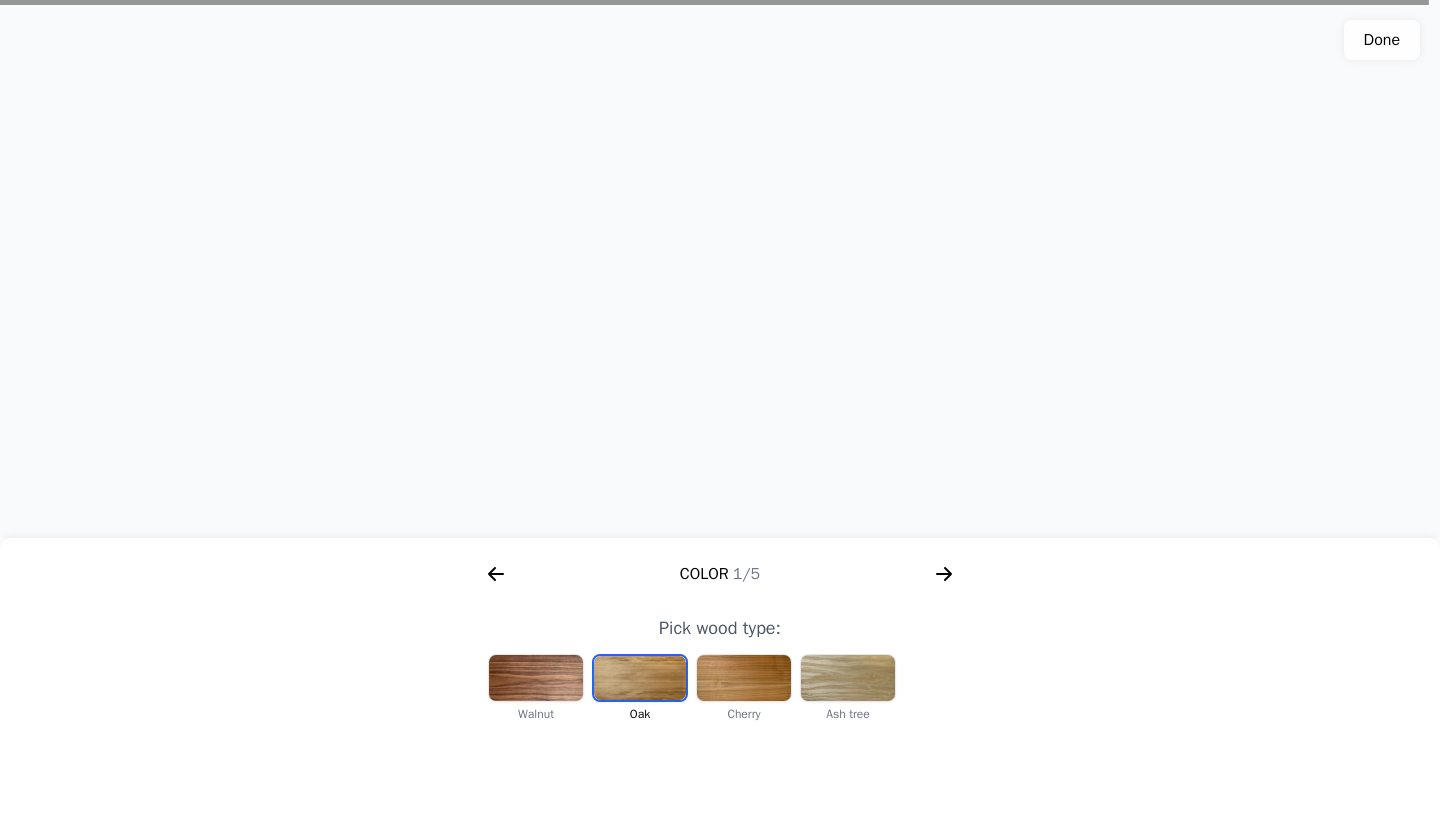 click 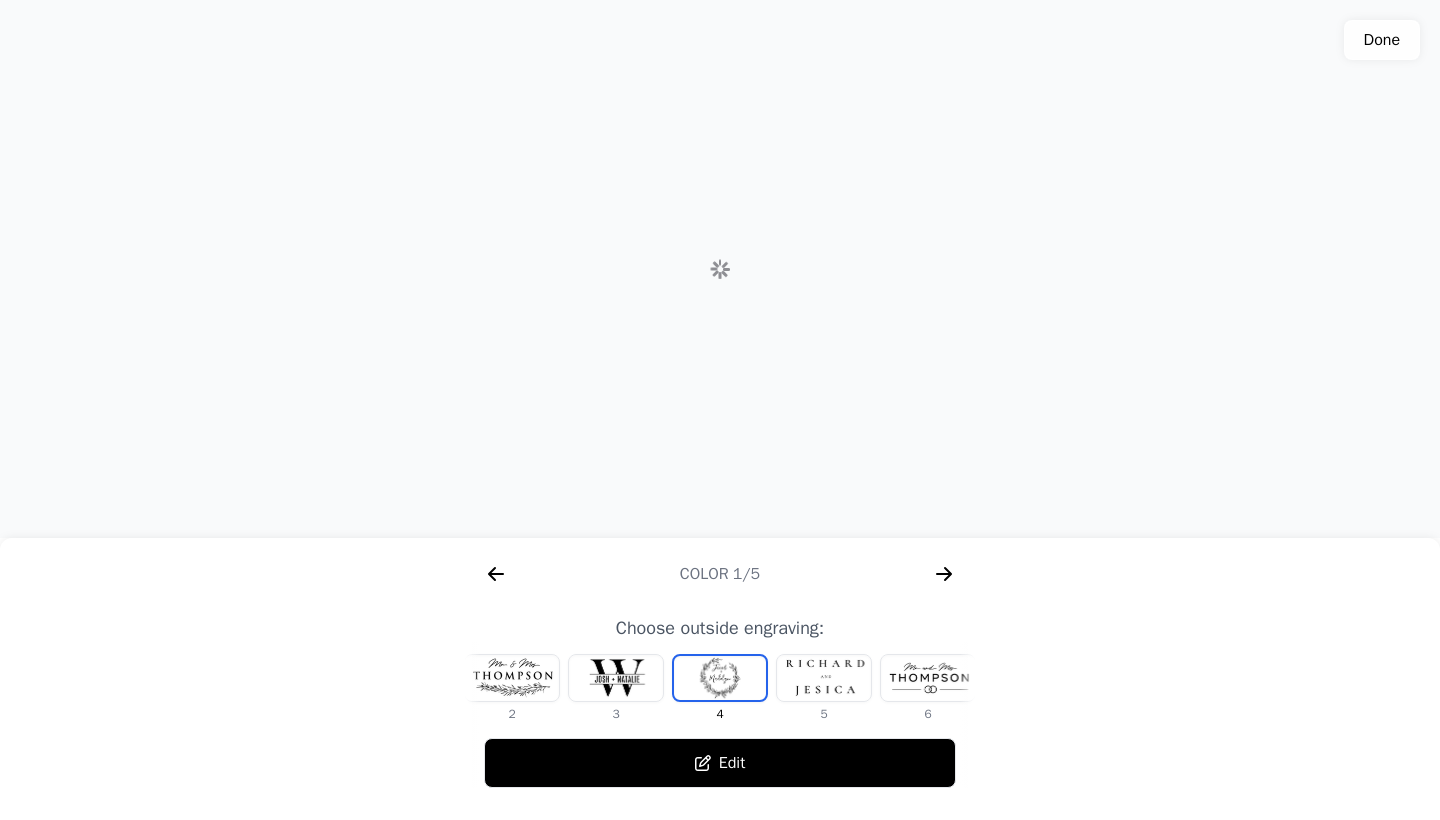click 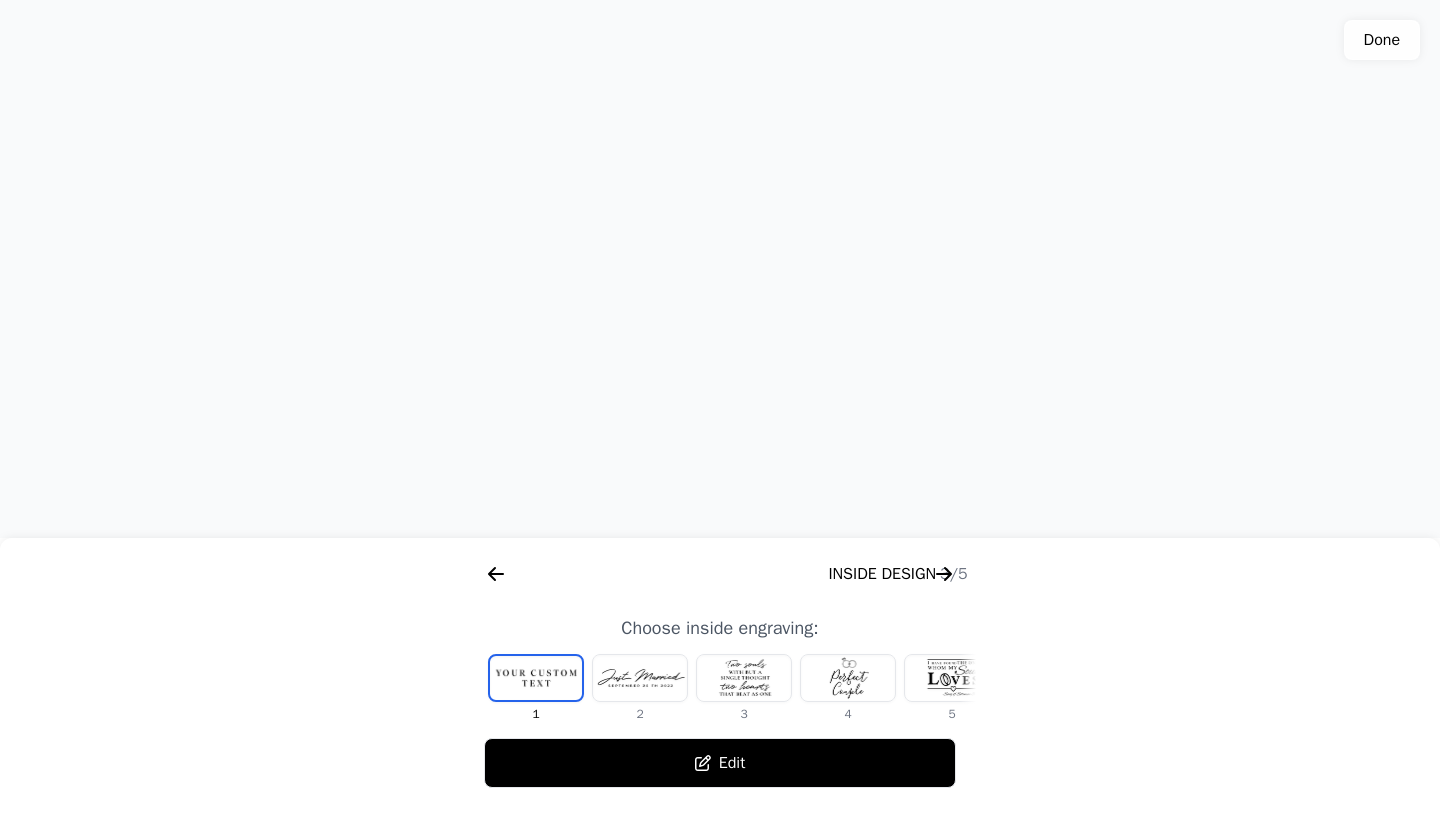 click 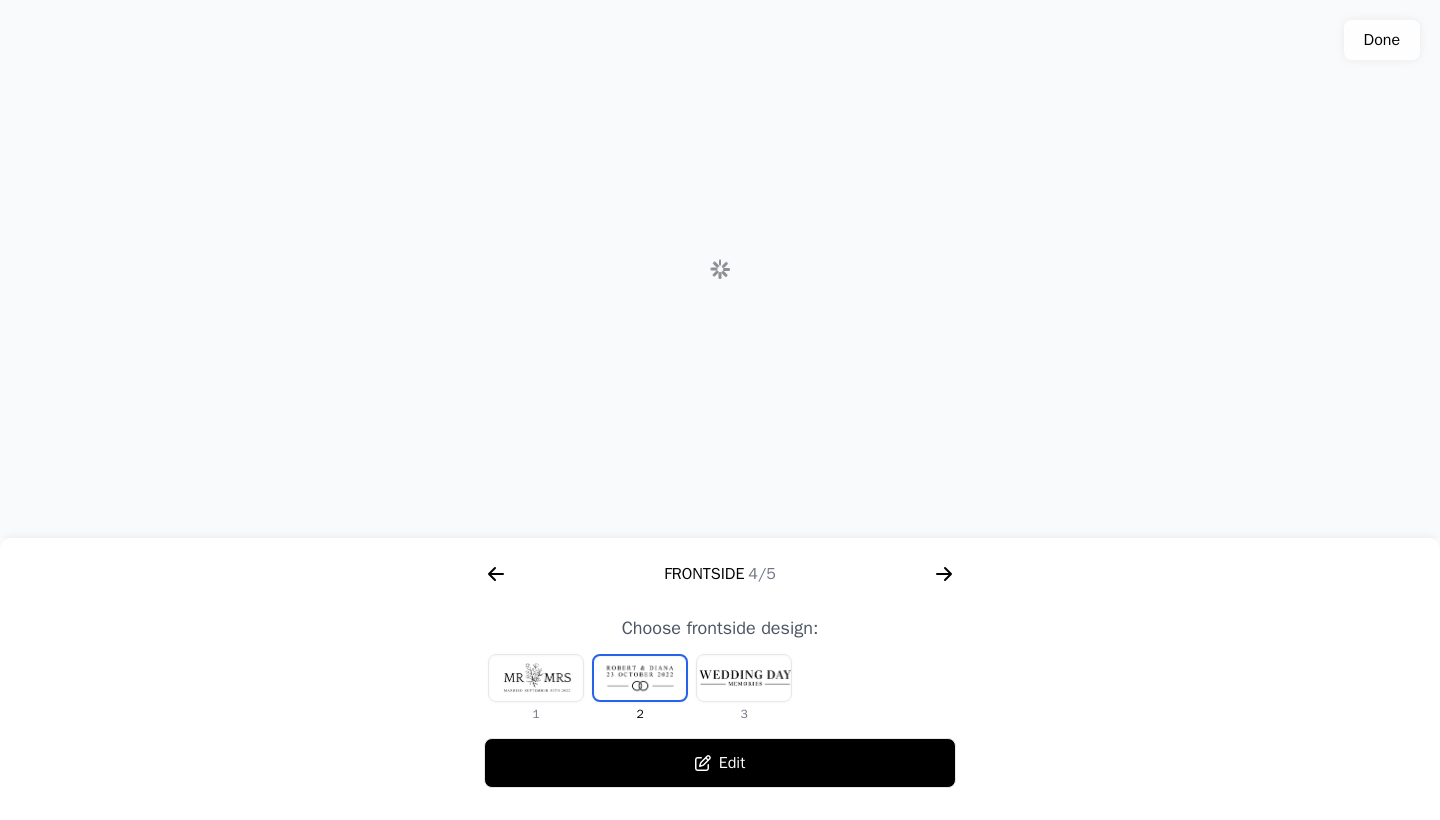 click 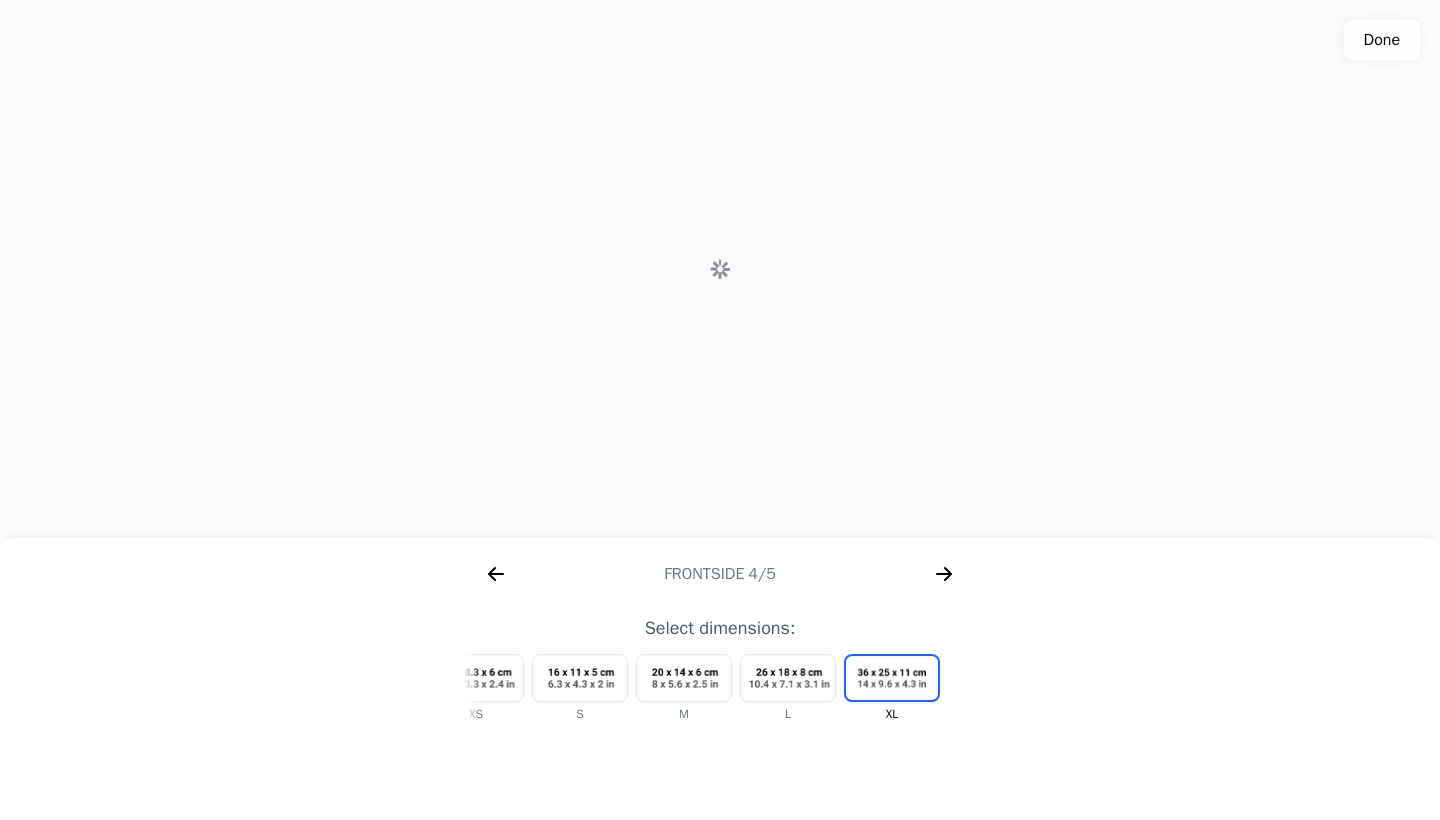 scroll, scrollTop: 0, scrollLeft: 2304, axis: horizontal 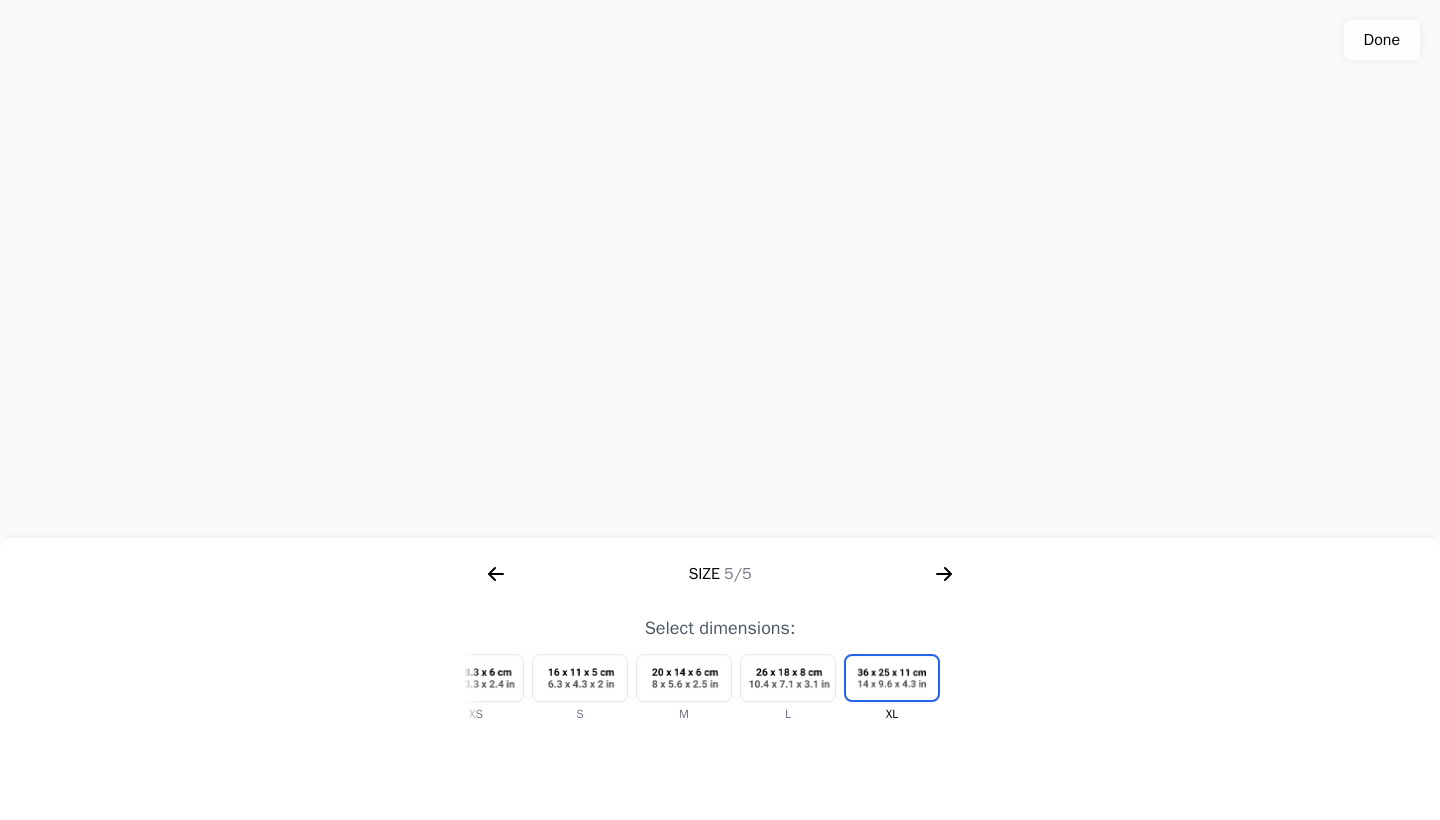 click 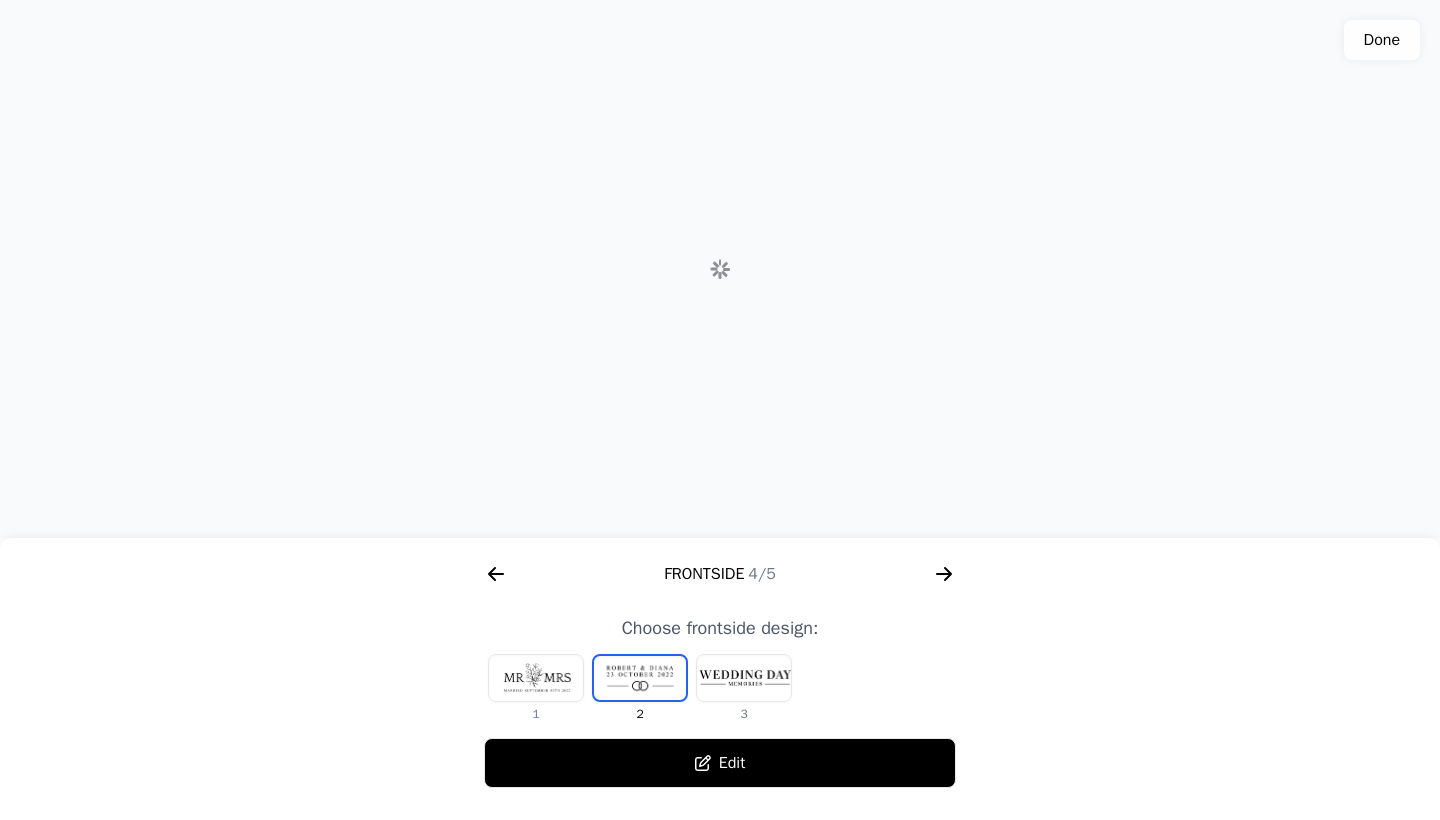 click 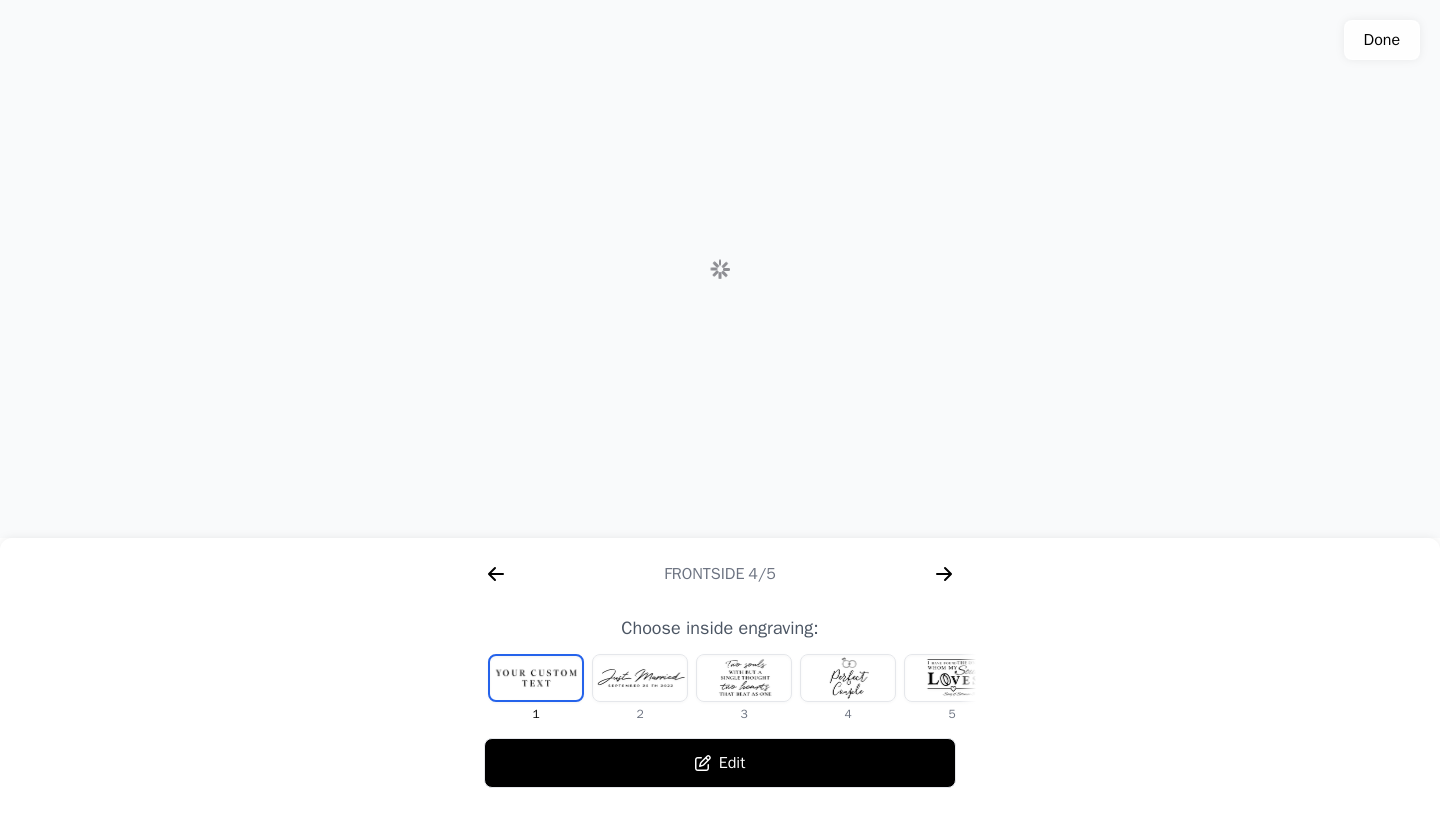 click 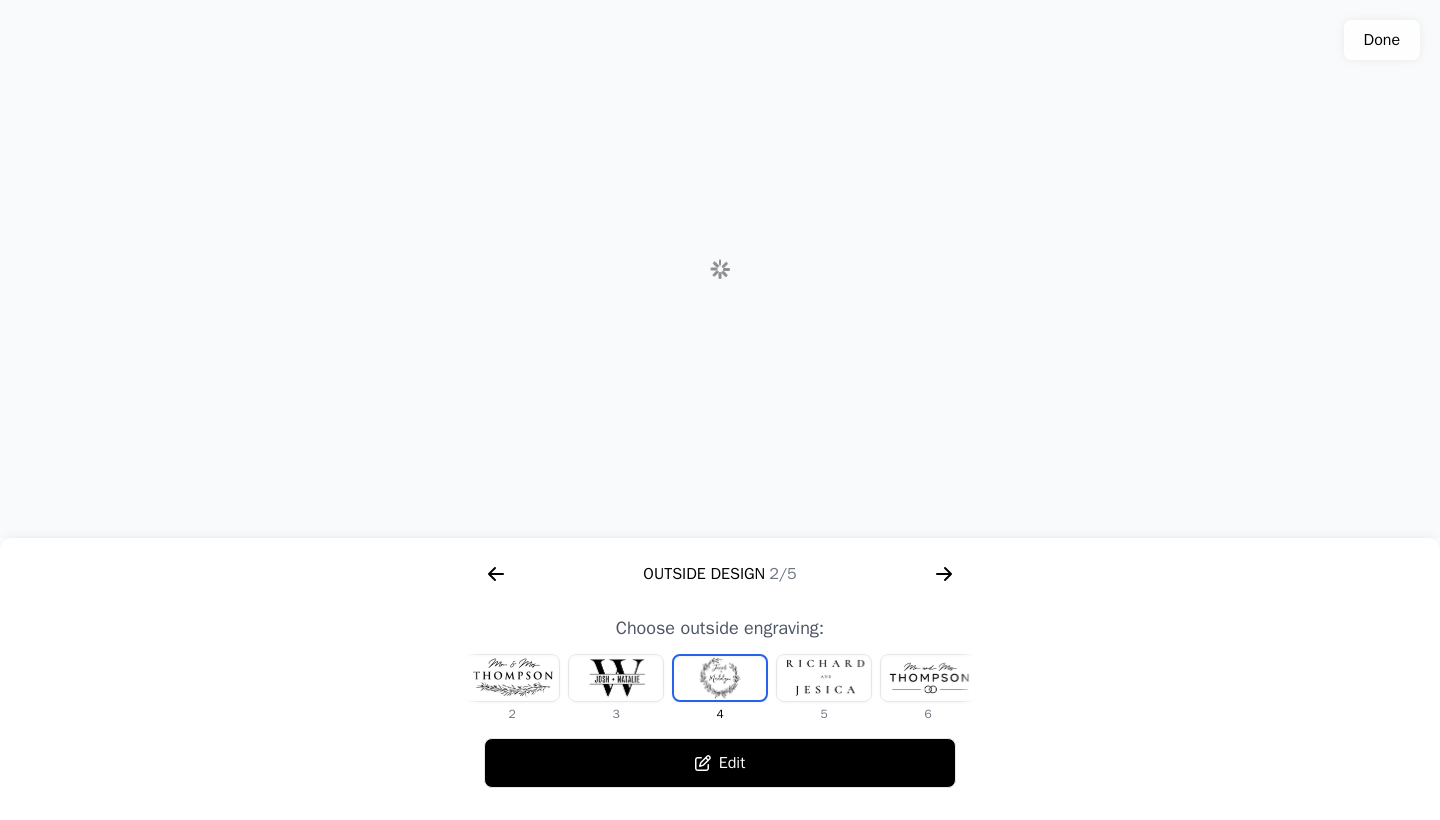 click 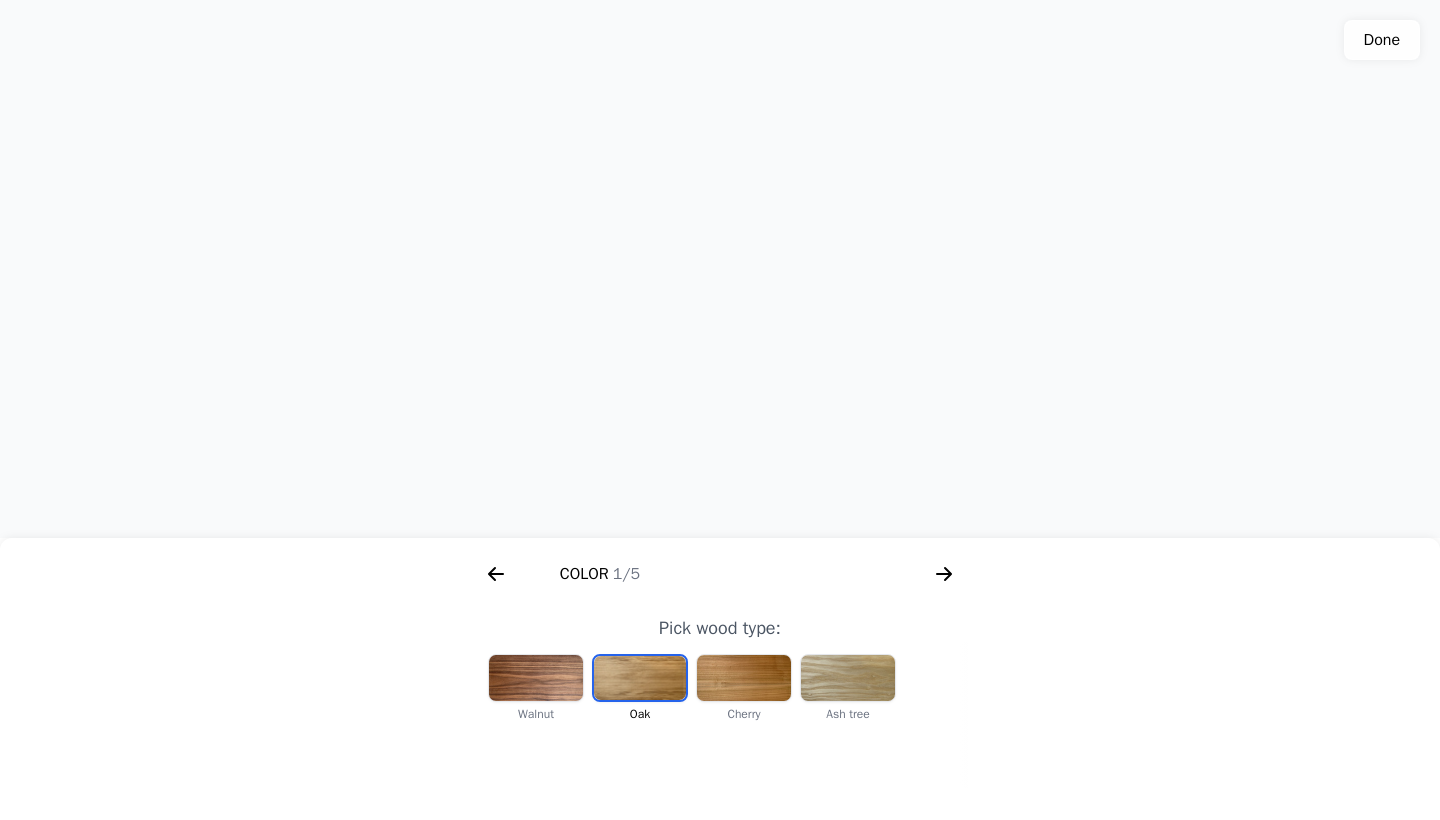 scroll, scrollTop: 0, scrollLeft: 256, axis: horizontal 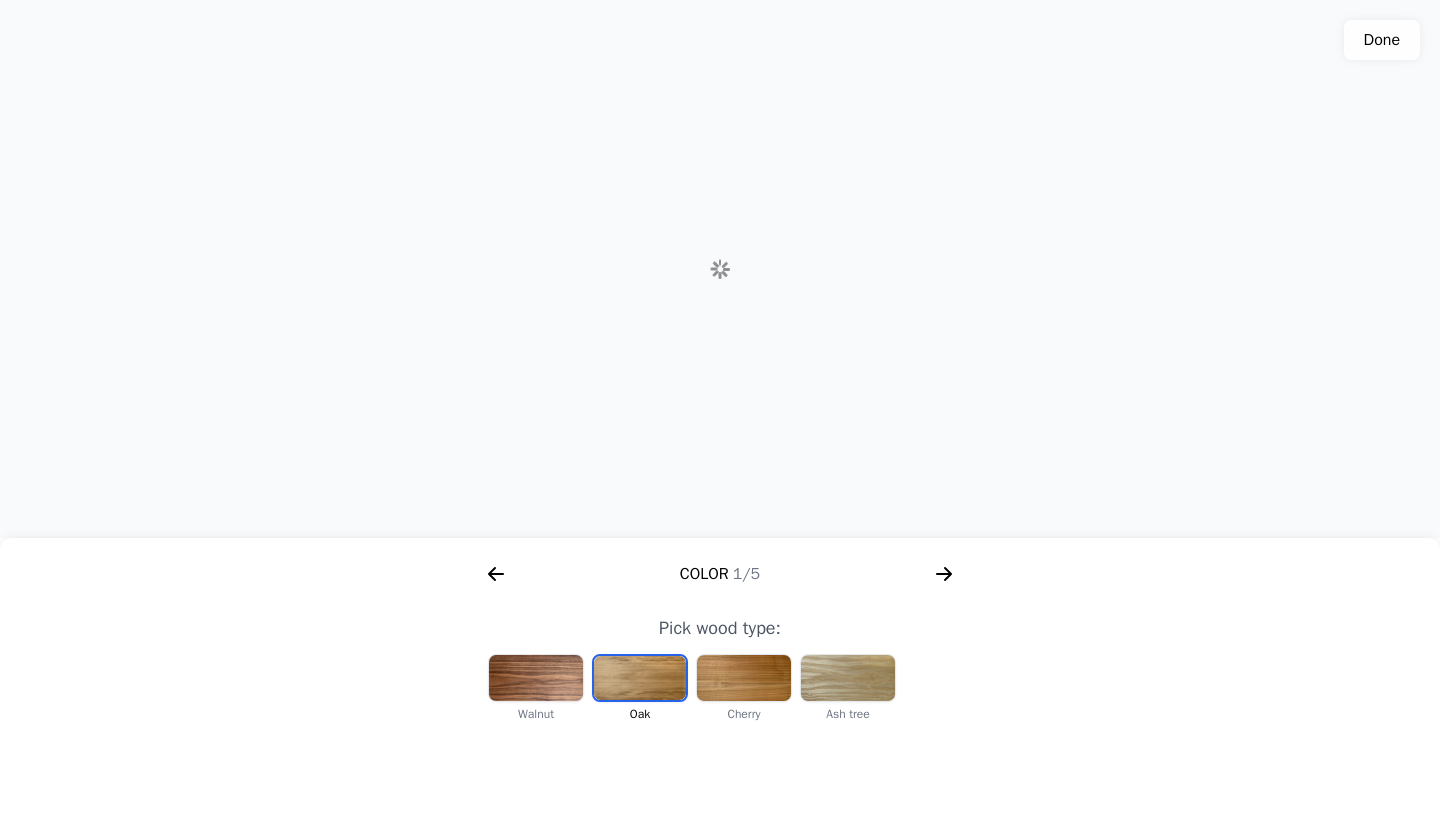 click at bounding box center [536, 678] 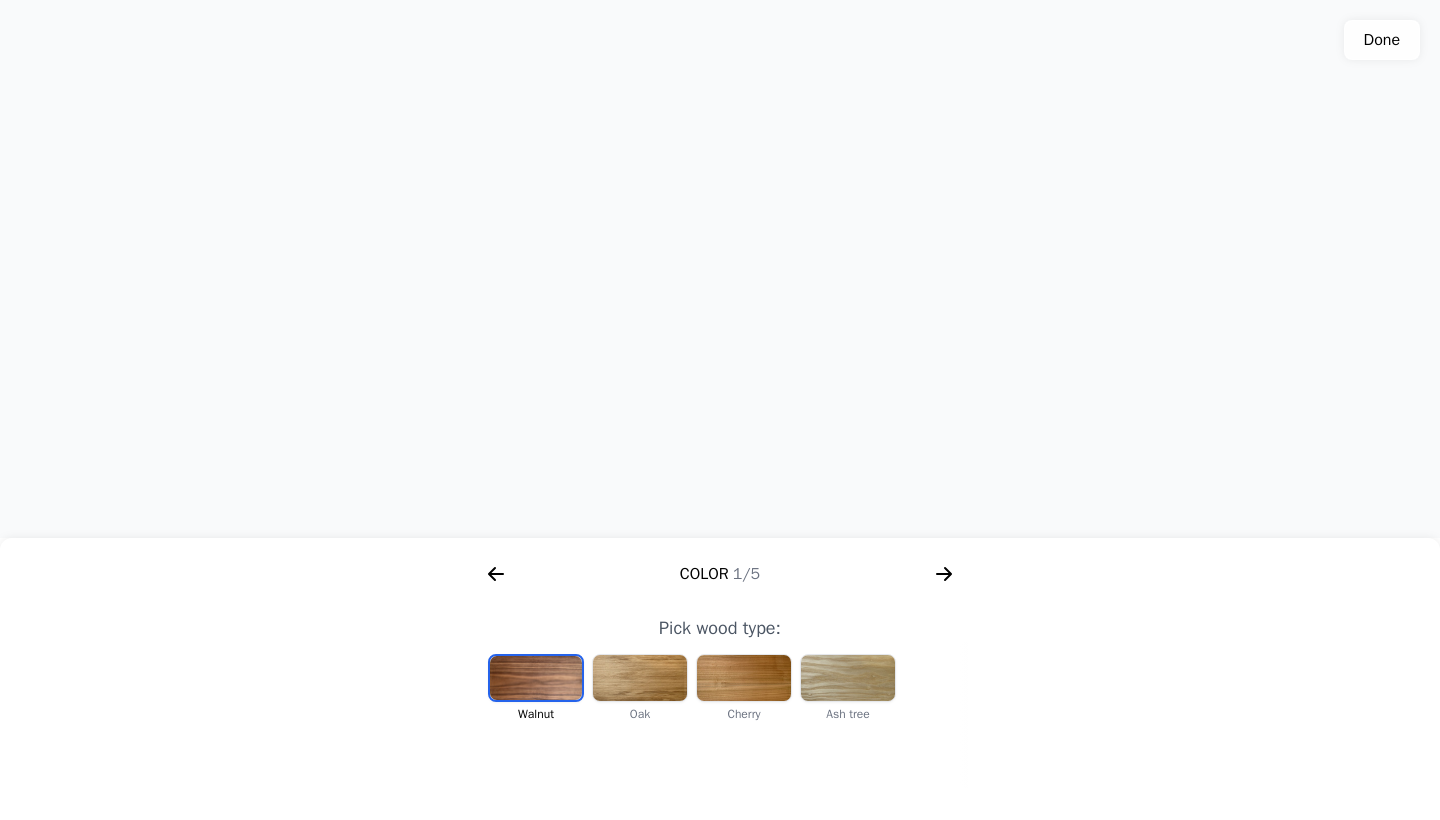 click at bounding box center [640, 678] 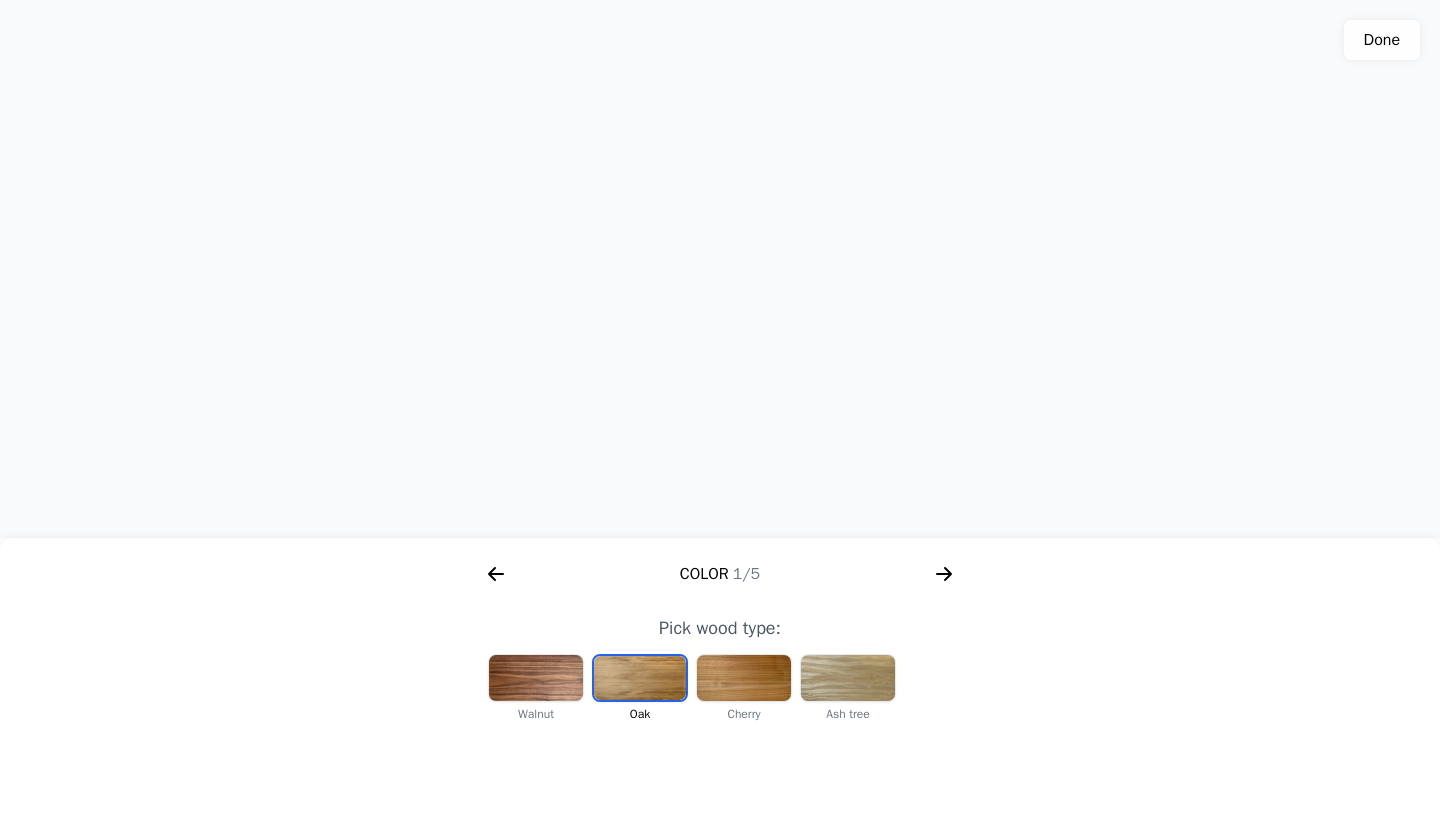 click on "Done" 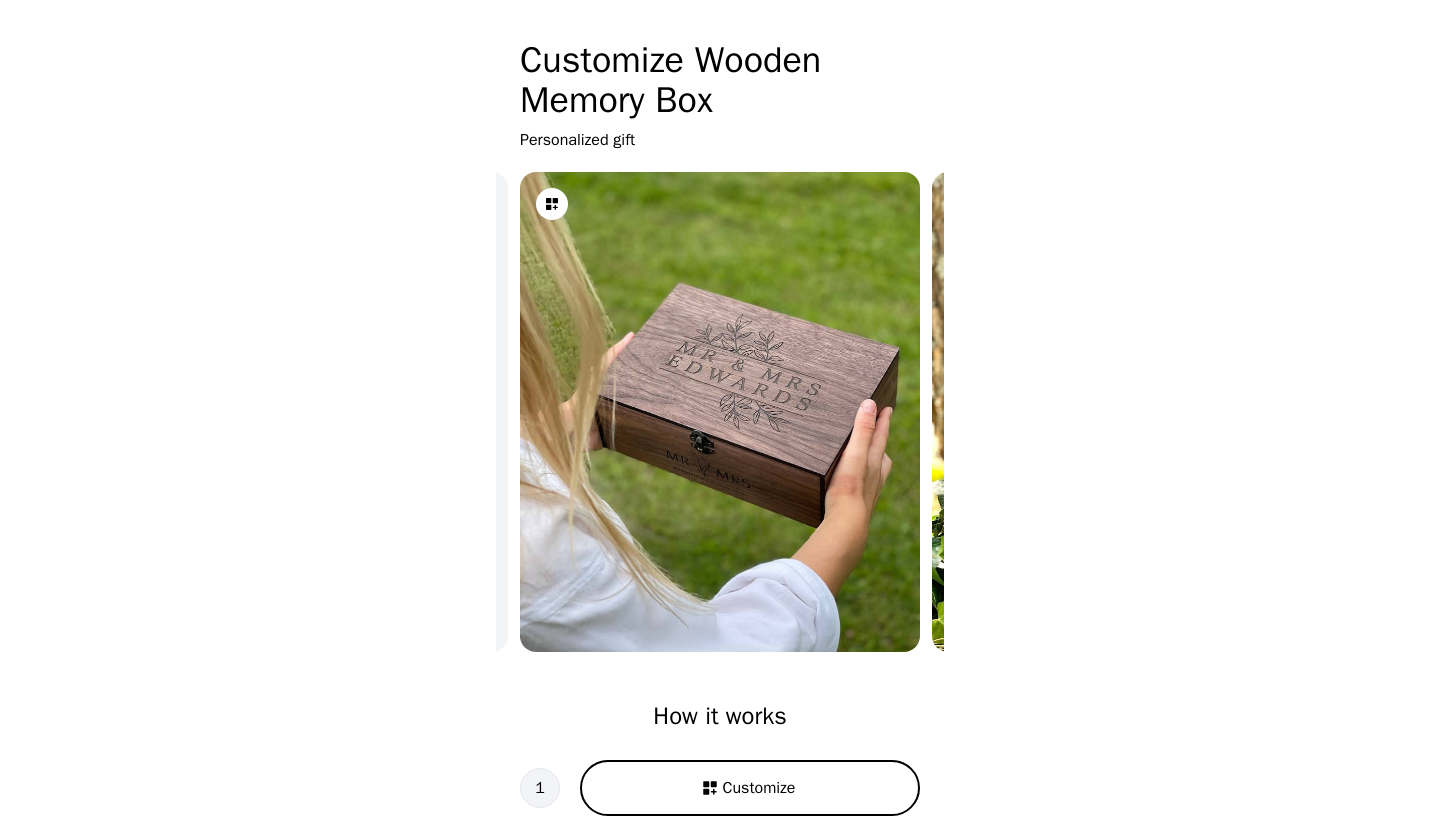 type on "Box size: XL
1. Box color: Col-2 (Oak)
2. Inside design: In-1
3. Frontside design: Fr-2
4. Outside design: Out-4
5. Text information:
customText: Für die schönsten Momente
name1: [PERSON_NAME]
name2: [PERSON_NAME]: [DATE]" 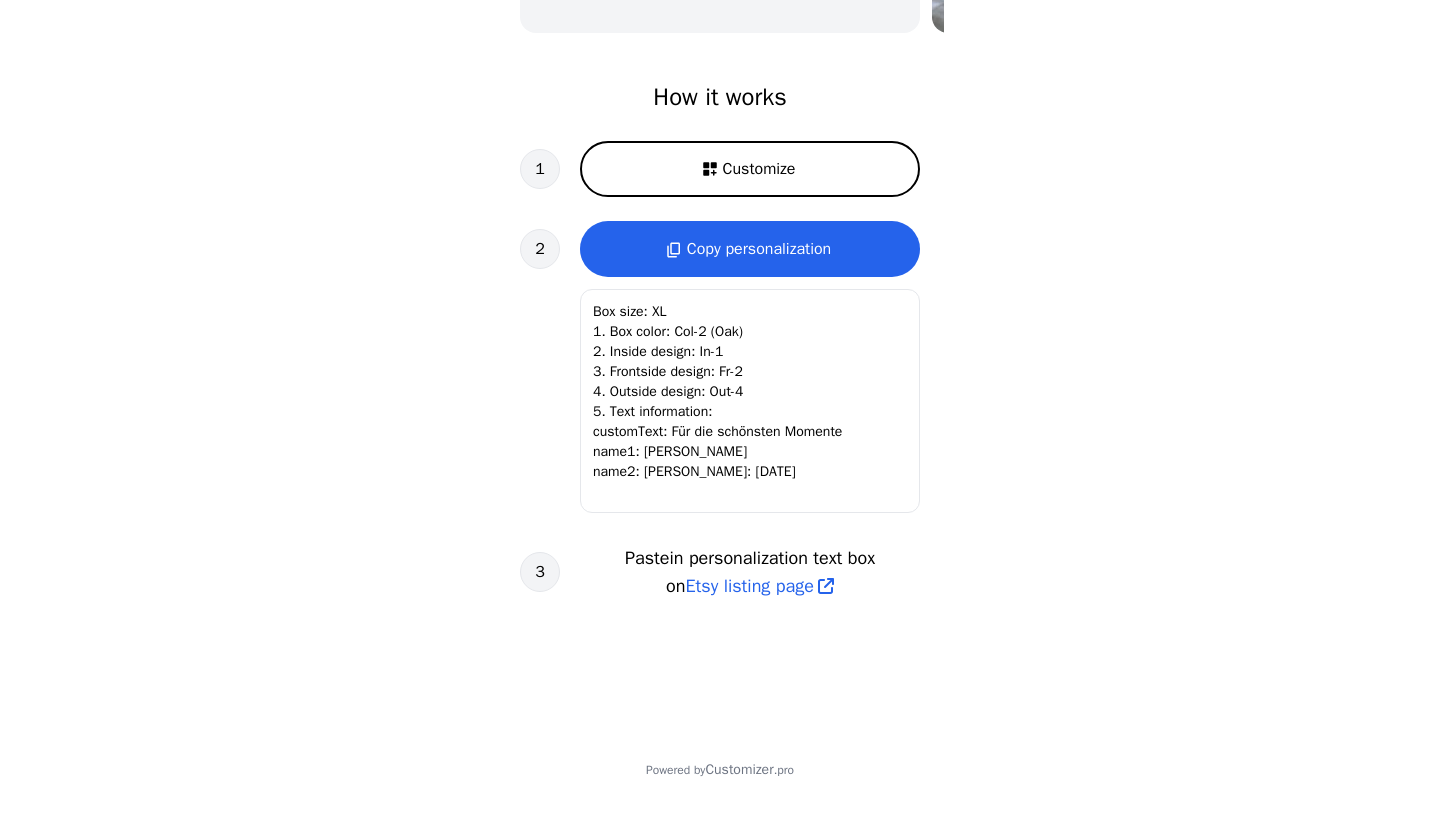 scroll, scrollTop: 618, scrollLeft: 0, axis: vertical 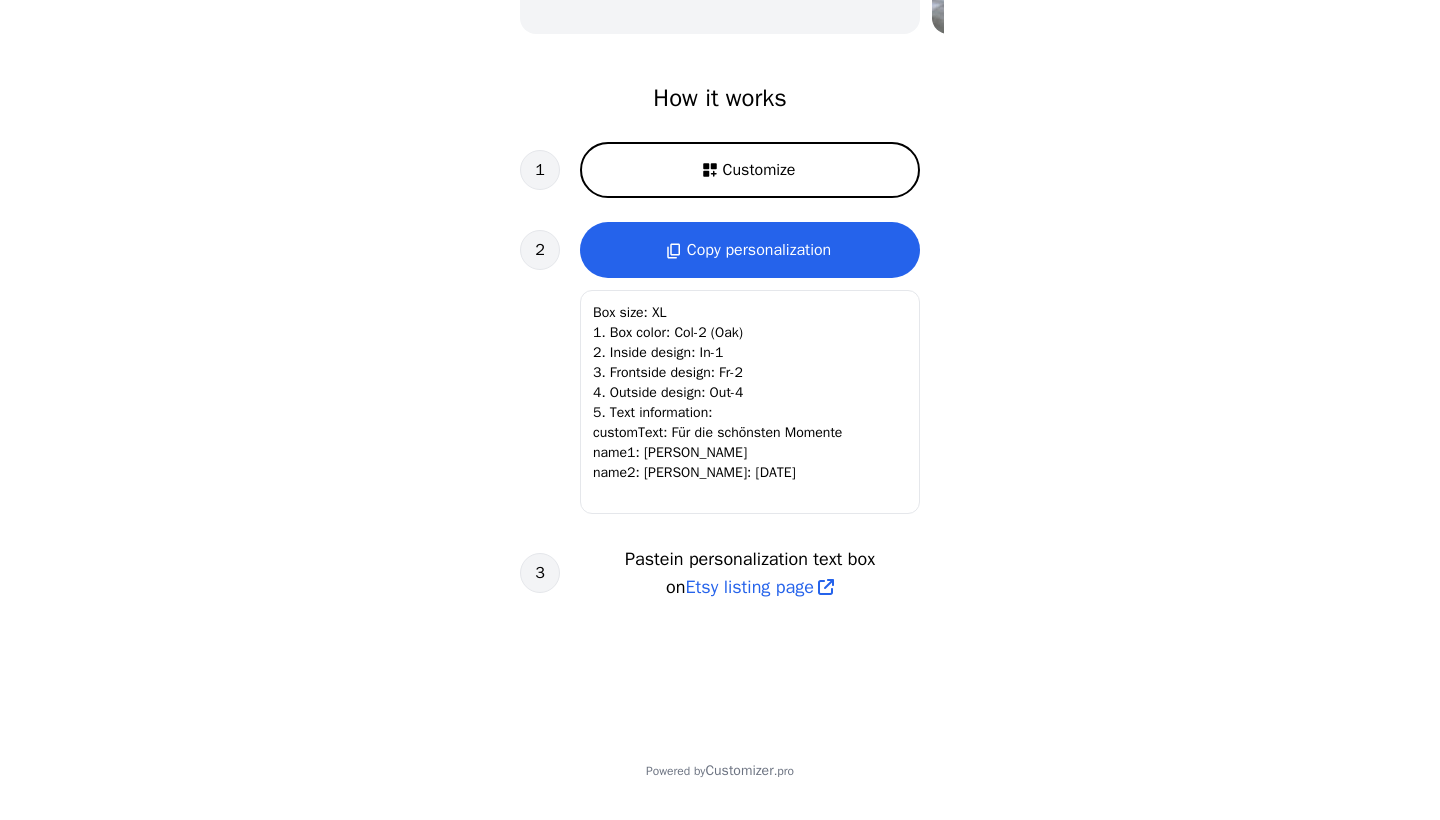 click on "Copy personalization" 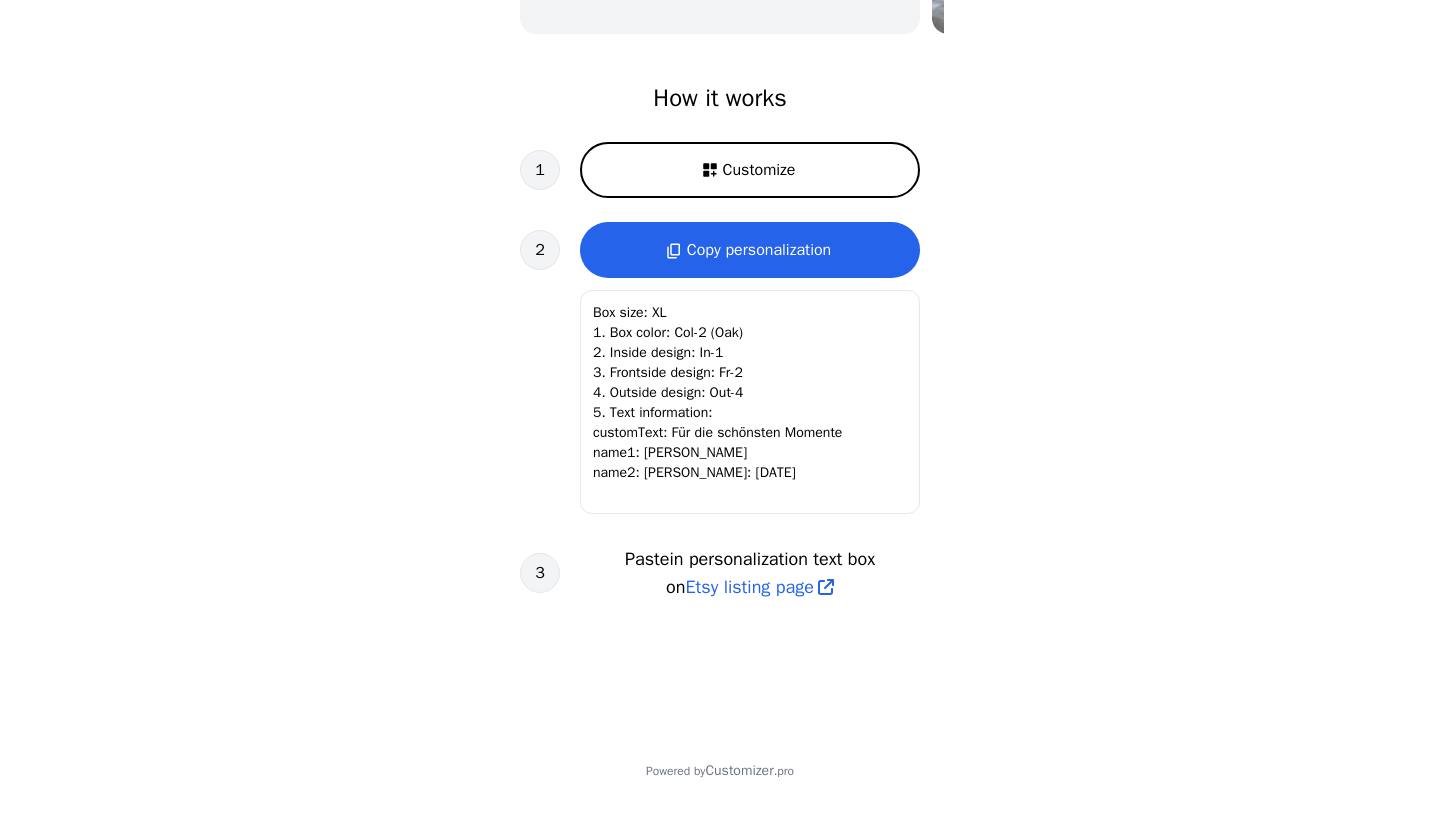 click on "Etsy listing page" at bounding box center [750, 587] 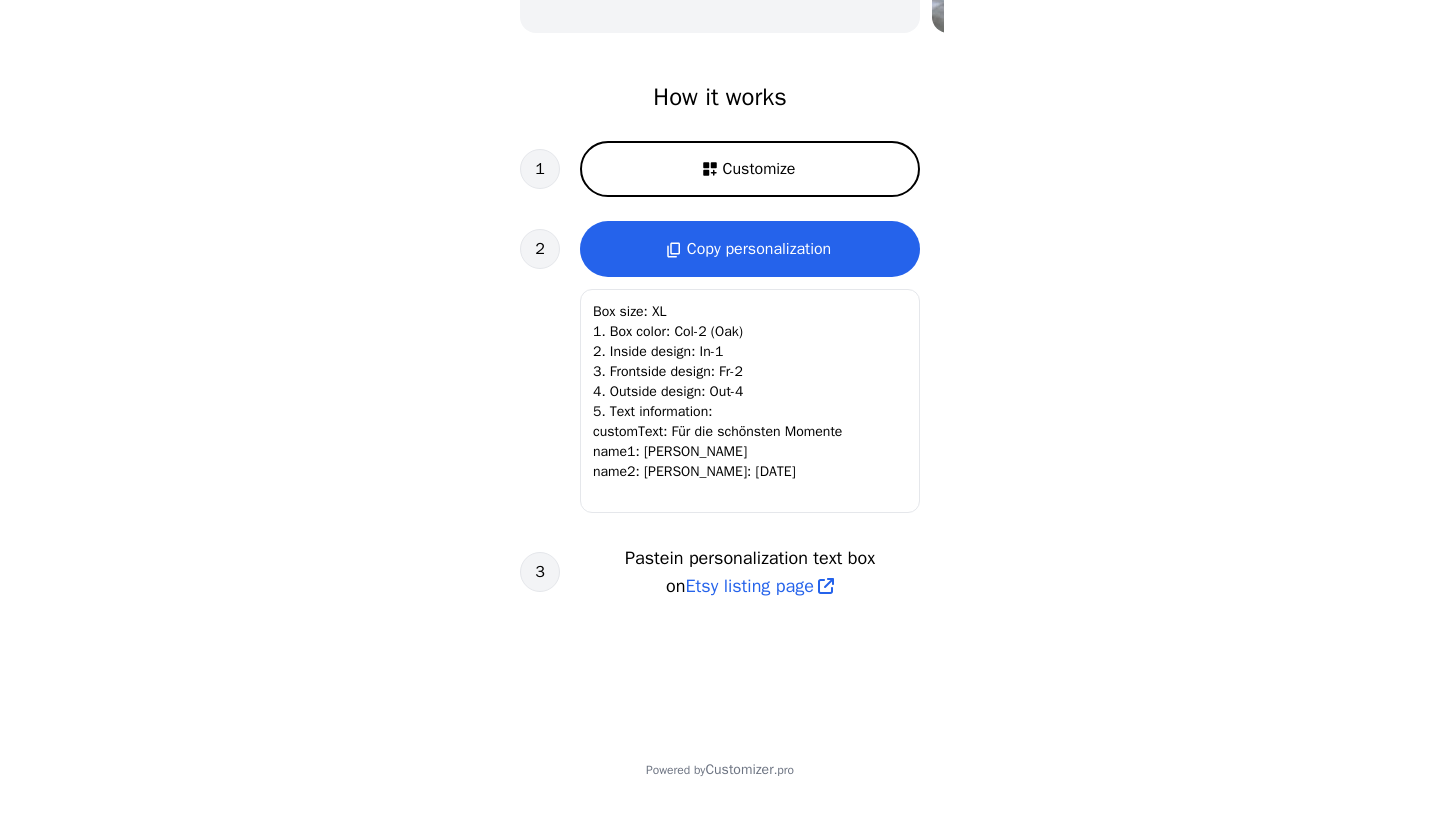 scroll, scrollTop: 618, scrollLeft: 0, axis: vertical 